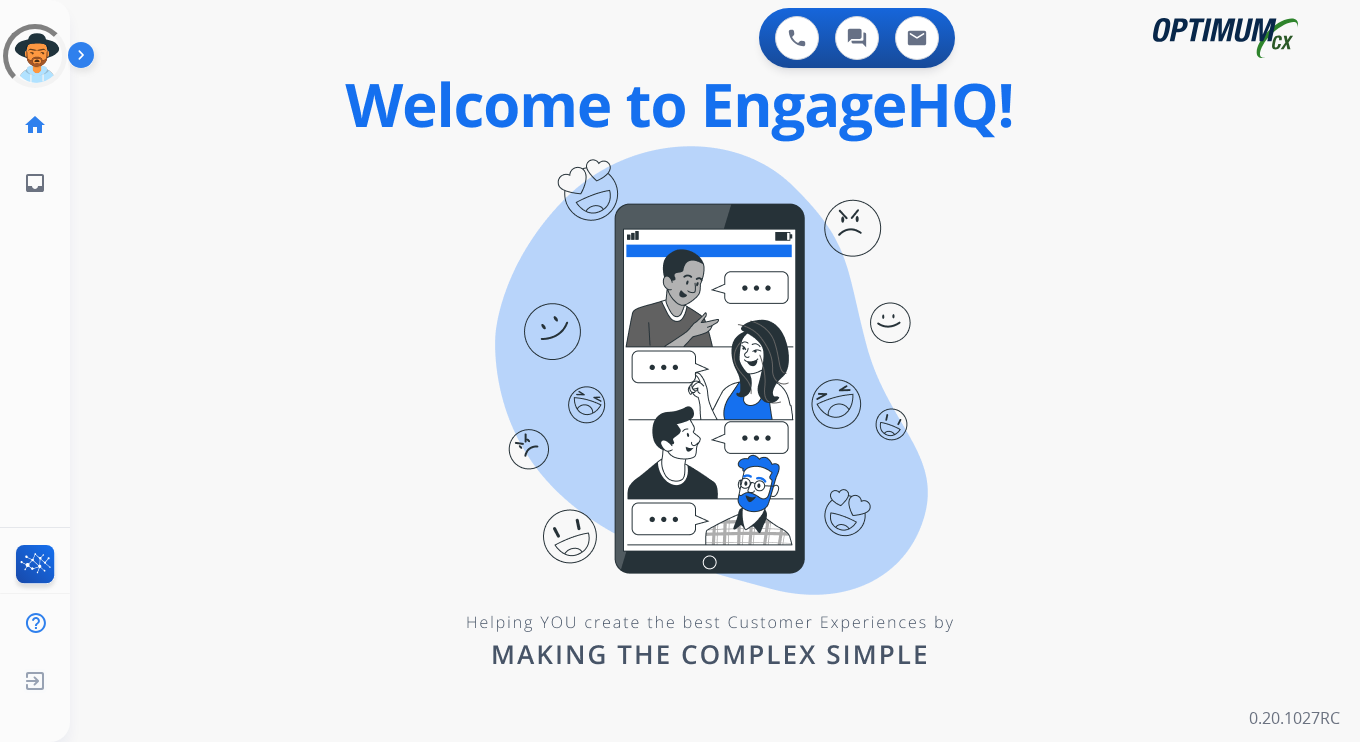scroll, scrollTop: 0, scrollLeft: 0, axis: both 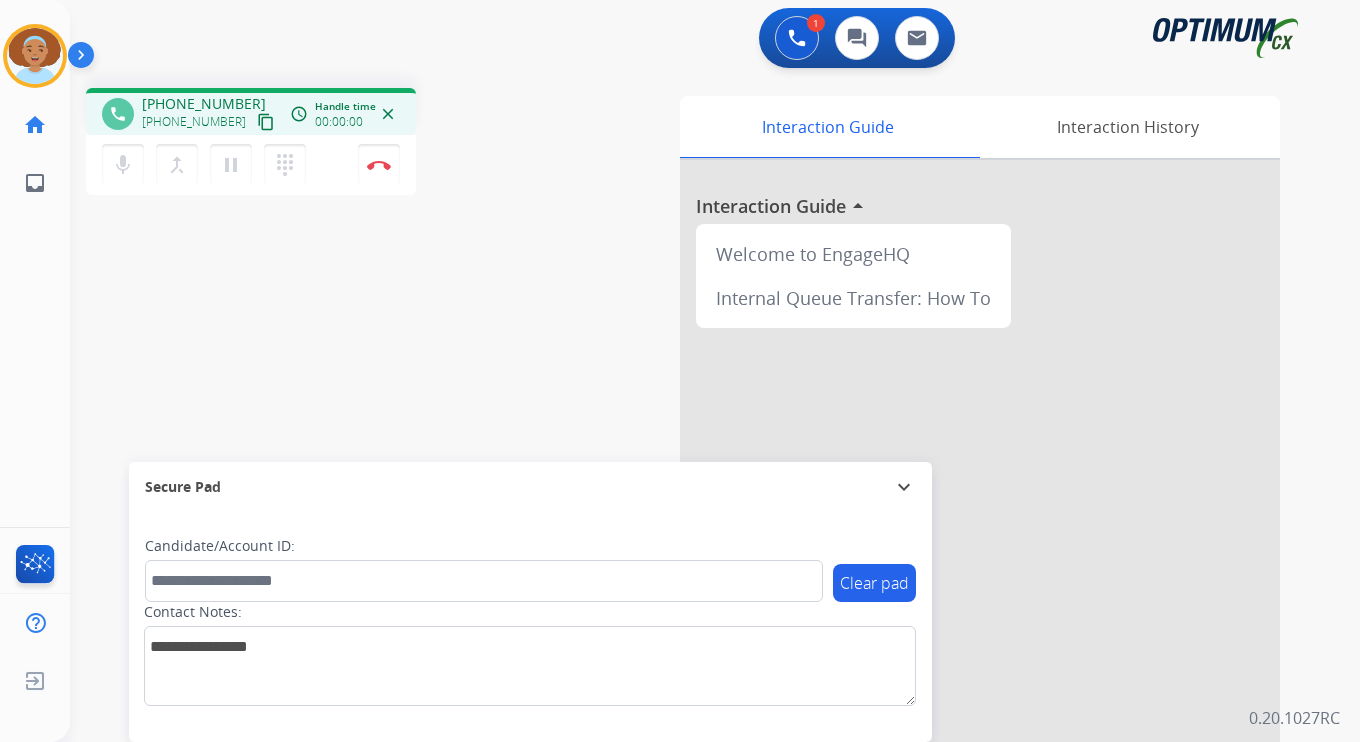 click on "content_copy" at bounding box center (266, 122) 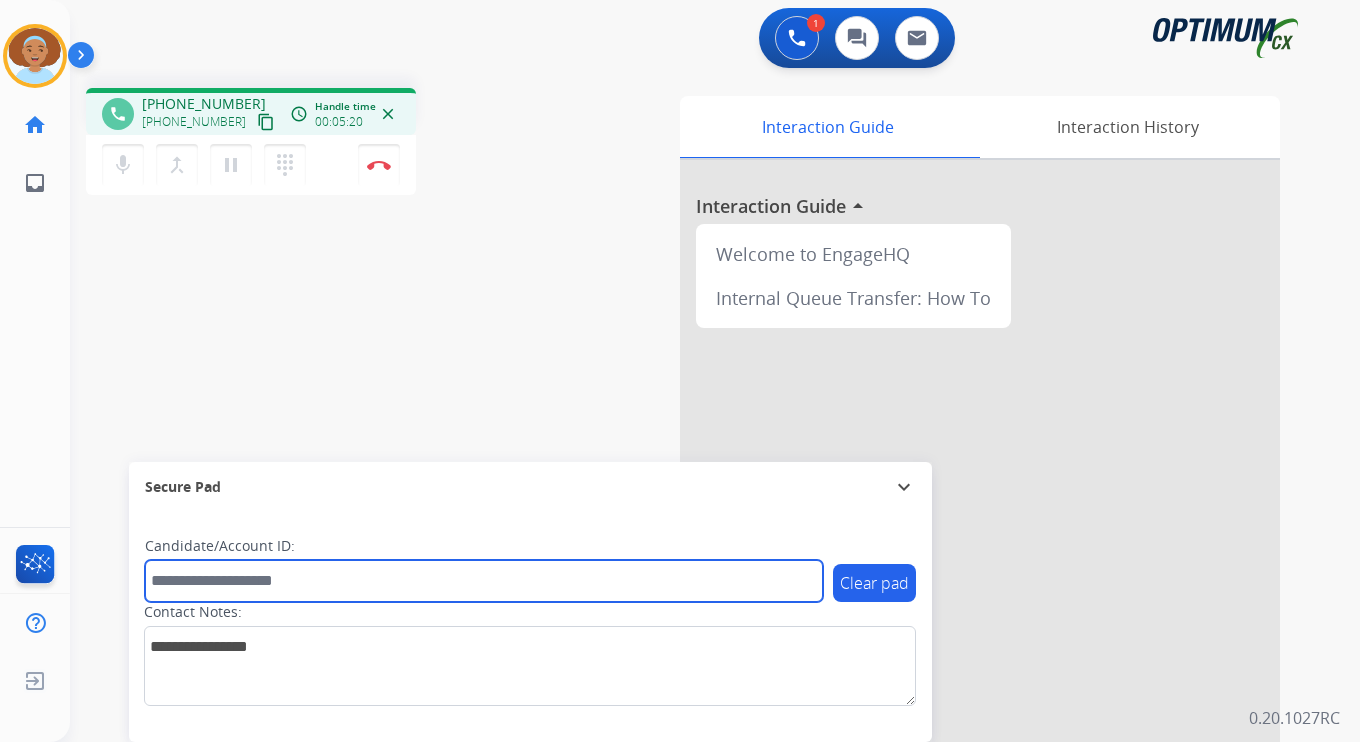click at bounding box center (484, 581) 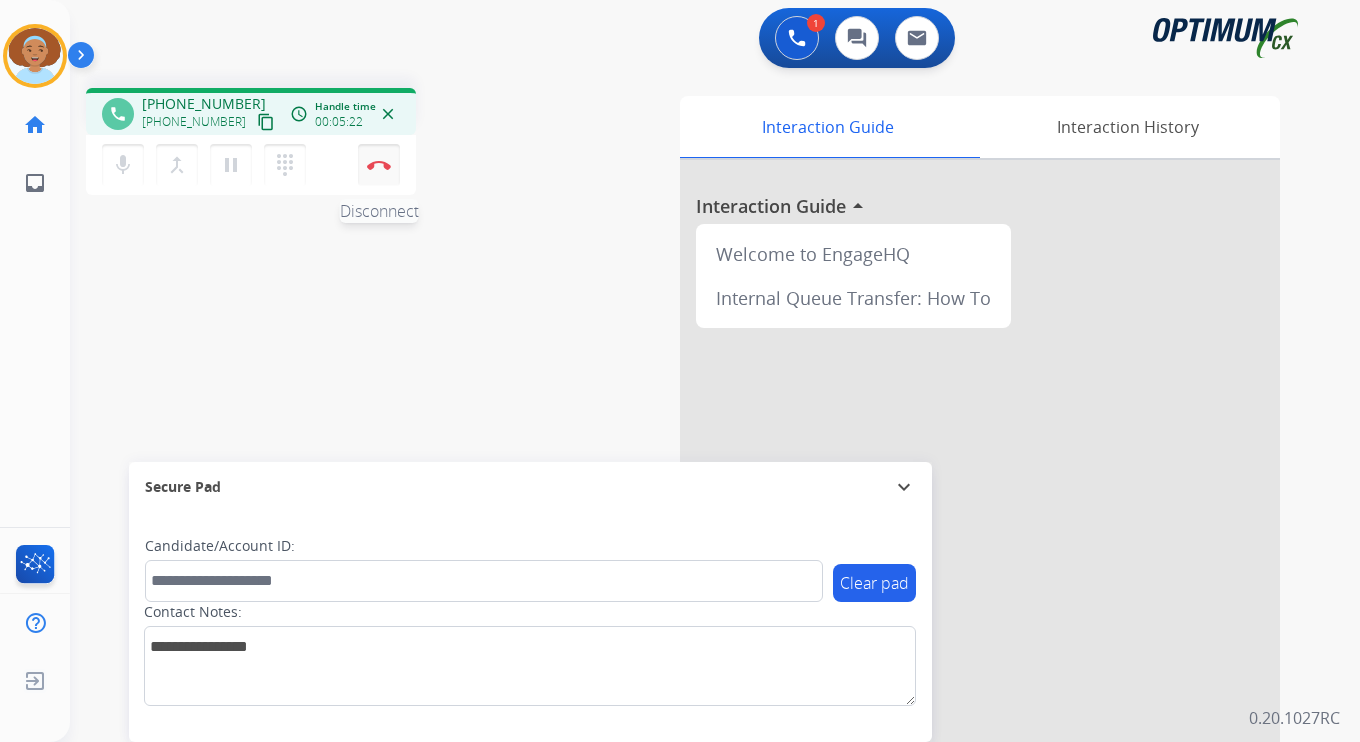 click on "Disconnect" at bounding box center (379, 165) 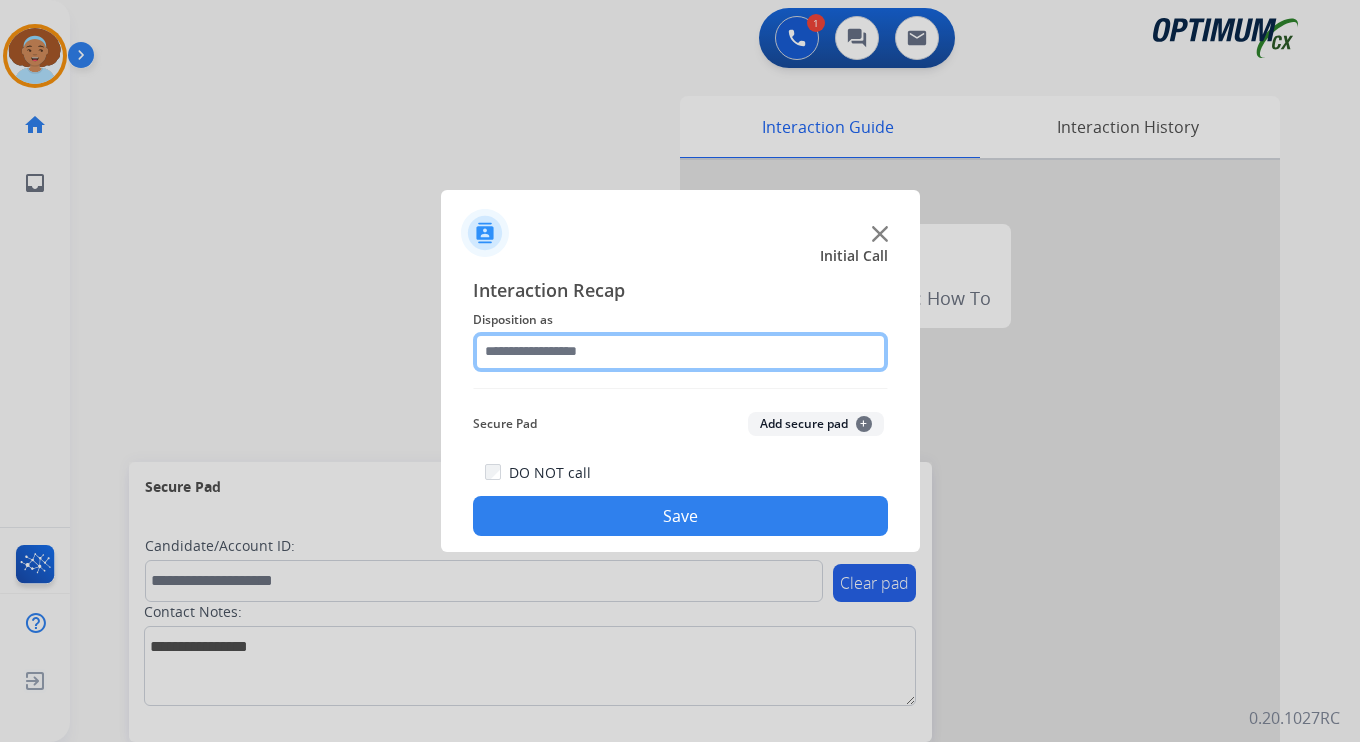 click 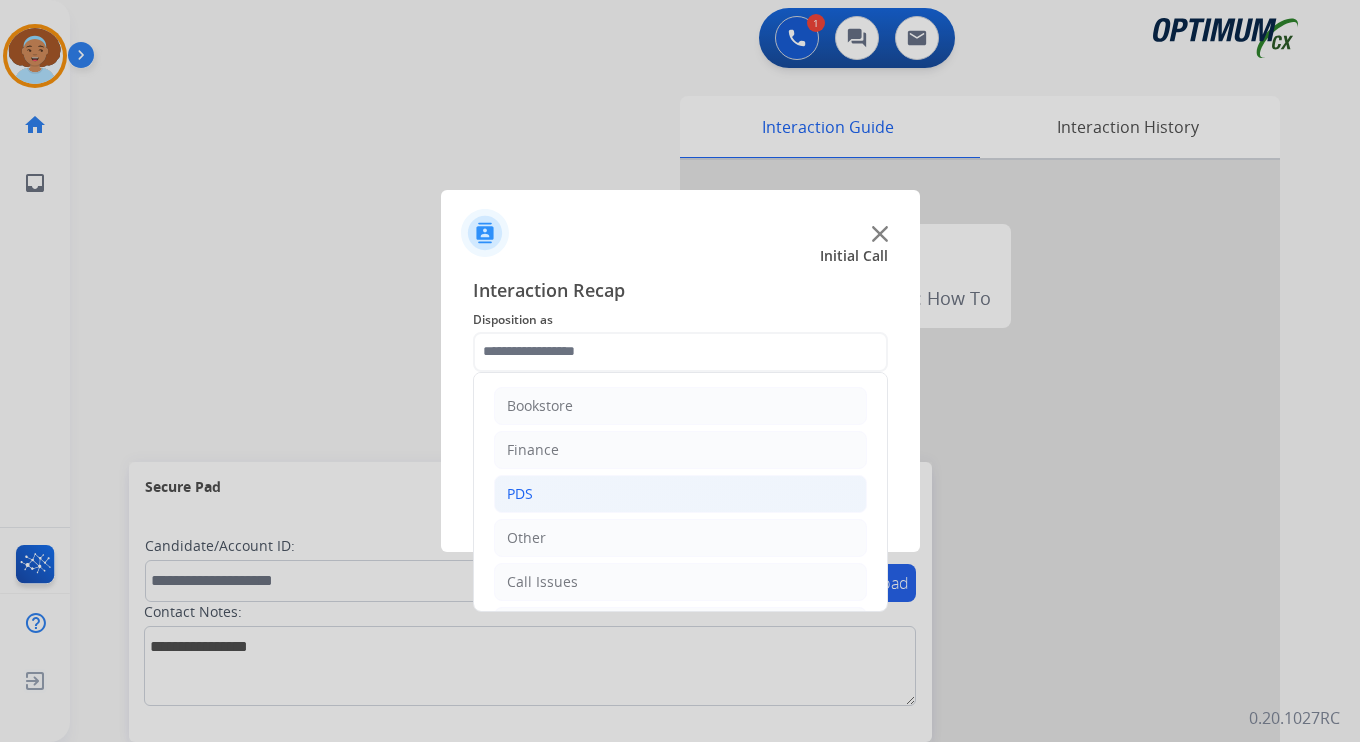 click on "PDS" 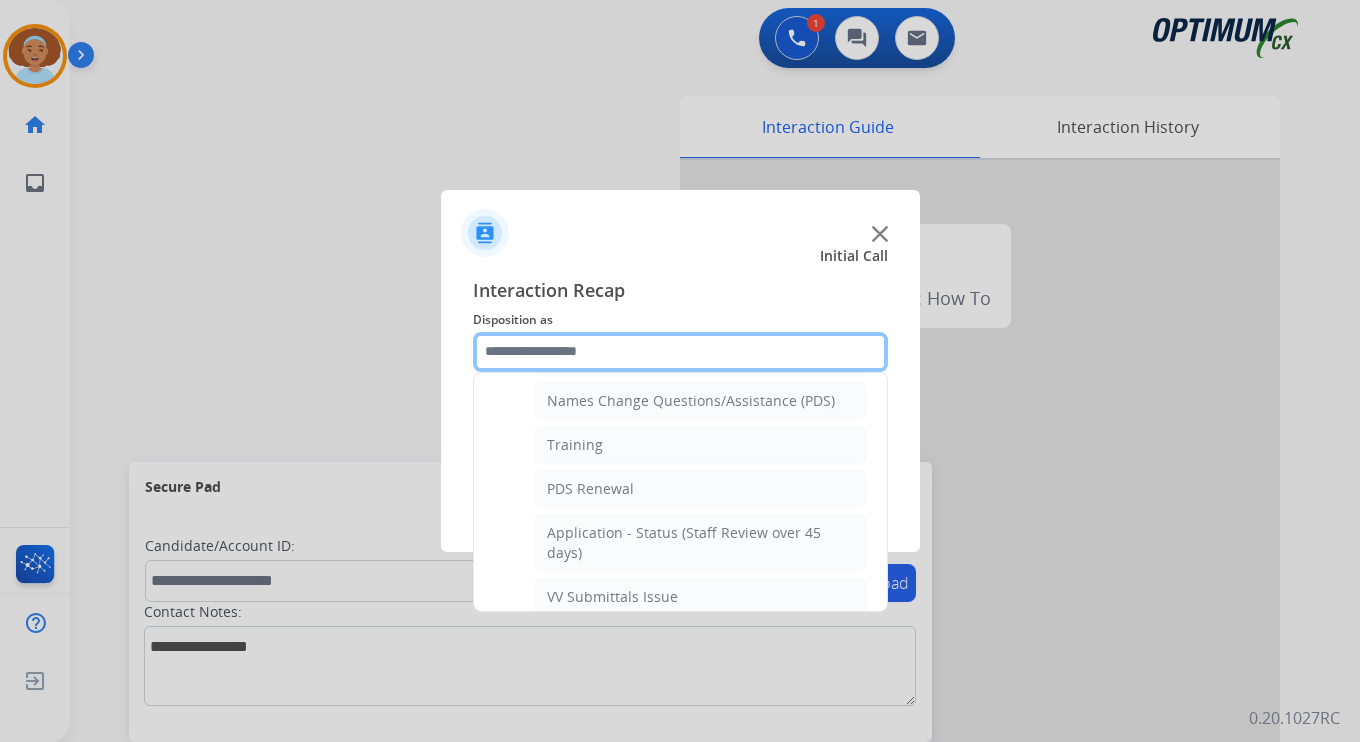 scroll, scrollTop: 214, scrollLeft: 0, axis: vertical 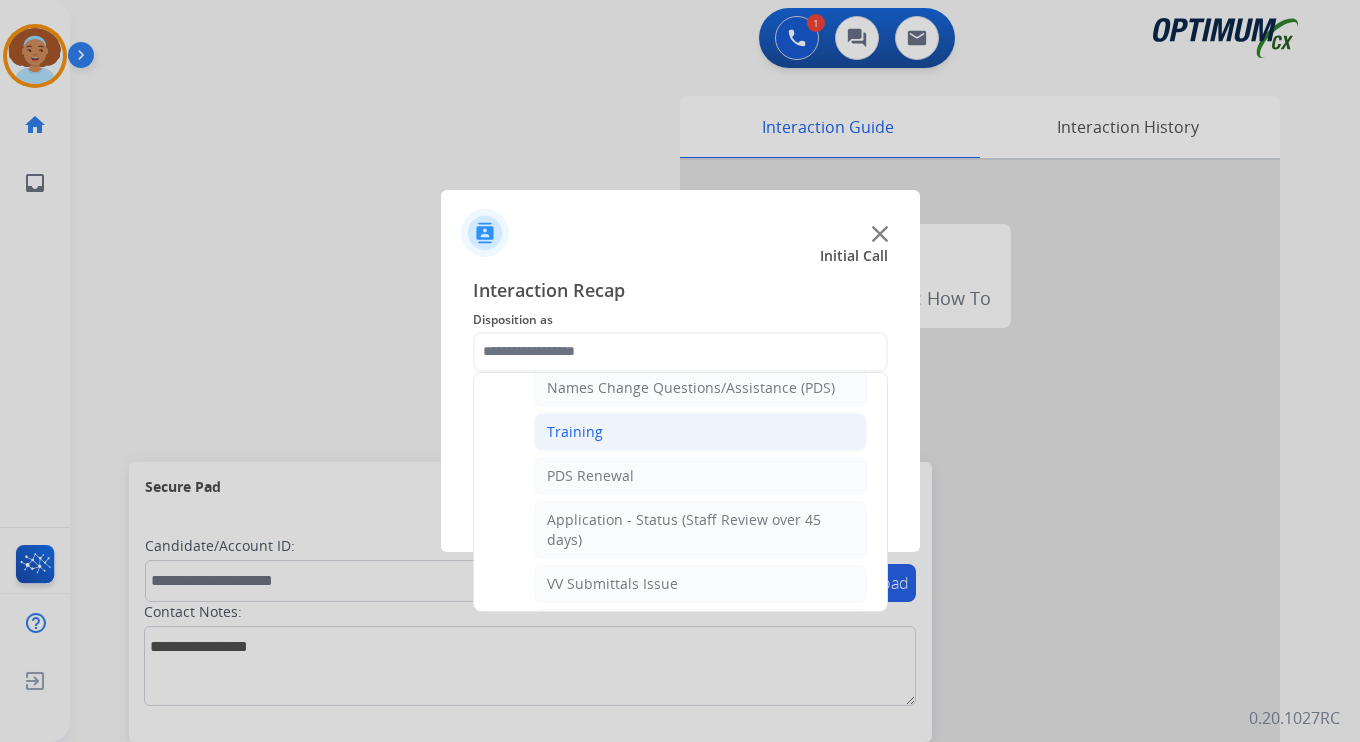click on "Training" 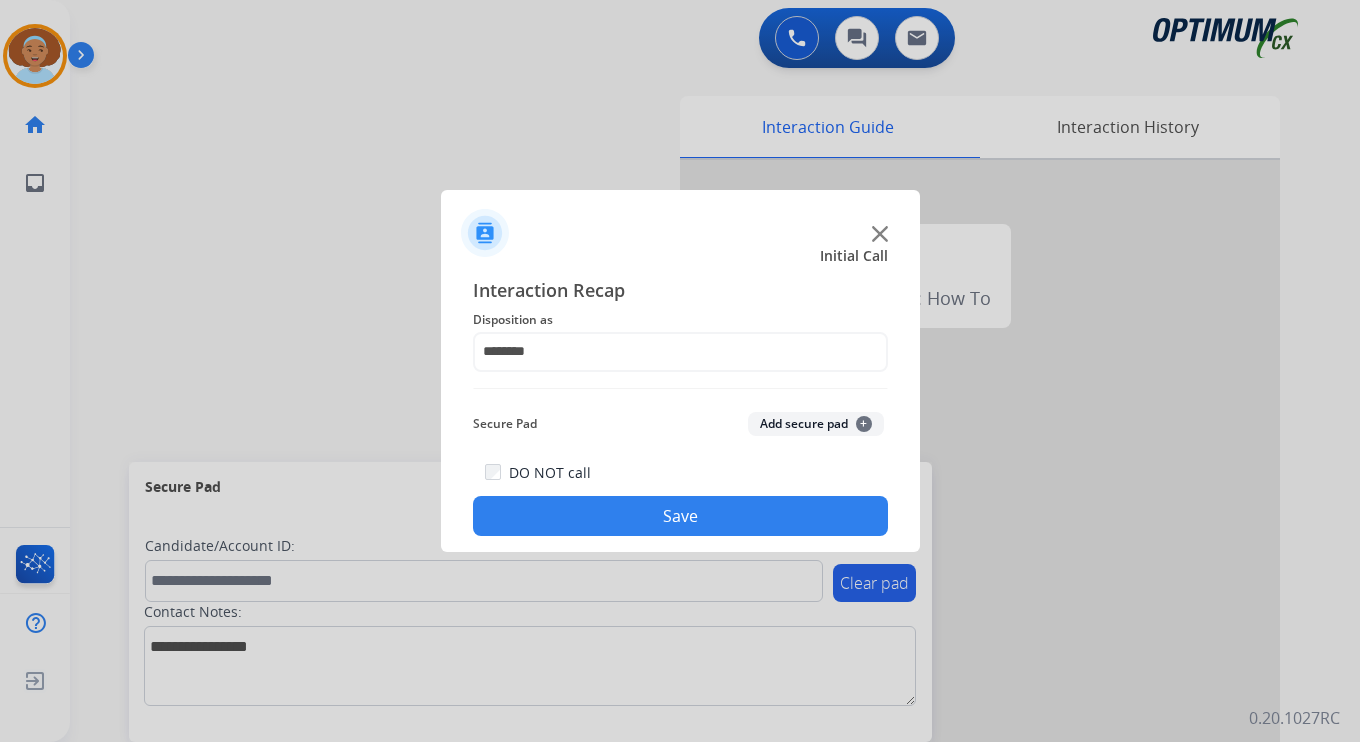 click on "Save" 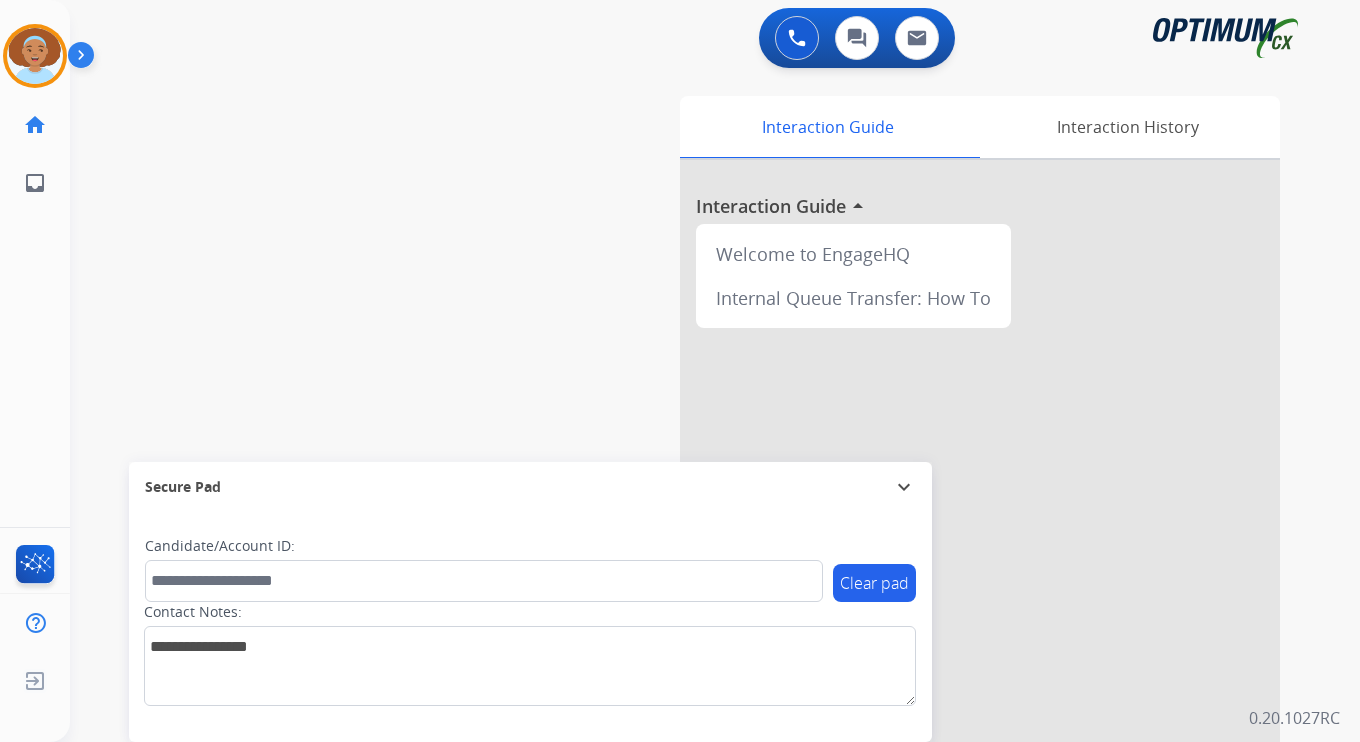 drag, startPoint x: 89, startPoint y: 49, endPoint x: 127, endPoint y: 105, distance: 67.6757 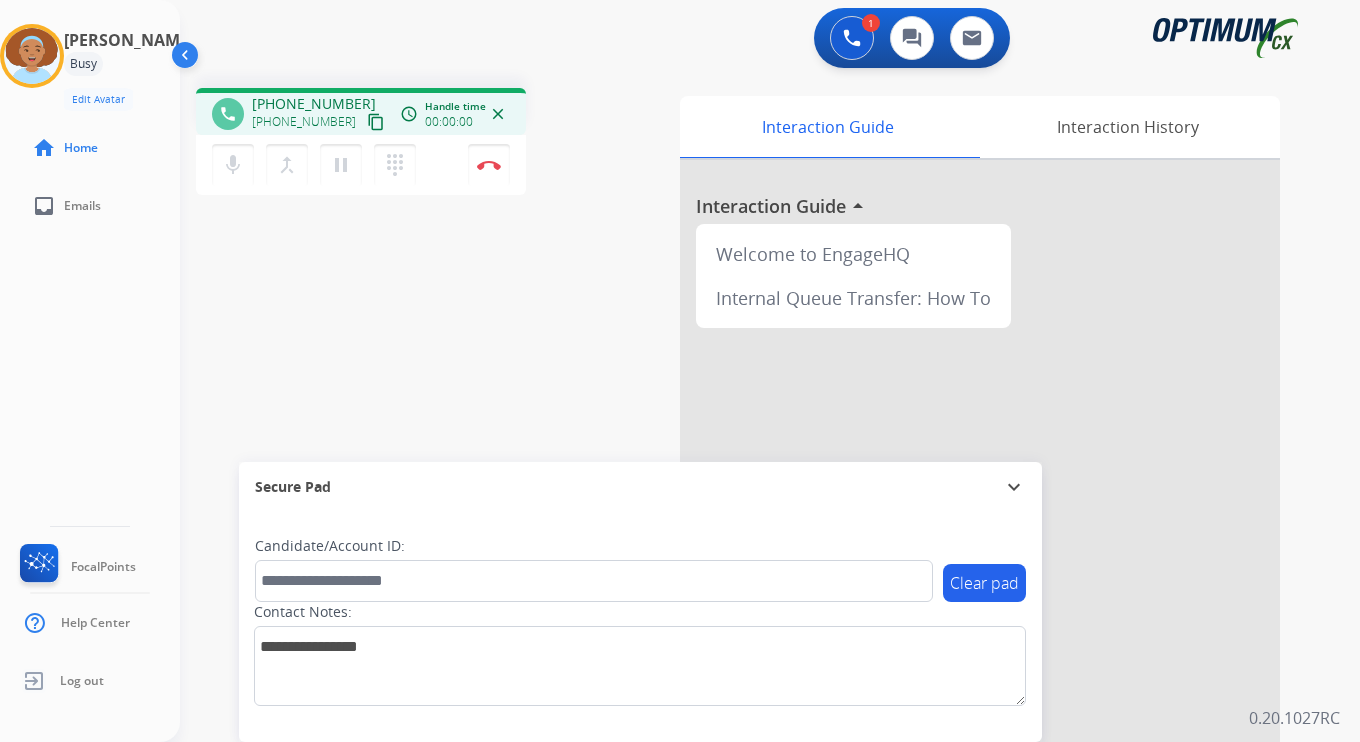 click on "content_copy" at bounding box center (376, 122) 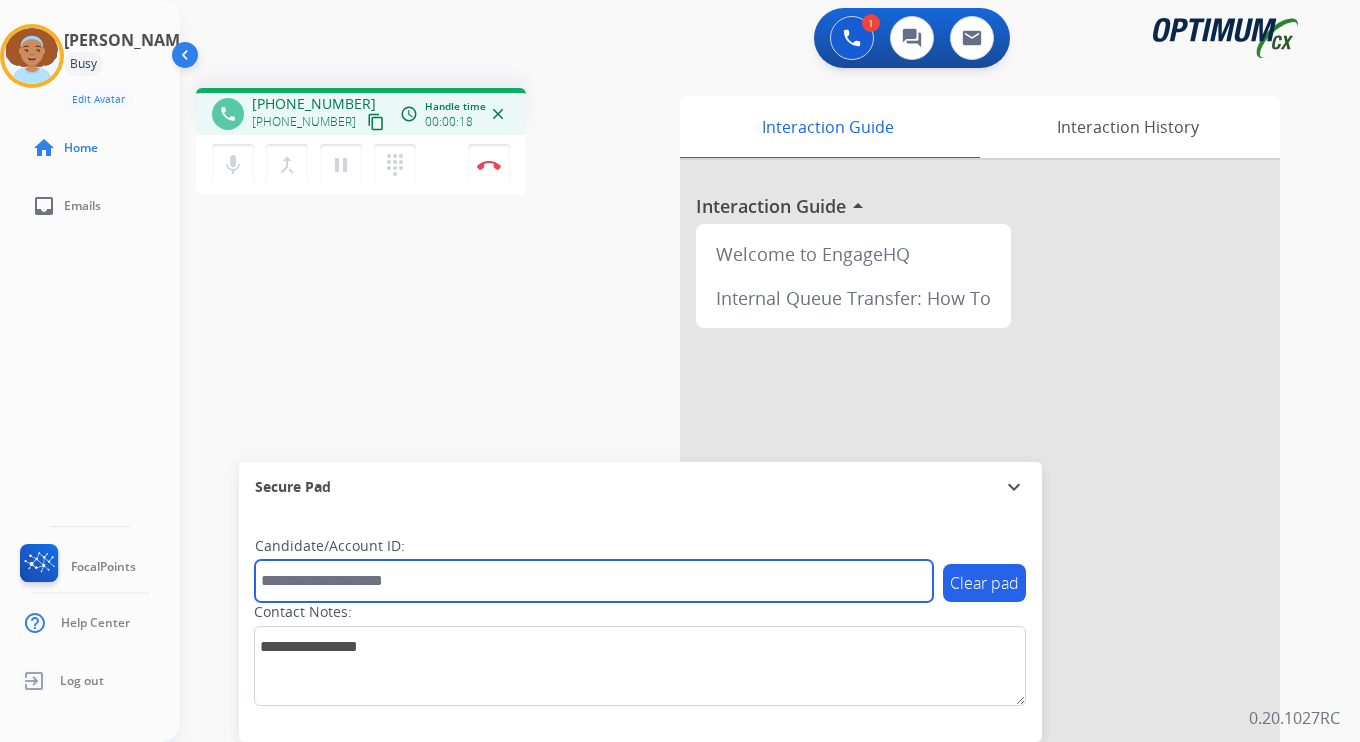 click at bounding box center (594, 581) 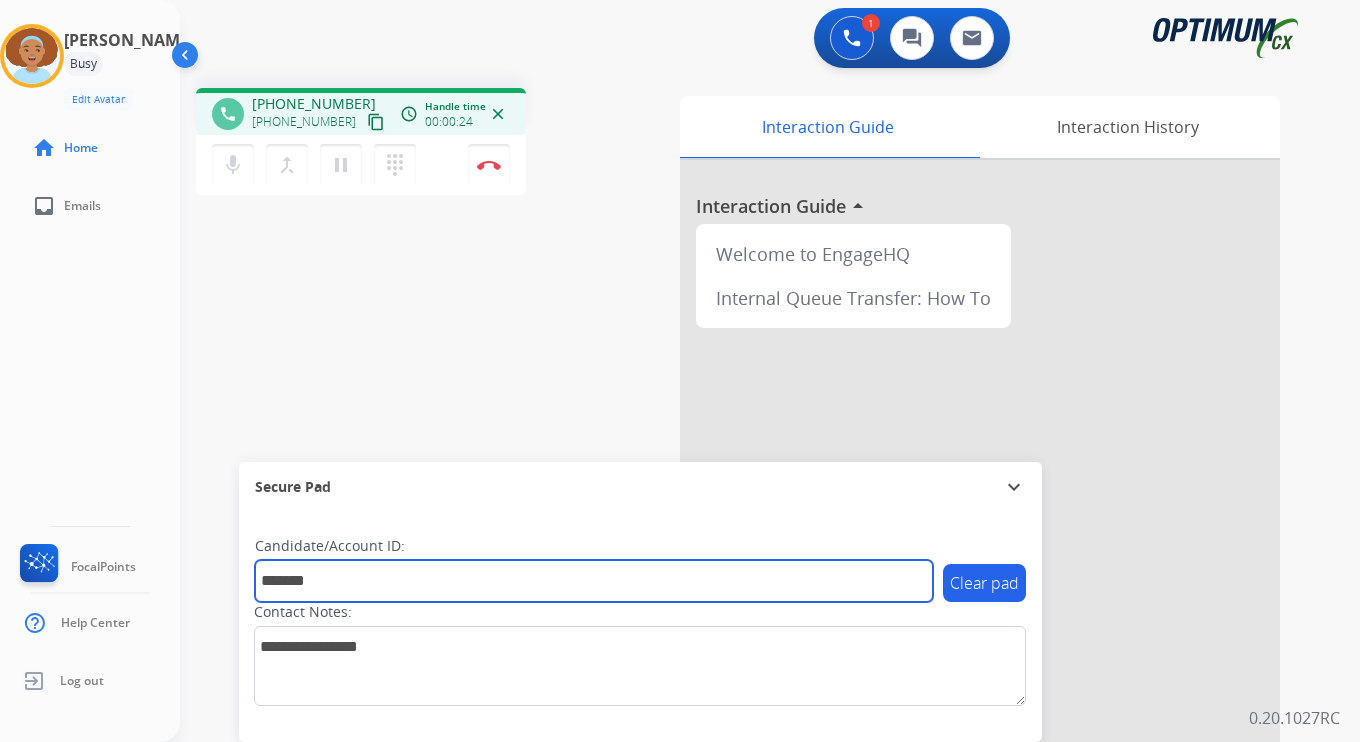 type on "*******" 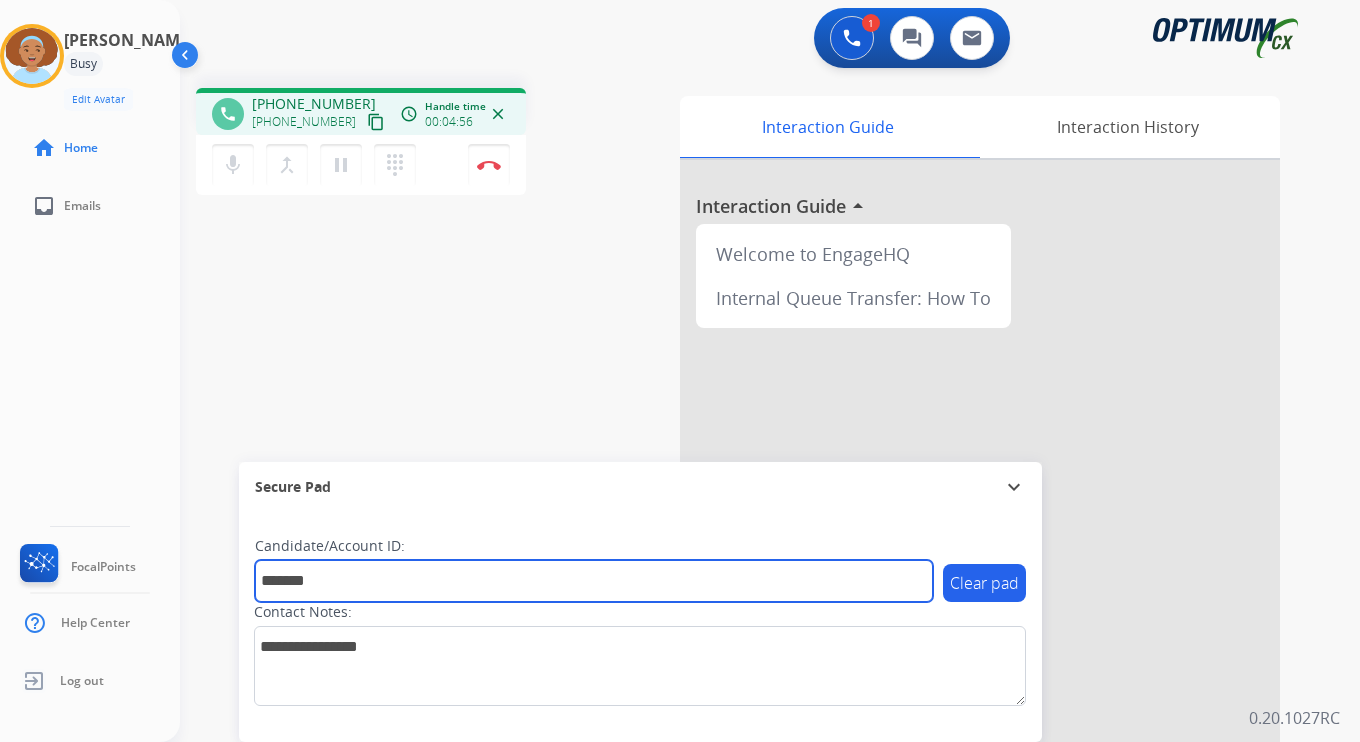 click on "*******" at bounding box center (594, 581) 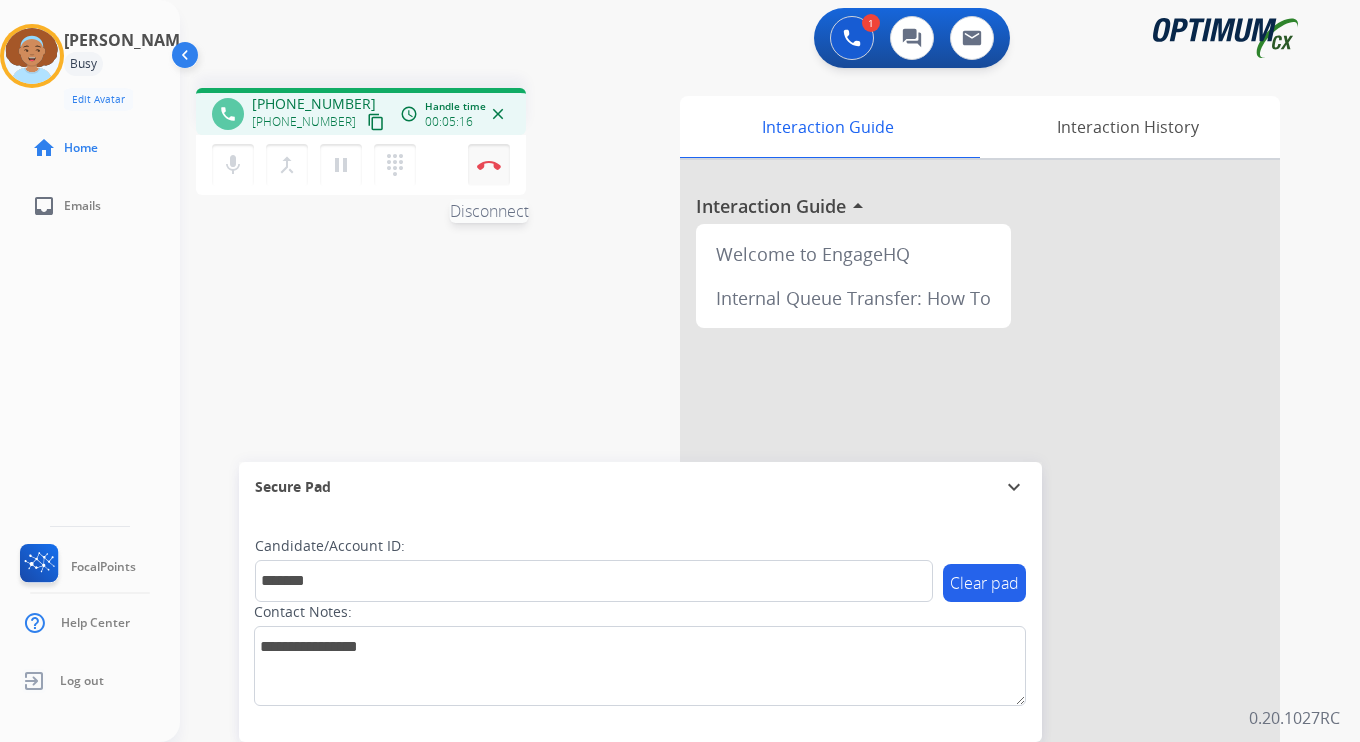 click on "Disconnect" at bounding box center [489, 165] 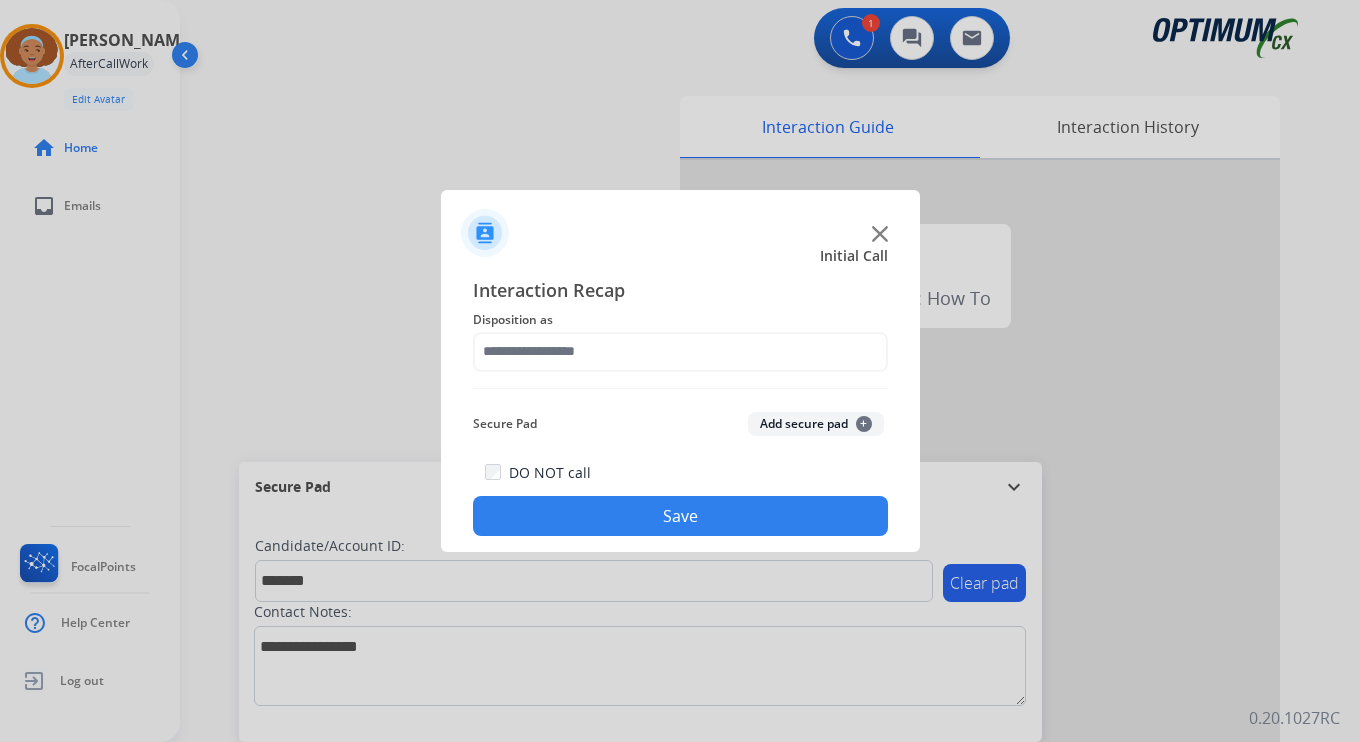 click on "Add secure pad  +" 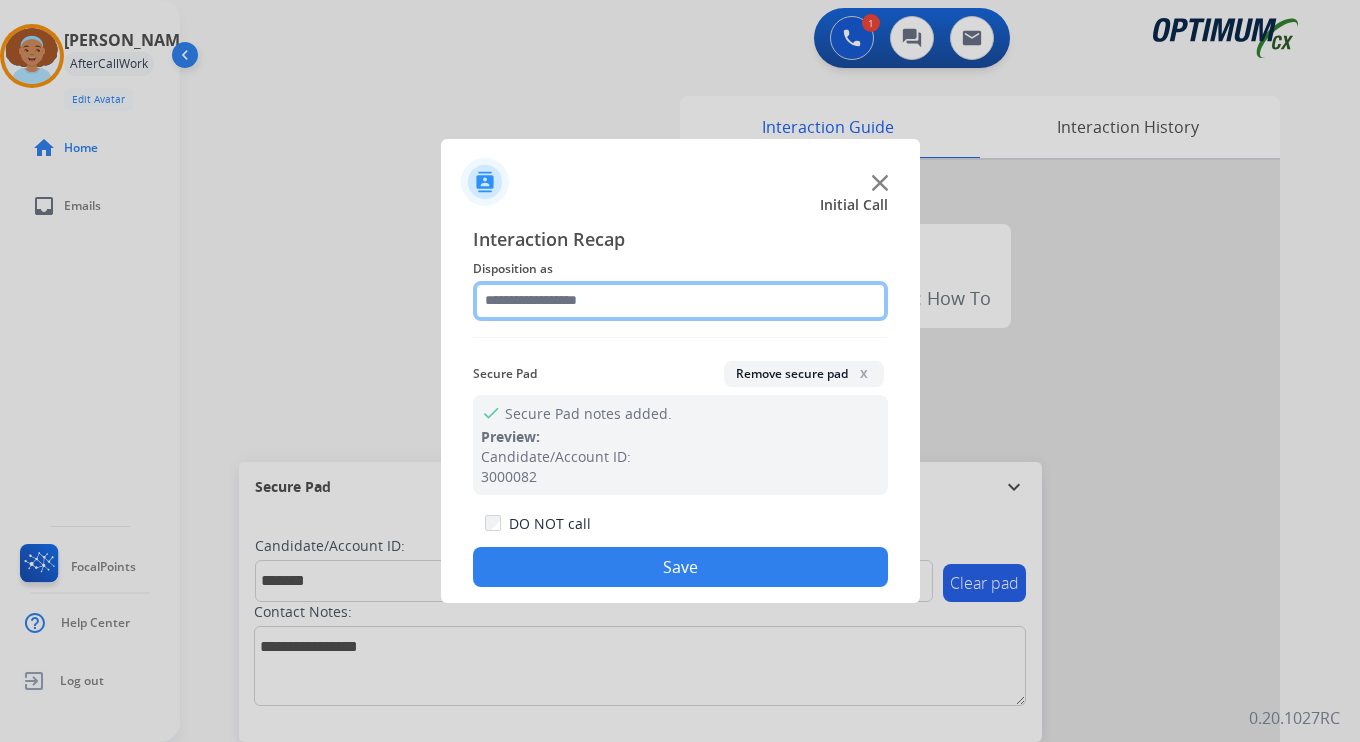 click 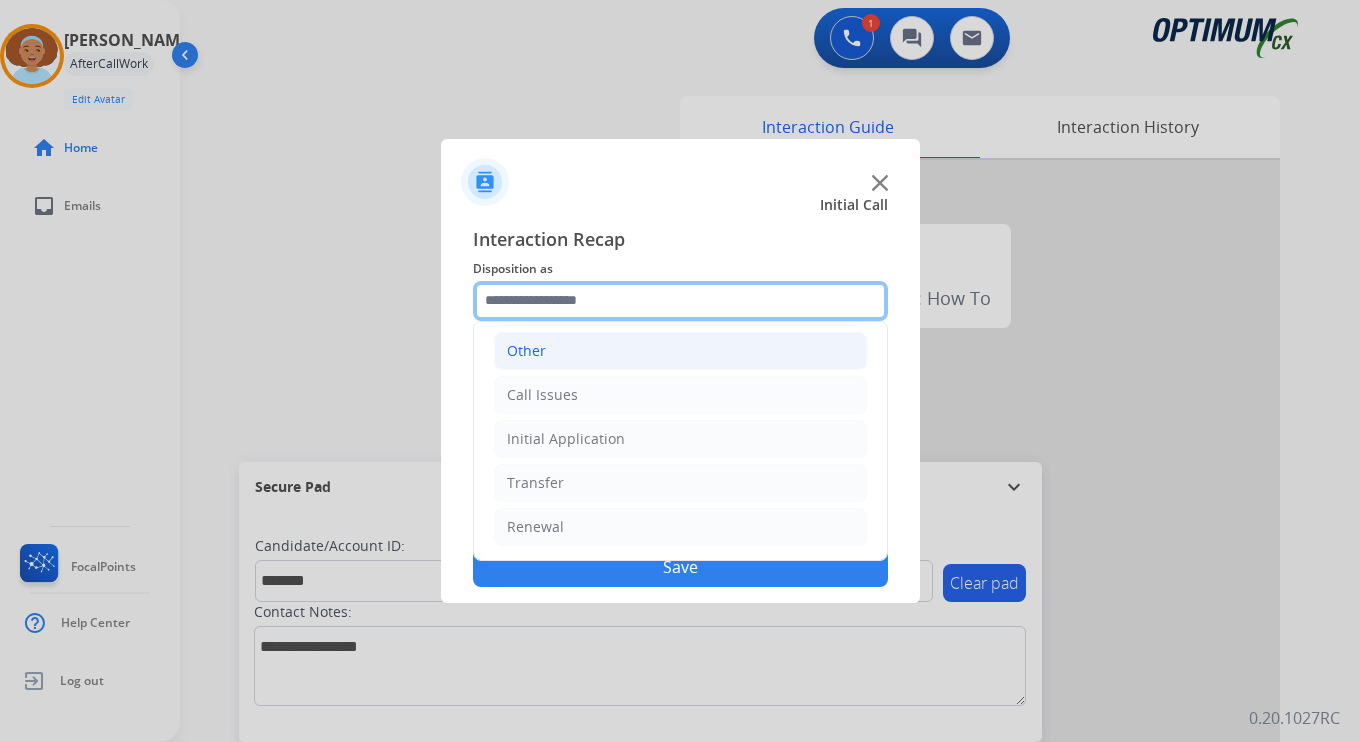 scroll, scrollTop: 0, scrollLeft: 0, axis: both 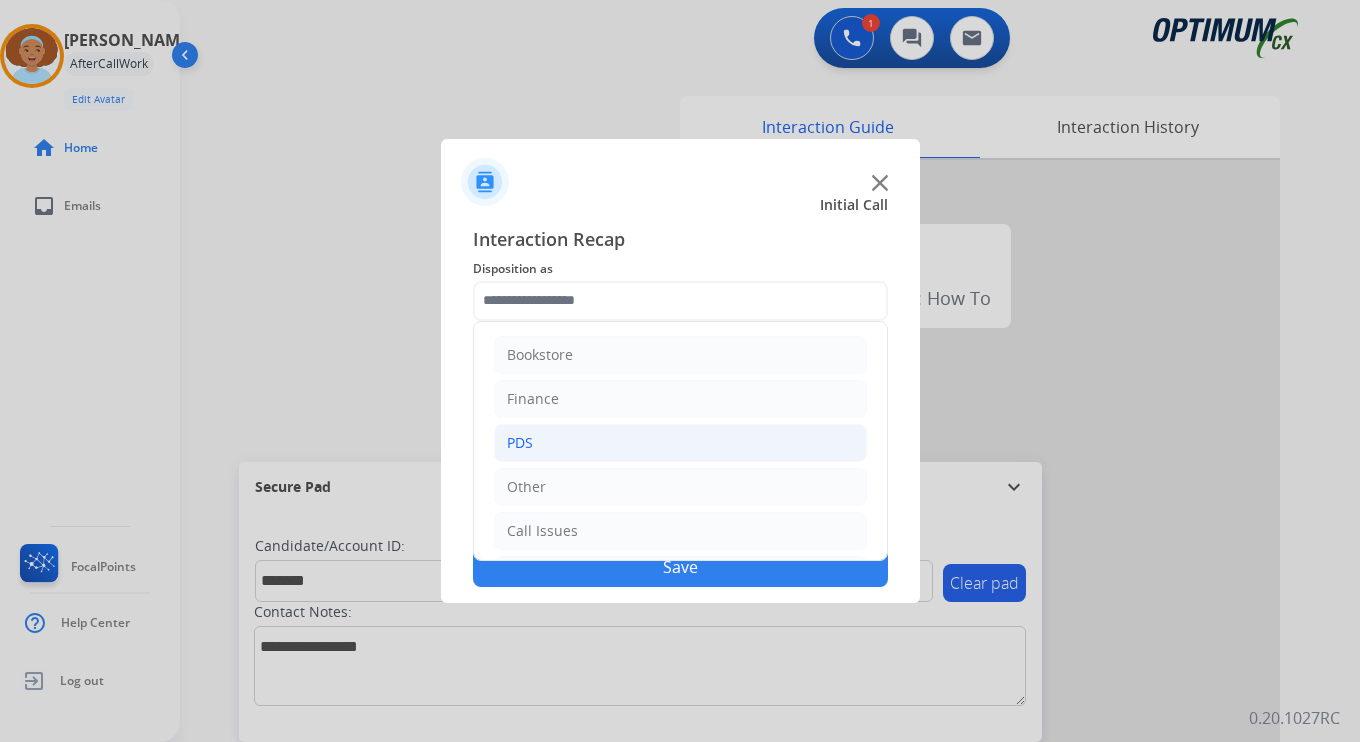 click on "PDS" 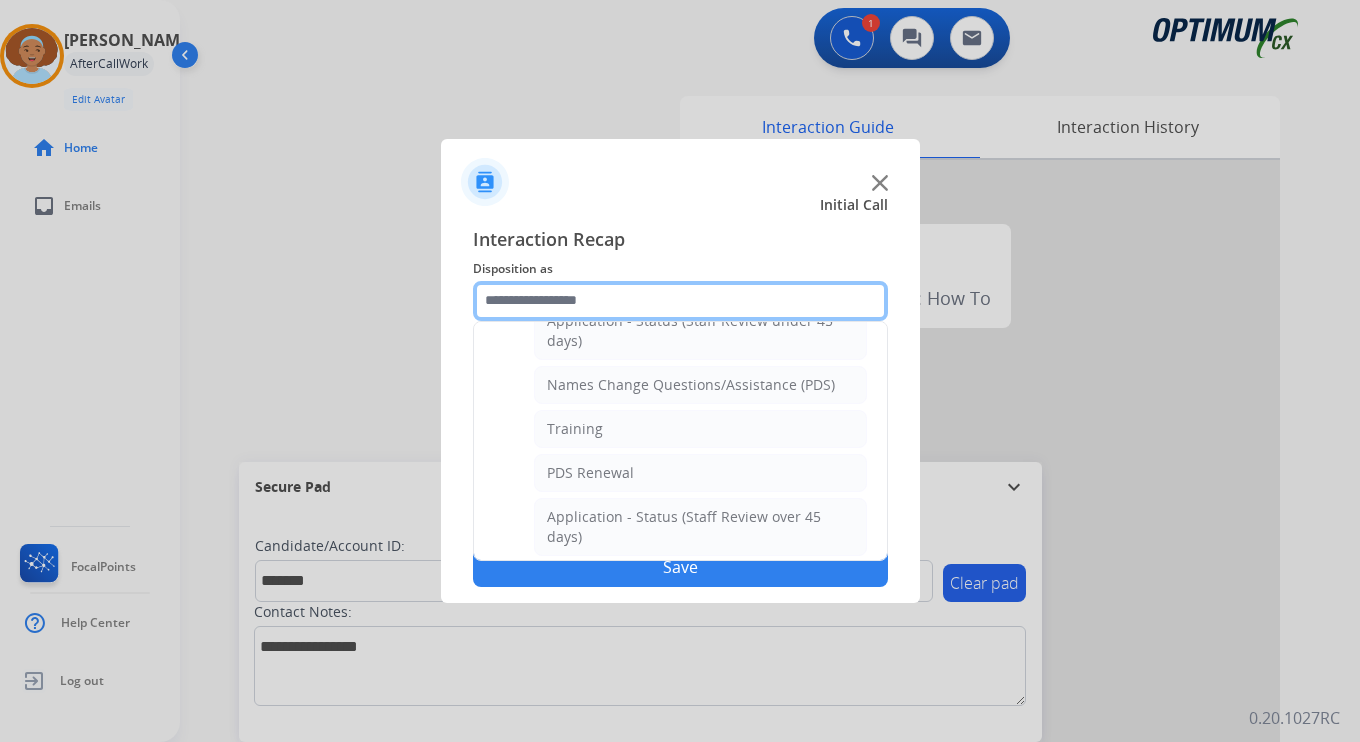 scroll, scrollTop: 182, scrollLeft: 0, axis: vertical 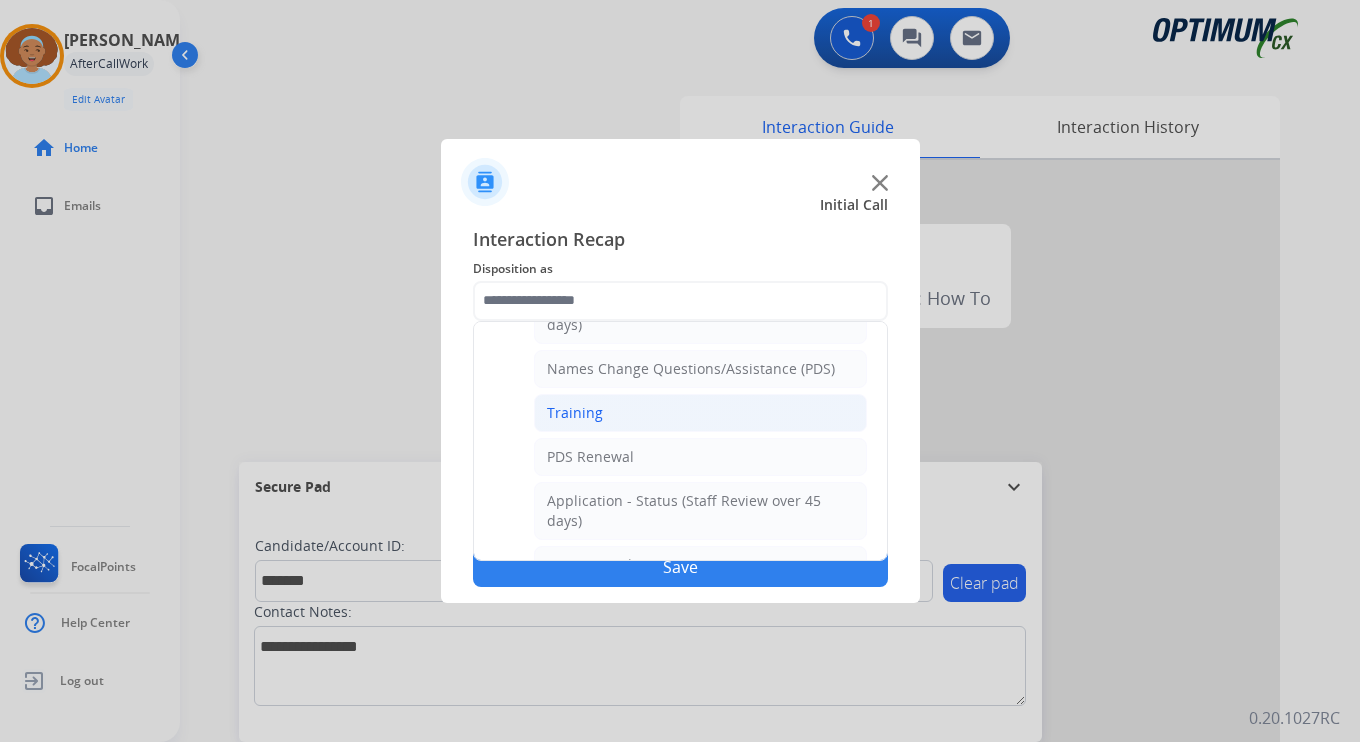 click on "Training" 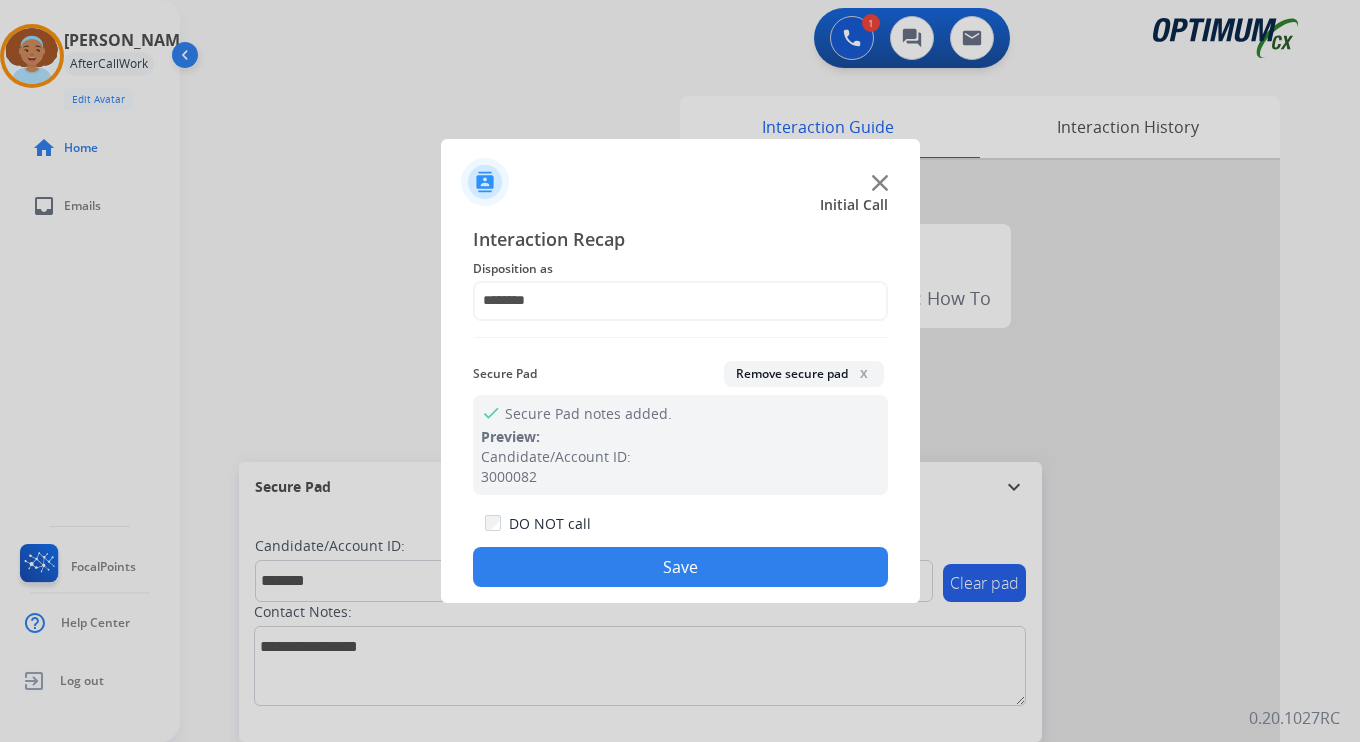 click on "Save" 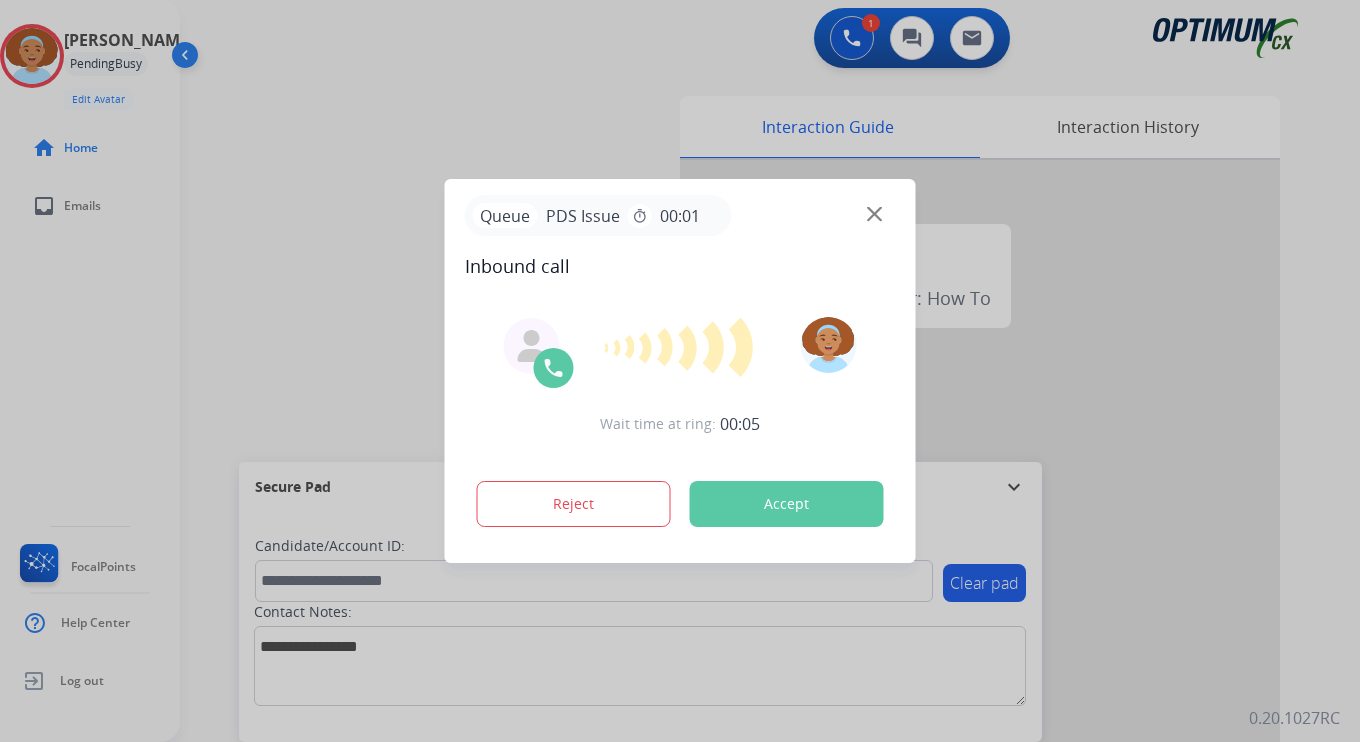 click at bounding box center [680, 371] 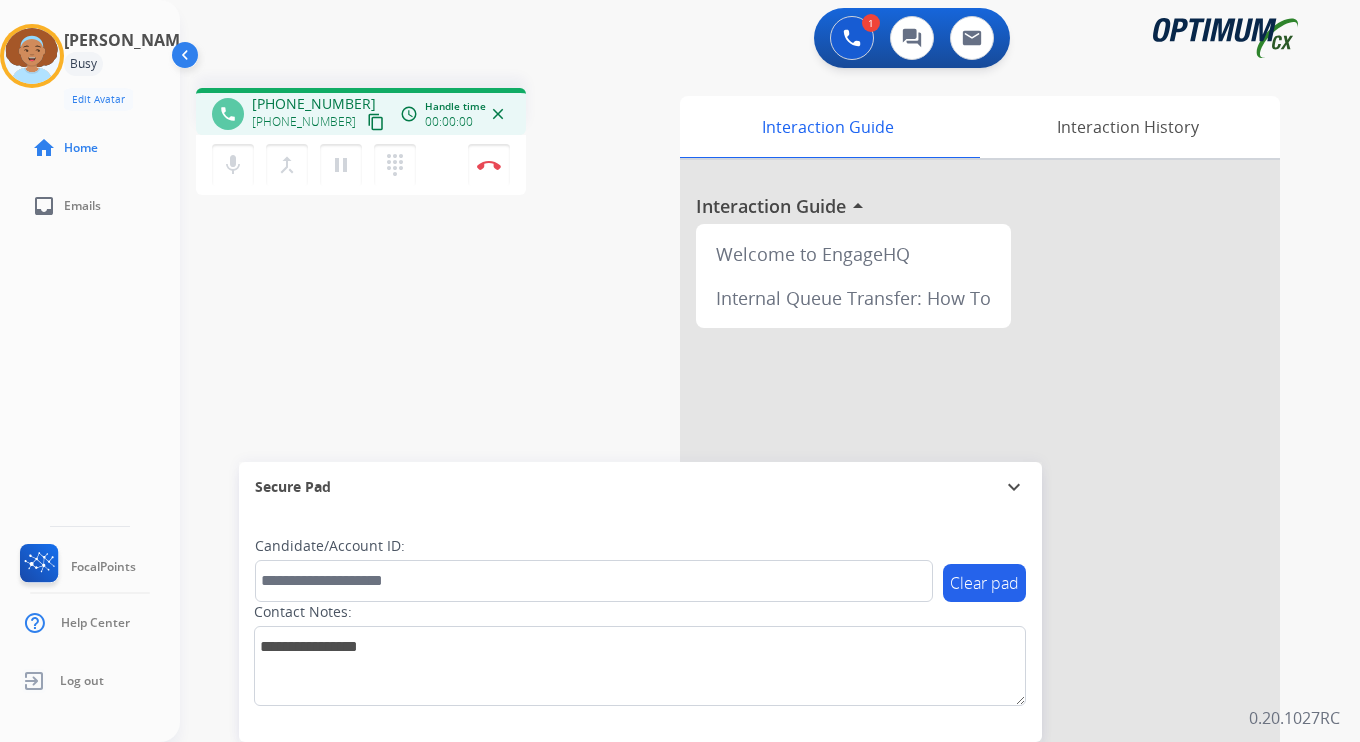 click on "content_copy" at bounding box center (376, 122) 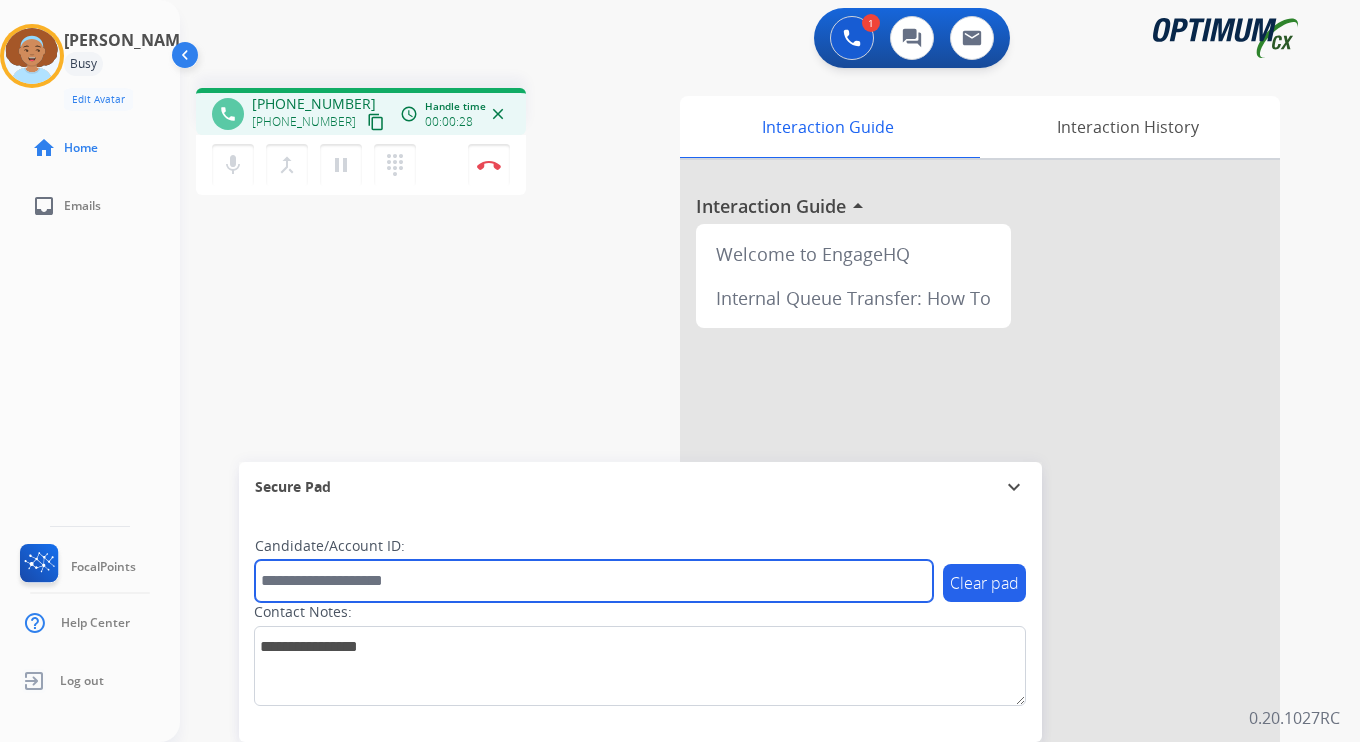 click at bounding box center (594, 581) 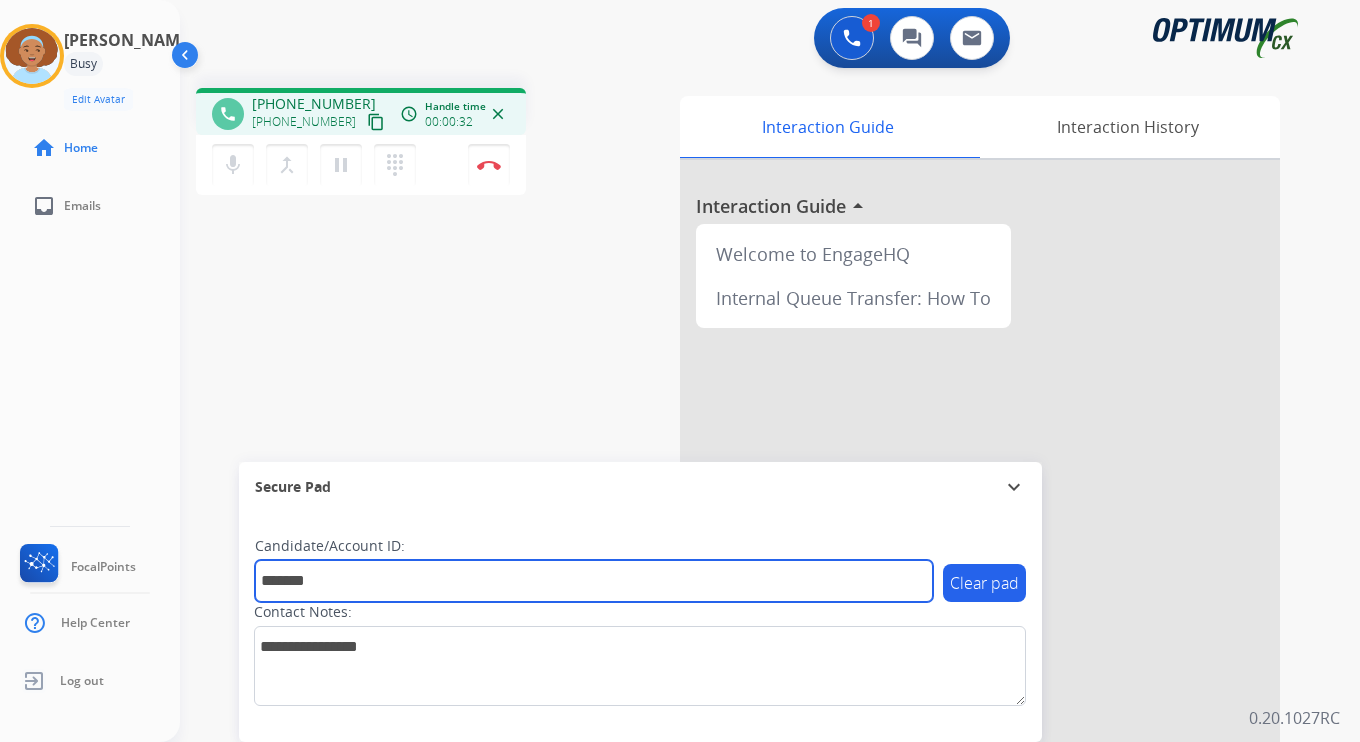 type on "*******" 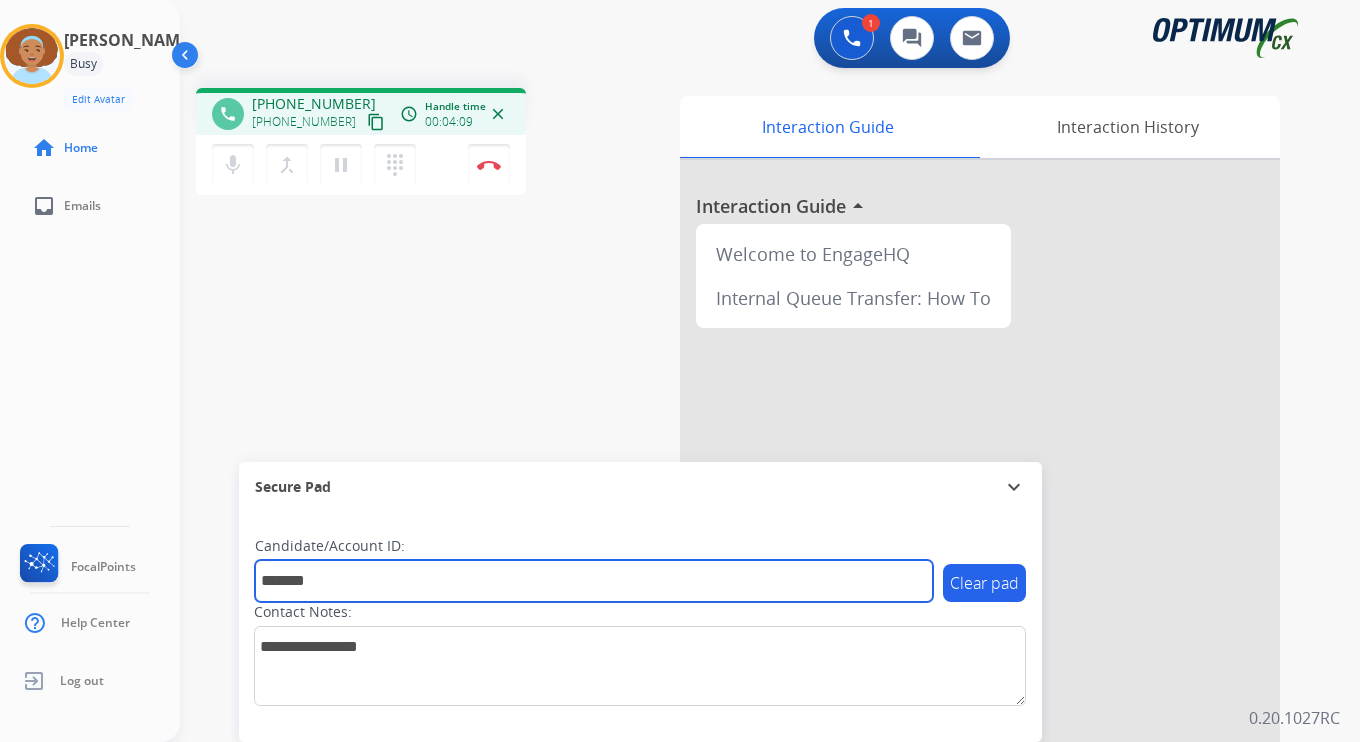click on "*******" at bounding box center [594, 581] 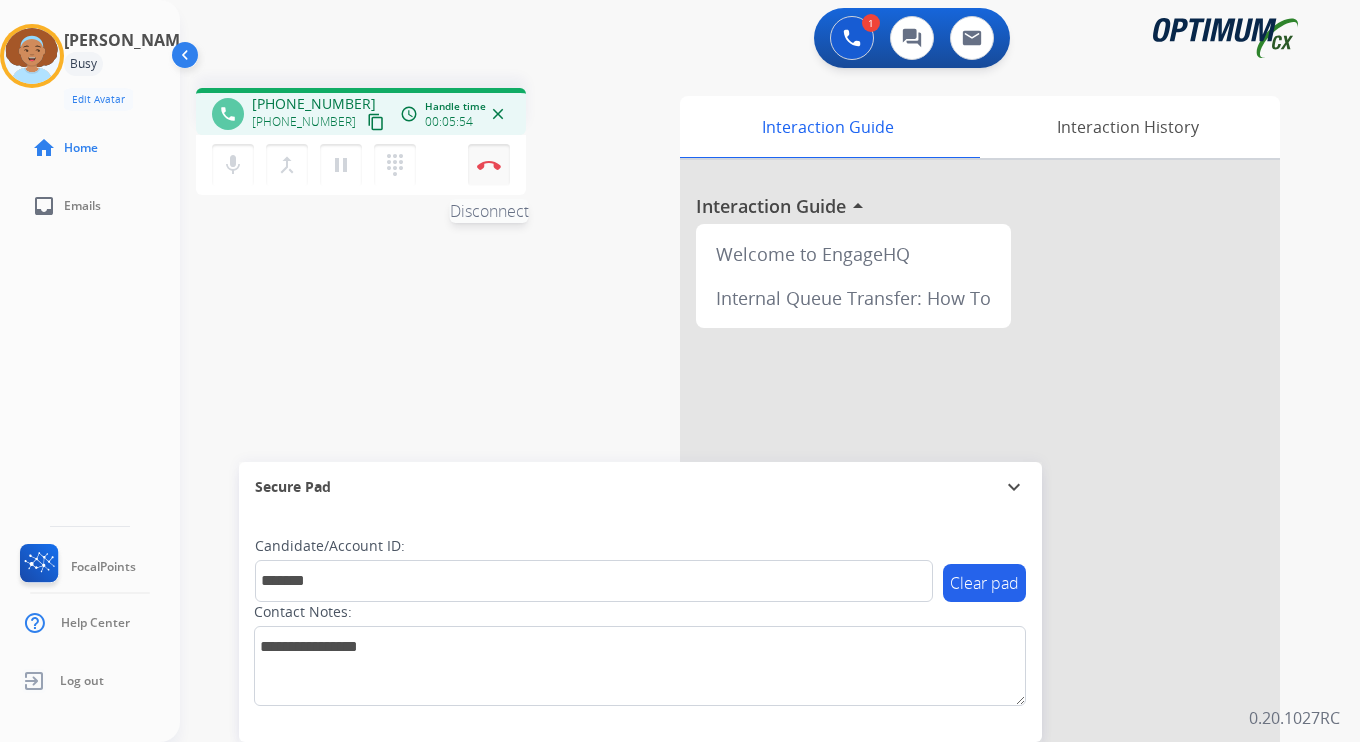 click on "Disconnect" at bounding box center (489, 165) 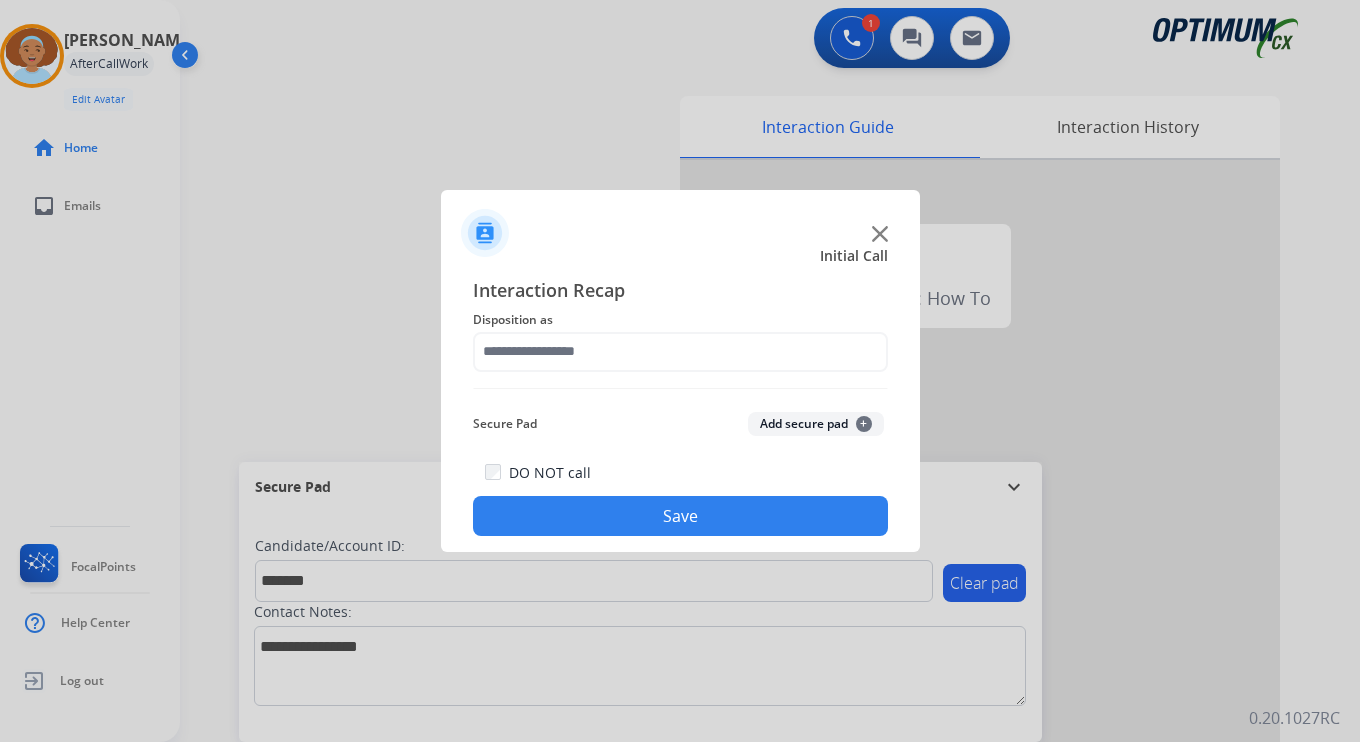 click on "Add secure pad  +" 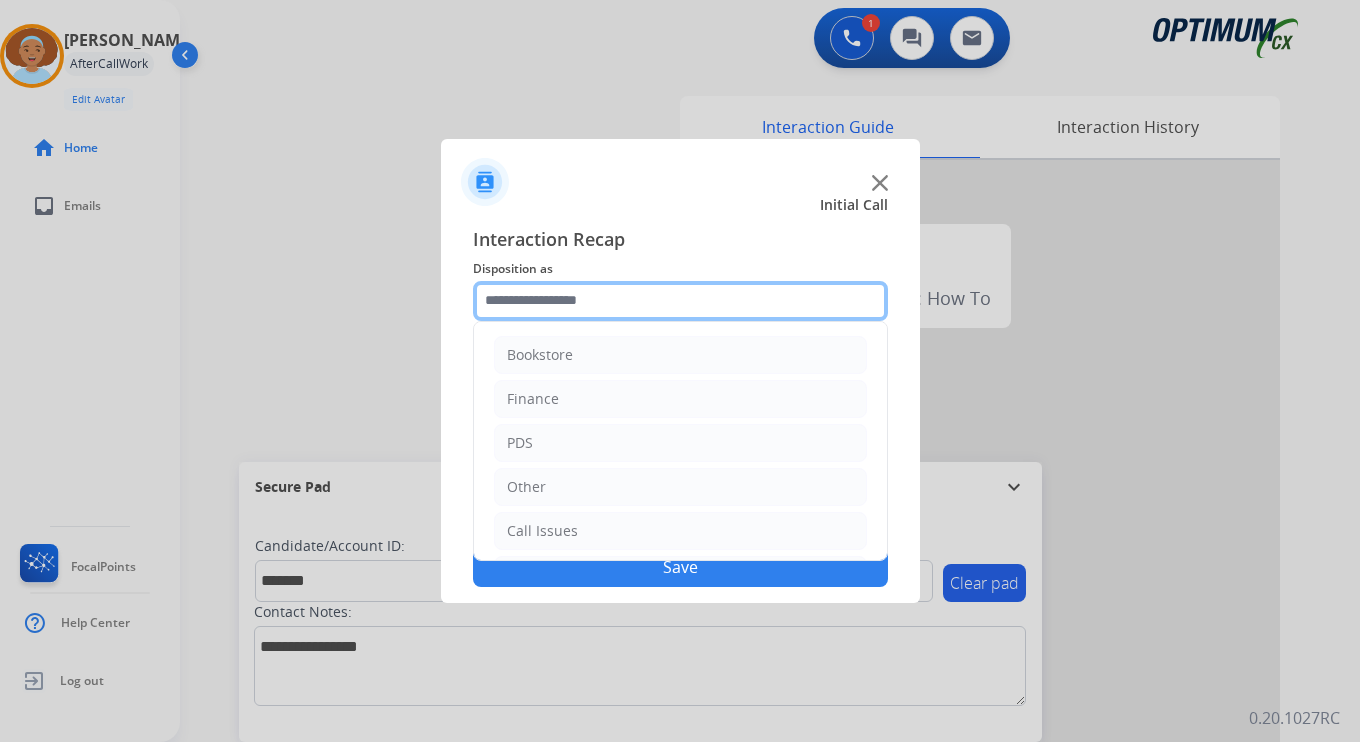 click 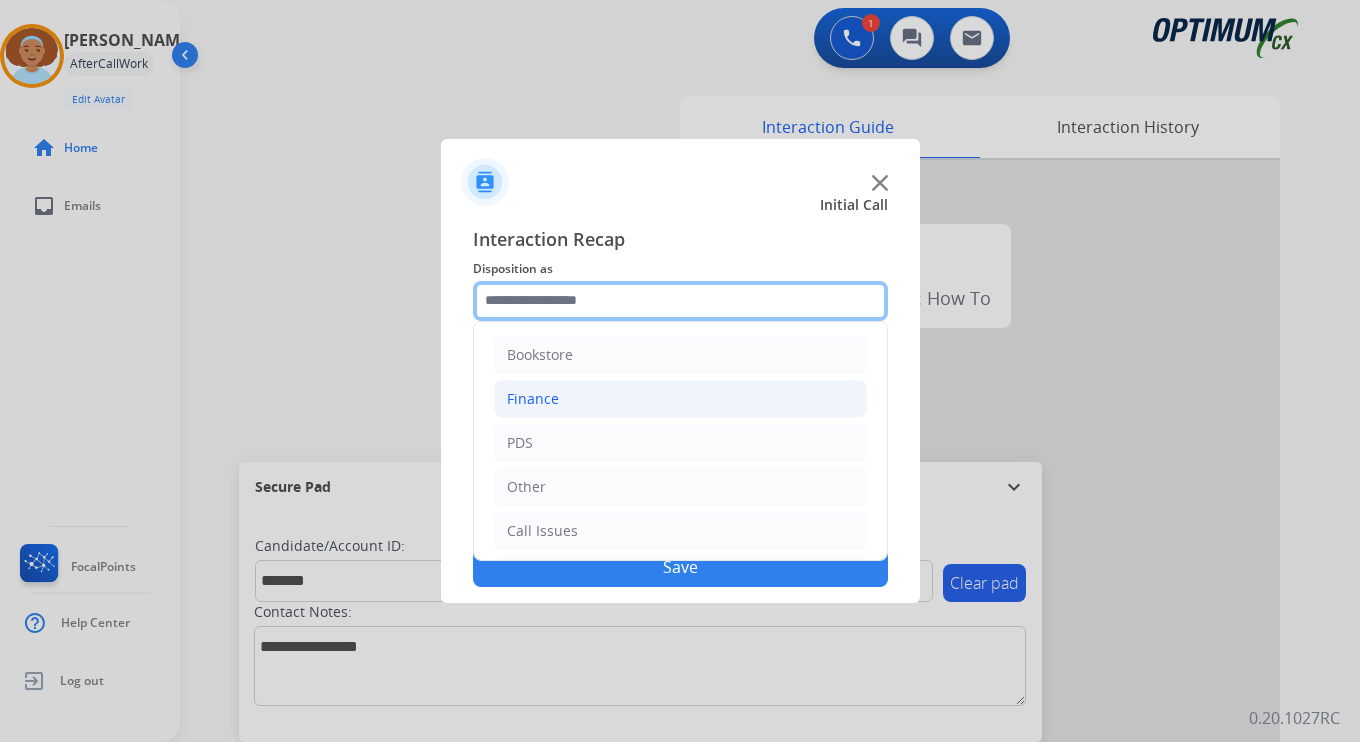 scroll, scrollTop: 136, scrollLeft: 0, axis: vertical 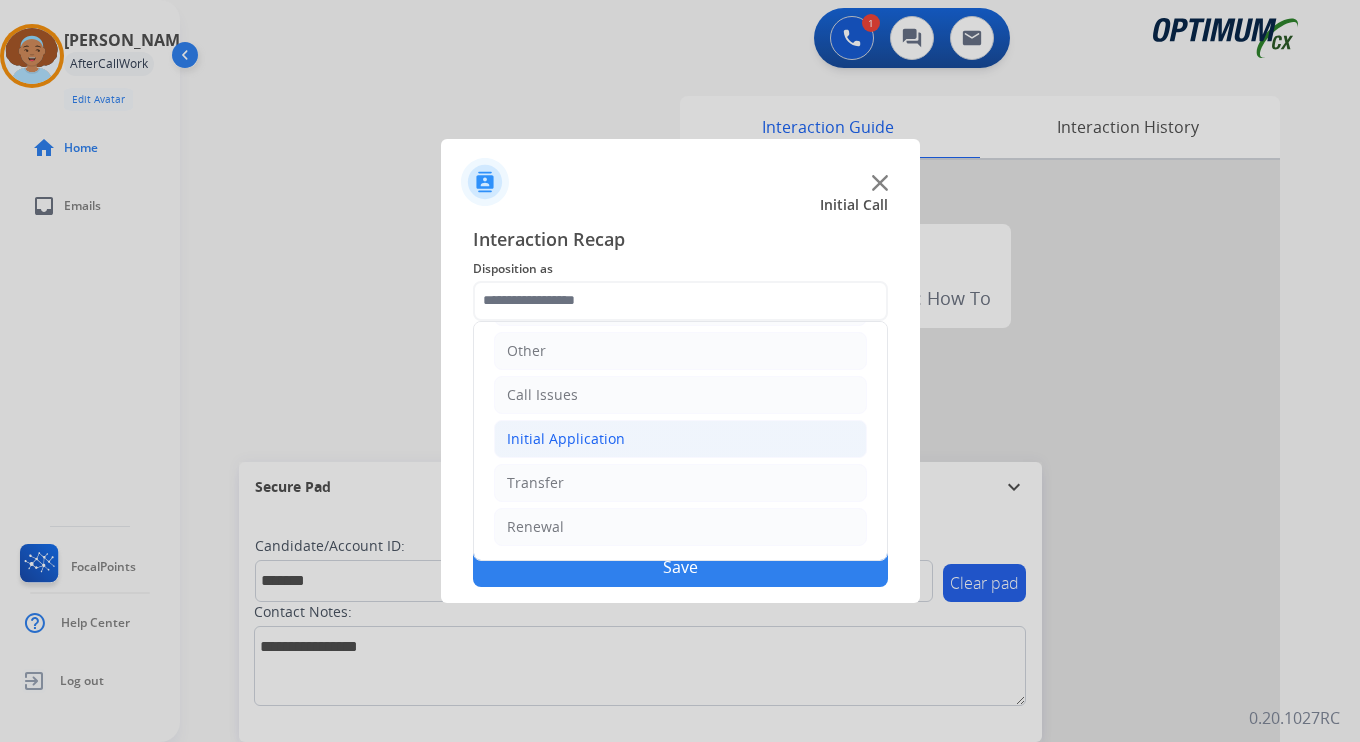 click on "Initial Application" 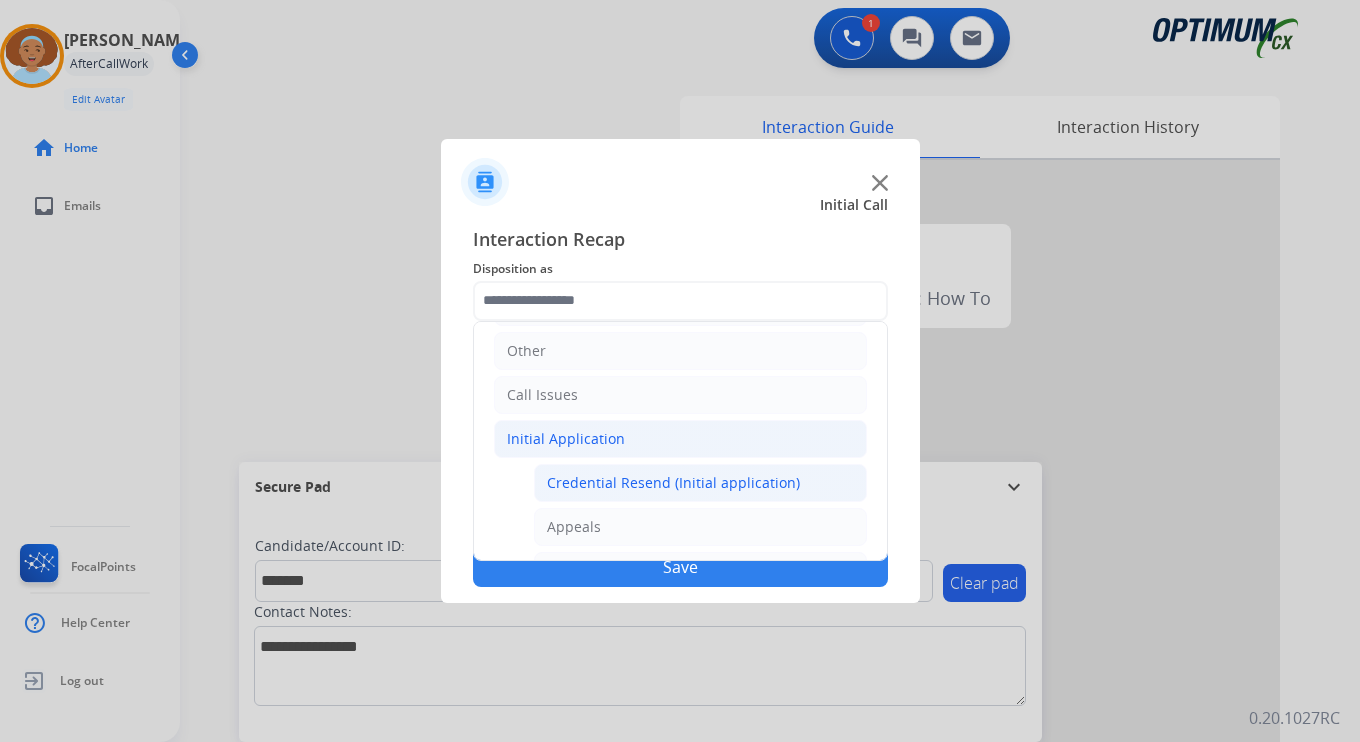 click on "Credential Resend (Initial application)" 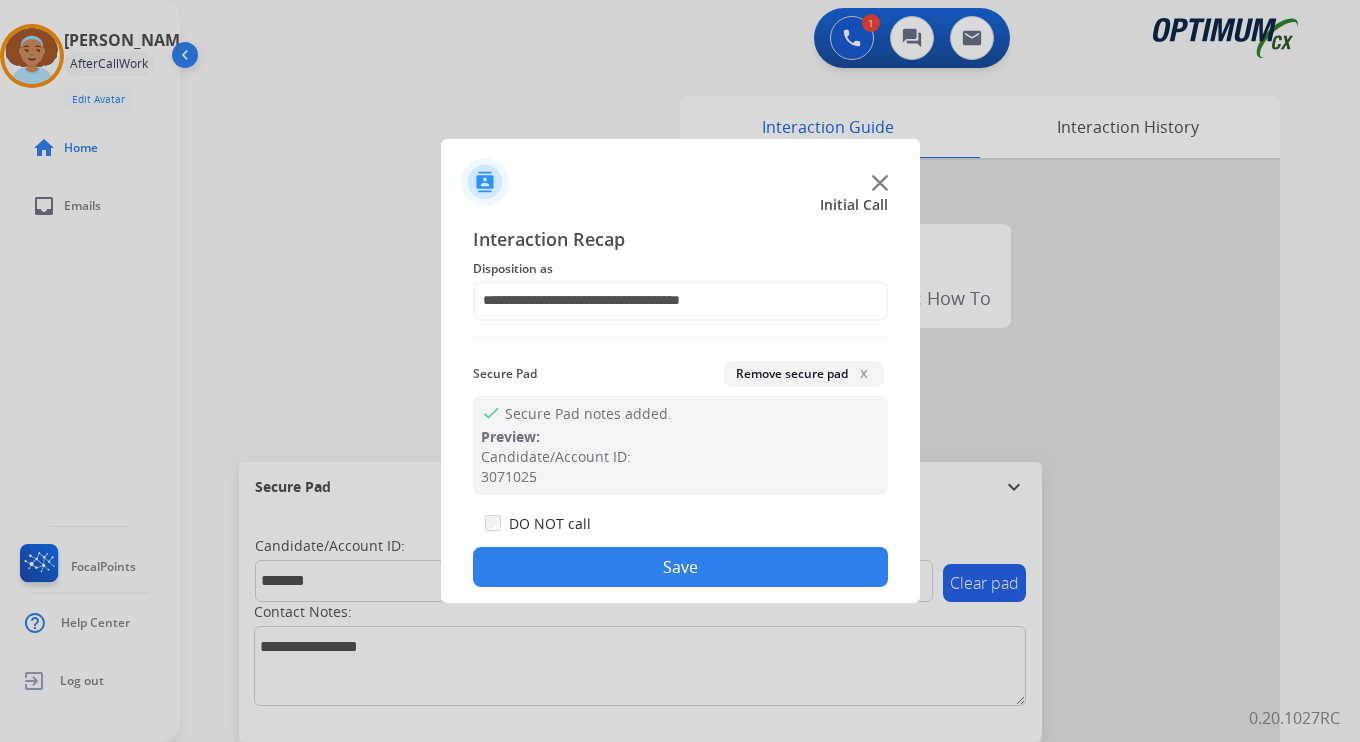 click on "Save" 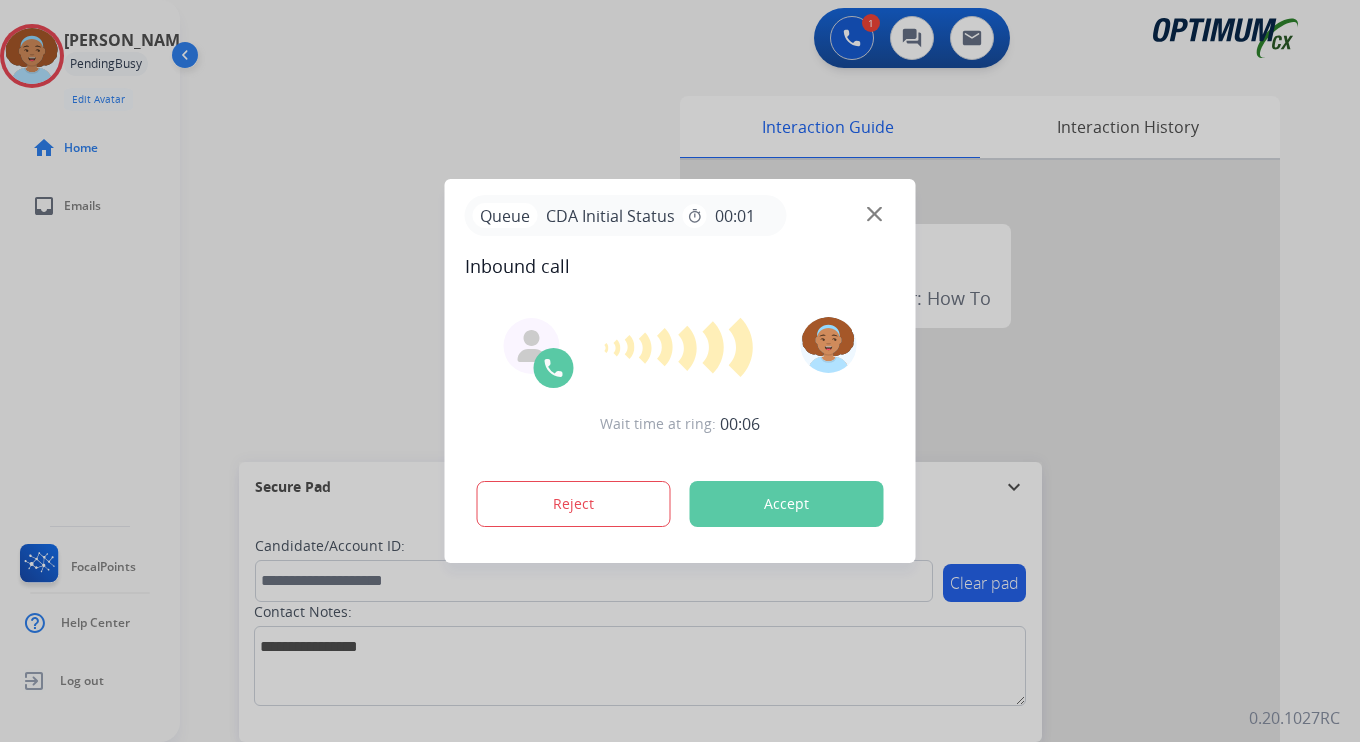 click at bounding box center (680, 371) 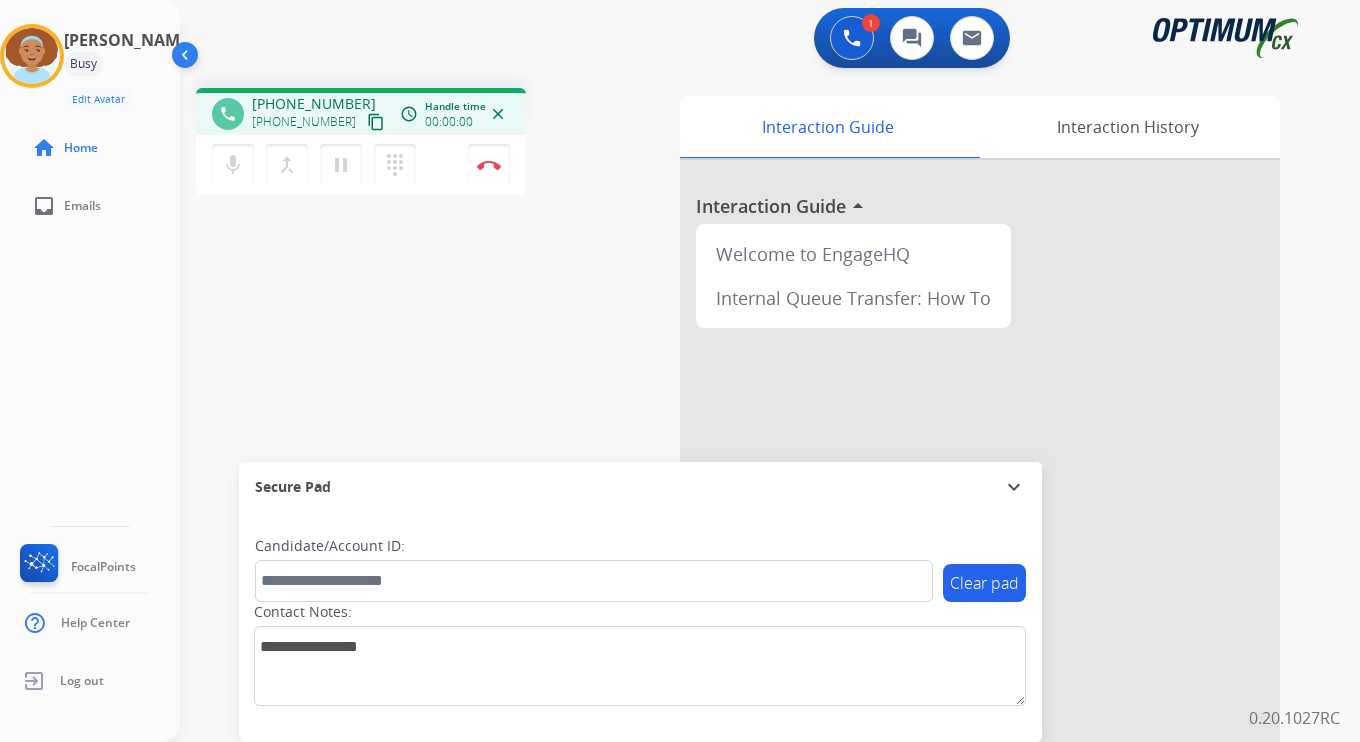 click on "content_copy" at bounding box center (376, 122) 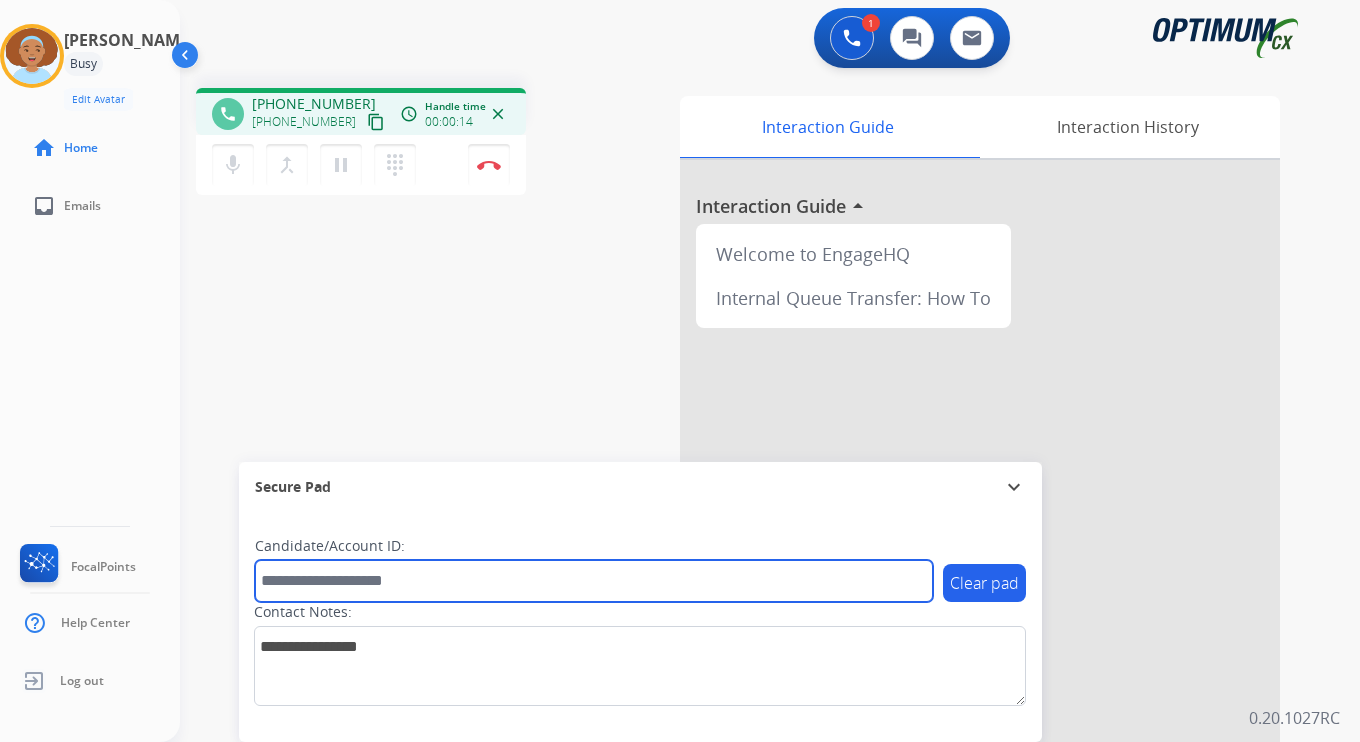 click at bounding box center (594, 581) 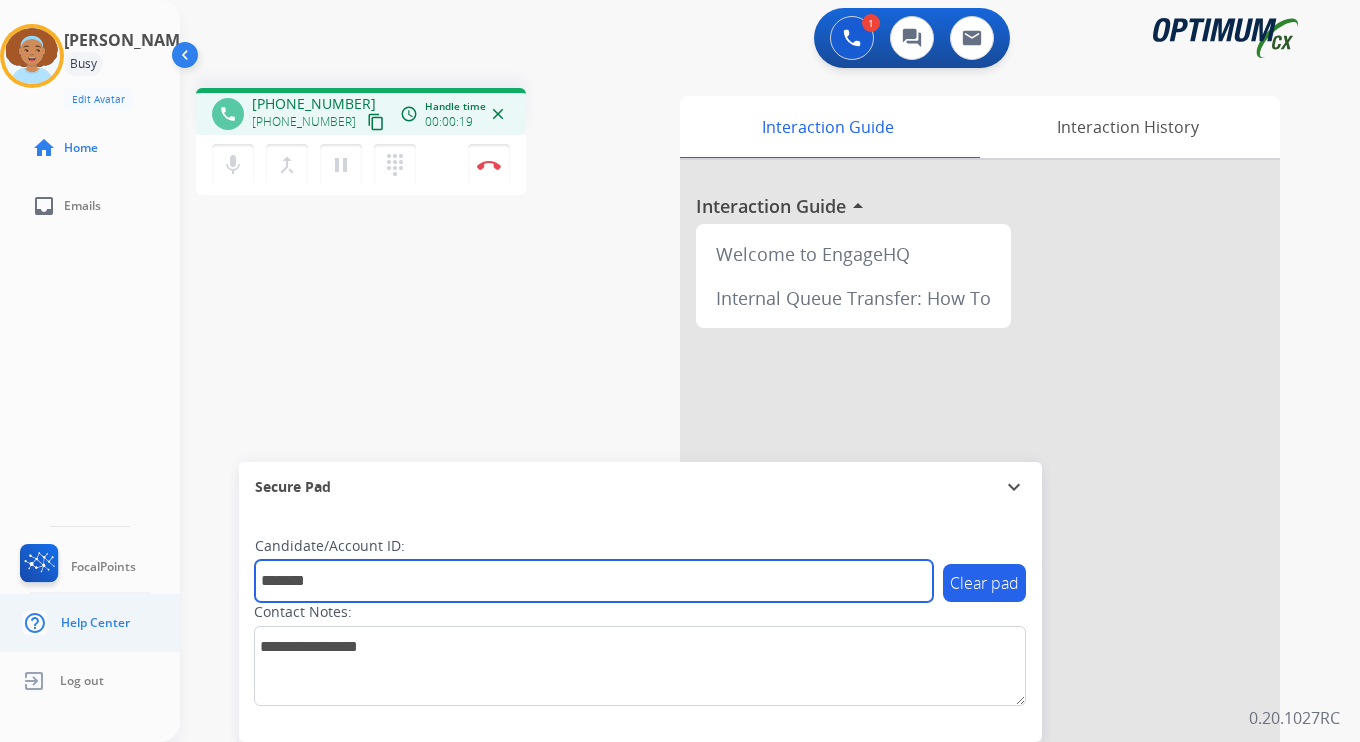 type on "*******" 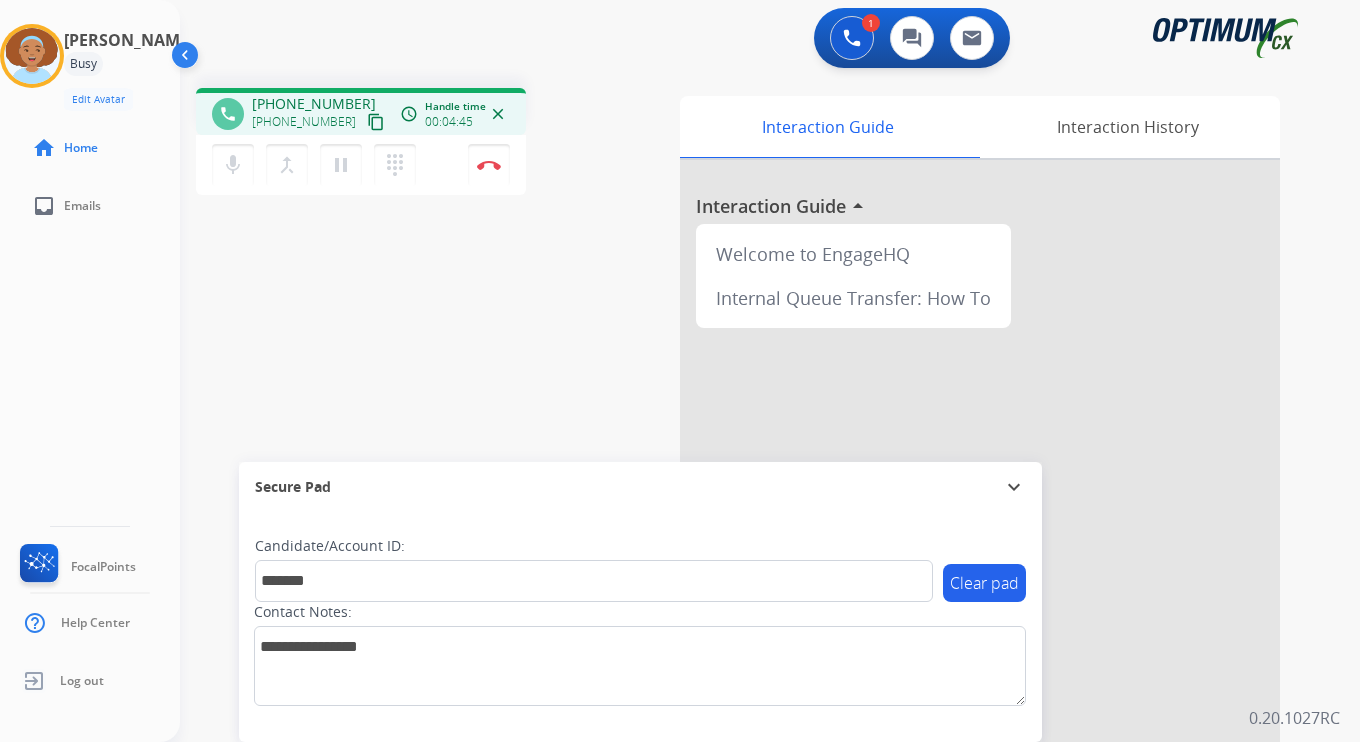 click on "1 Voice Interactions  0  Chat Interactions   0  Email Interactions phone [PHONE_NUMBER] [PHONE_NUMBER] content_copy access_time Call metrics Queue   00:08 Hold   00:00 Talk   04:46 Total   04:53 Handle time 00:04:45 close mic Mute merge_type Bridge pause Hold dialpad Dialpad Disconnect swap_horiz Break voice bridge close_fullscreen Connect 3-Way Call merge_type Separate 3-Way Call  Interaction Guide   Interaction History  Interaction Guide arrow_drop_up  Welcome to EngageHQ   Internal Queue Transfer: How To  Secure Pad expand_more Clear pad Candidate/Account ID: ******* Contact Notes:                  0.20.1027RC" at bounding box center (770, 371) 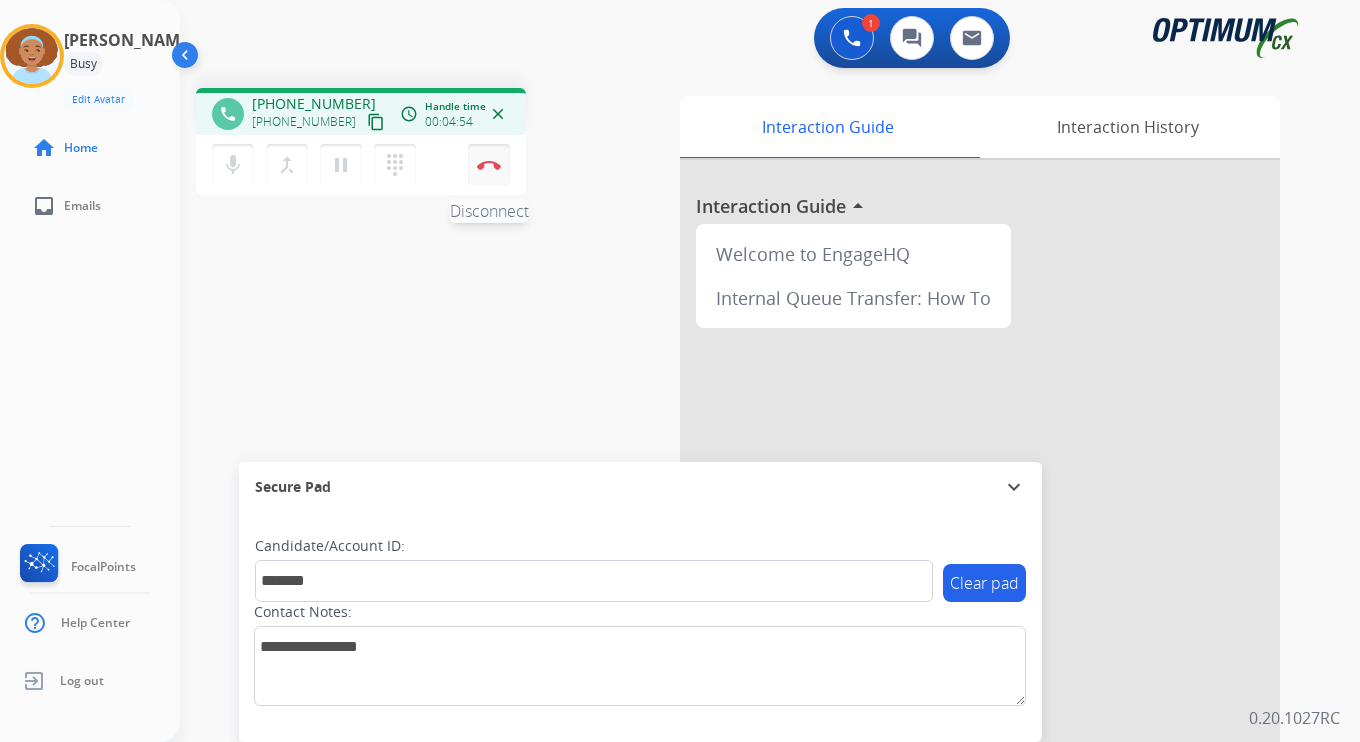 click on "Disconnect" at bounding box center [489, 165] 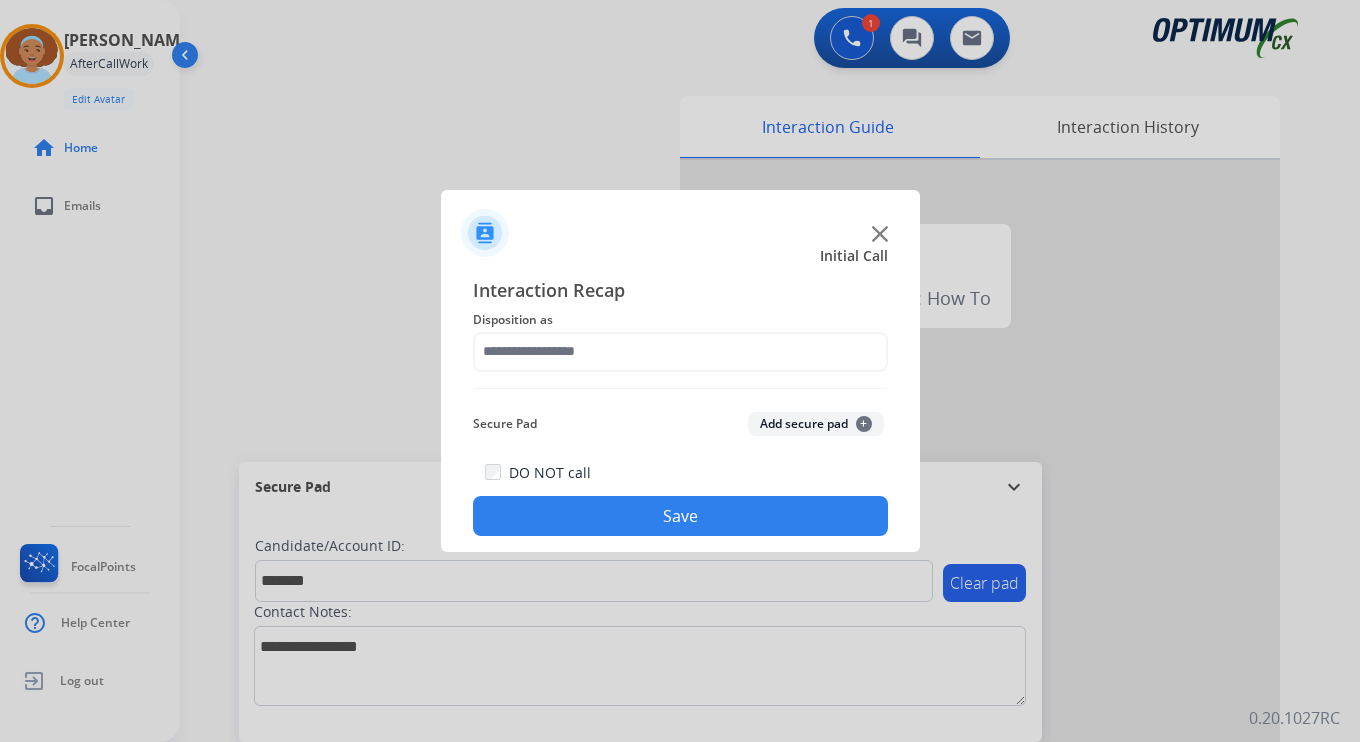click on "Add secure pad  +" 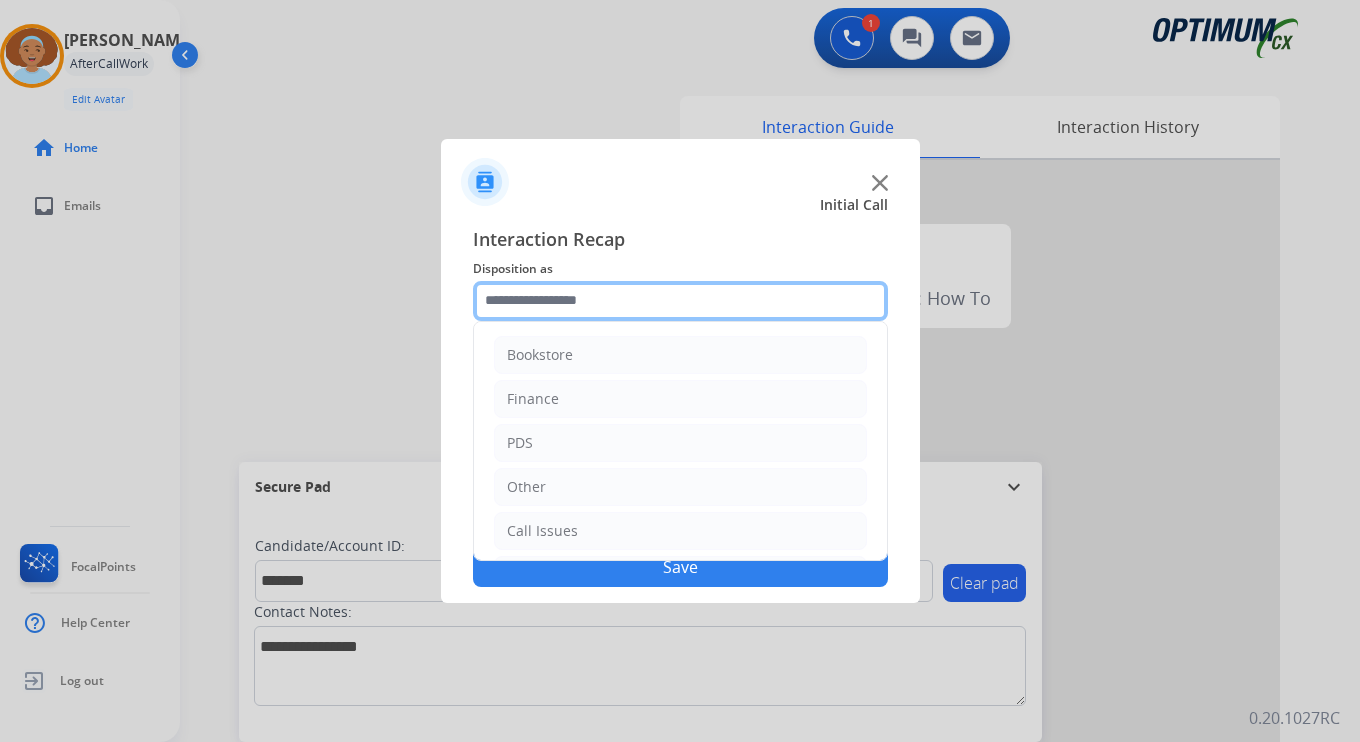 click 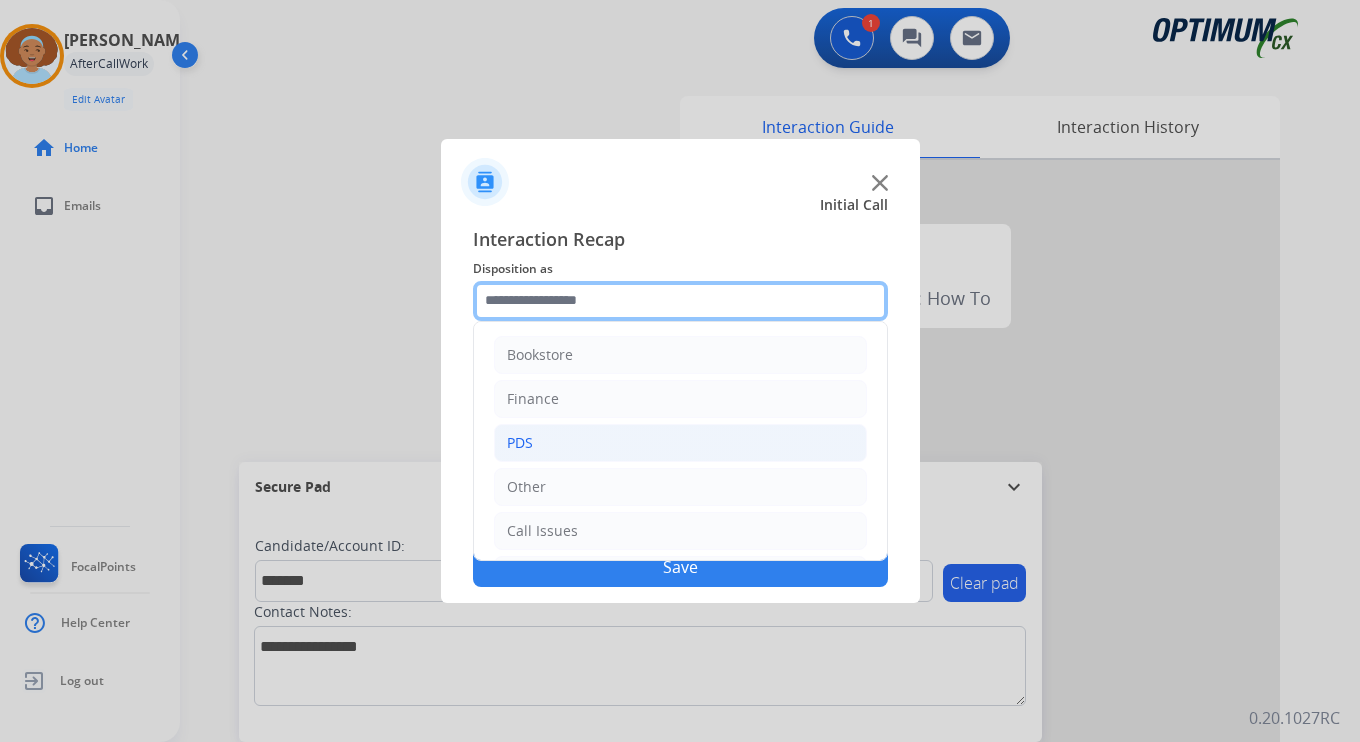 scroll, scrollTop: 136, scrollLeft: 0, axis: vertical 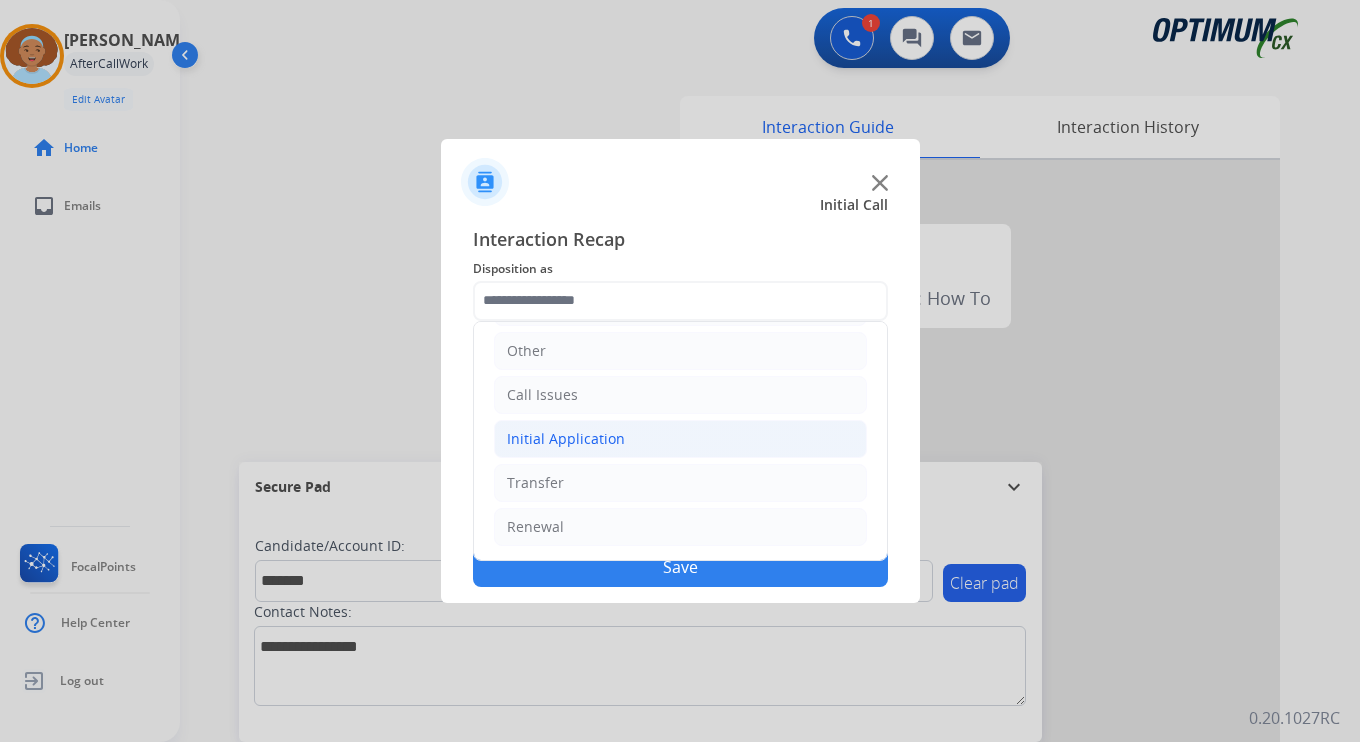 click on "Initial Application" 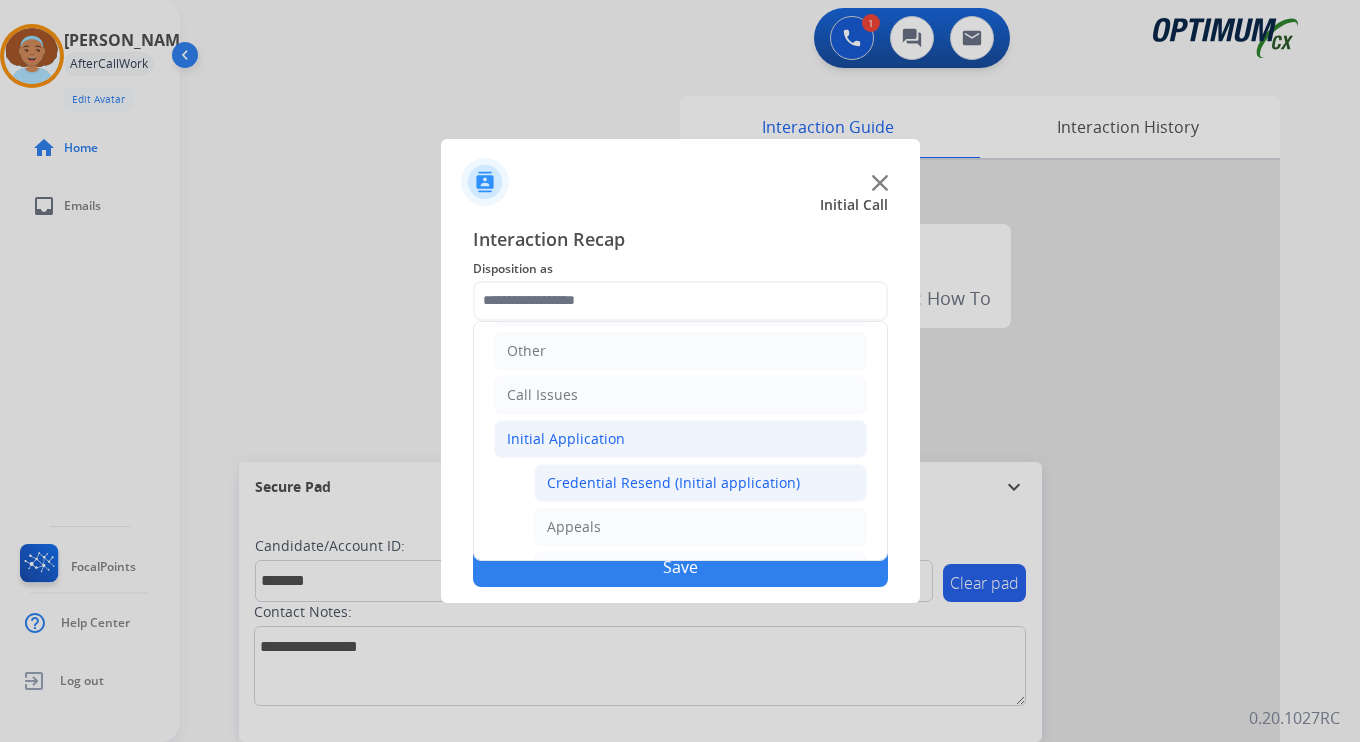click on "Credential Resend (Initial application)" 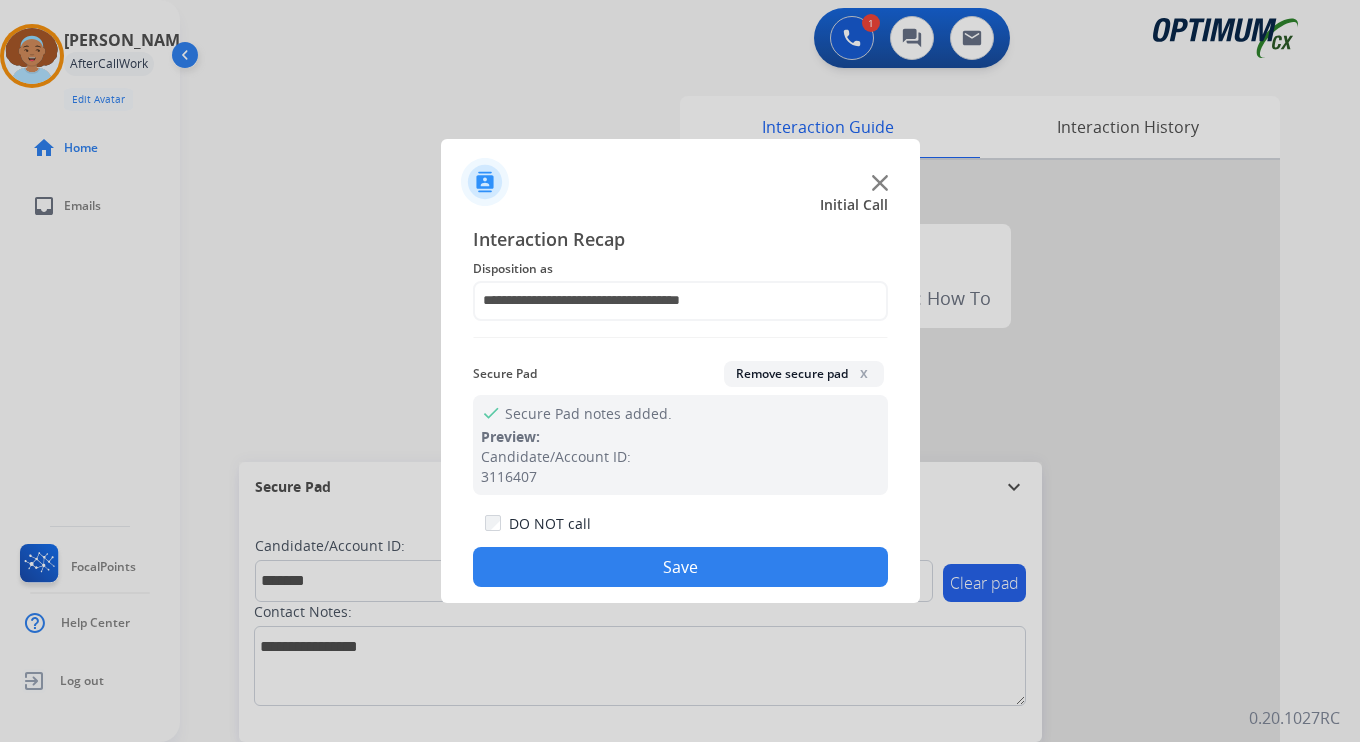 click on "Save" 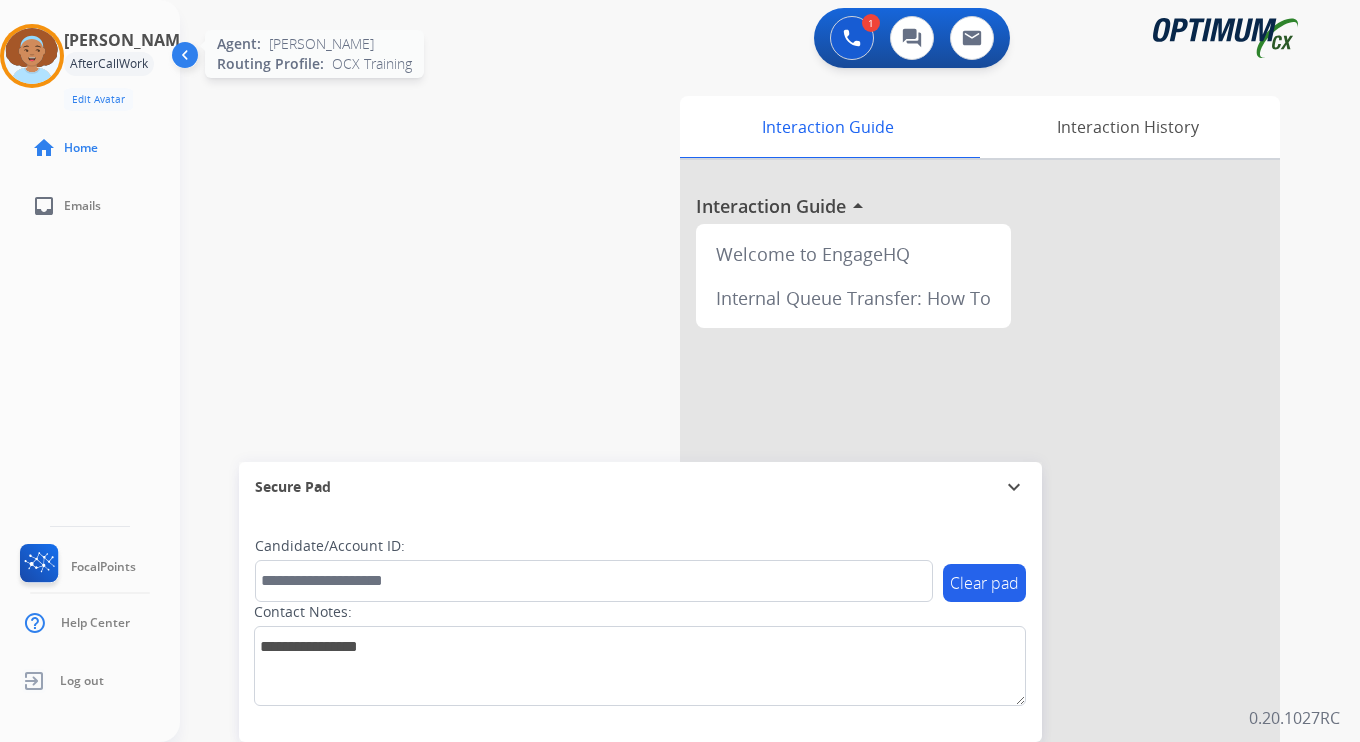 click at bounding box center (32, 56) 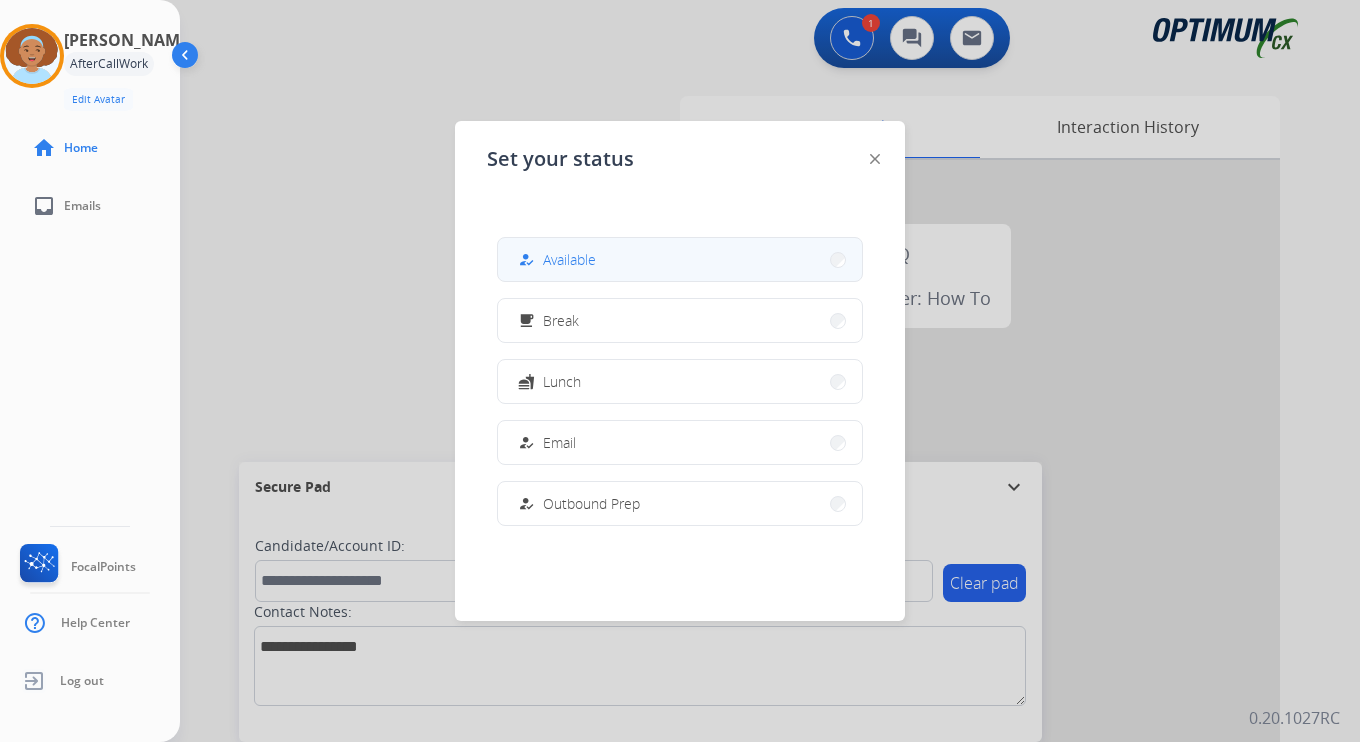 click on "how_to_reg Available" at bounding box center [680, 259] 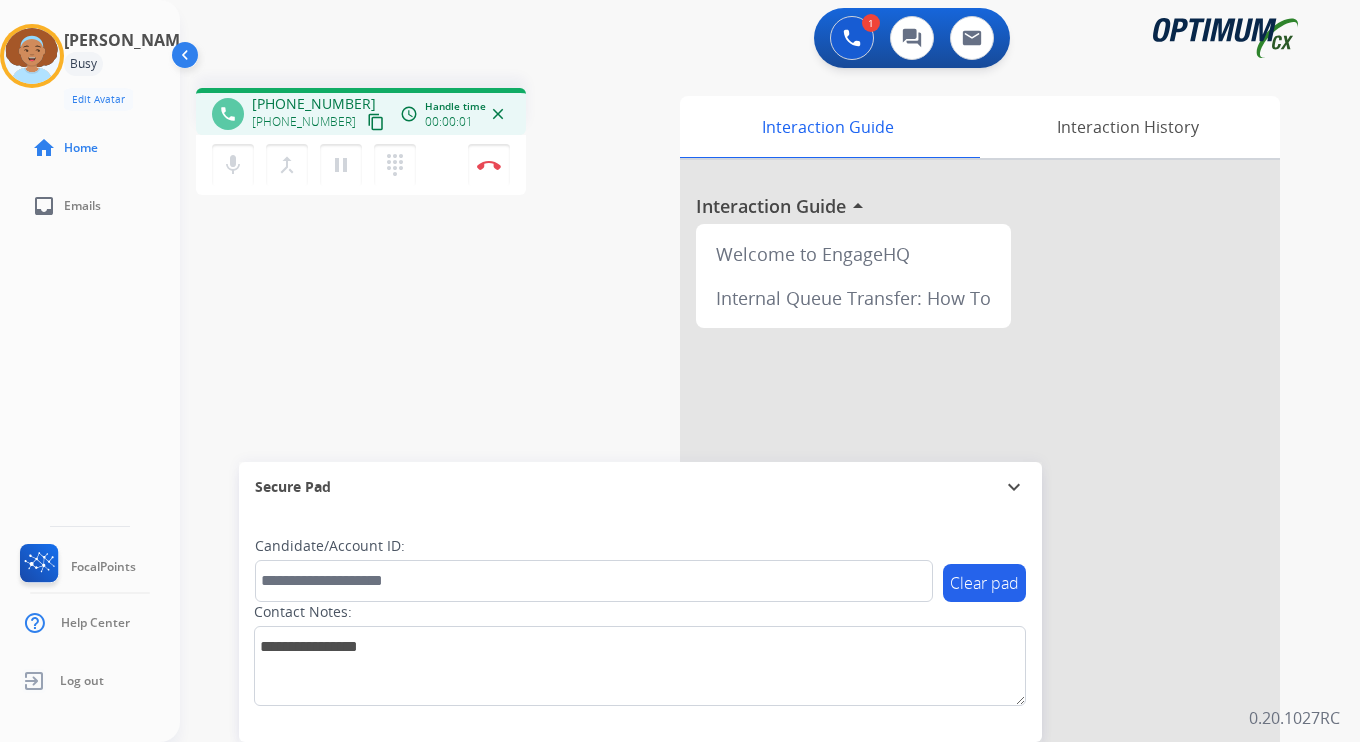 click on "content_copy" at bounding box center [376, 122] 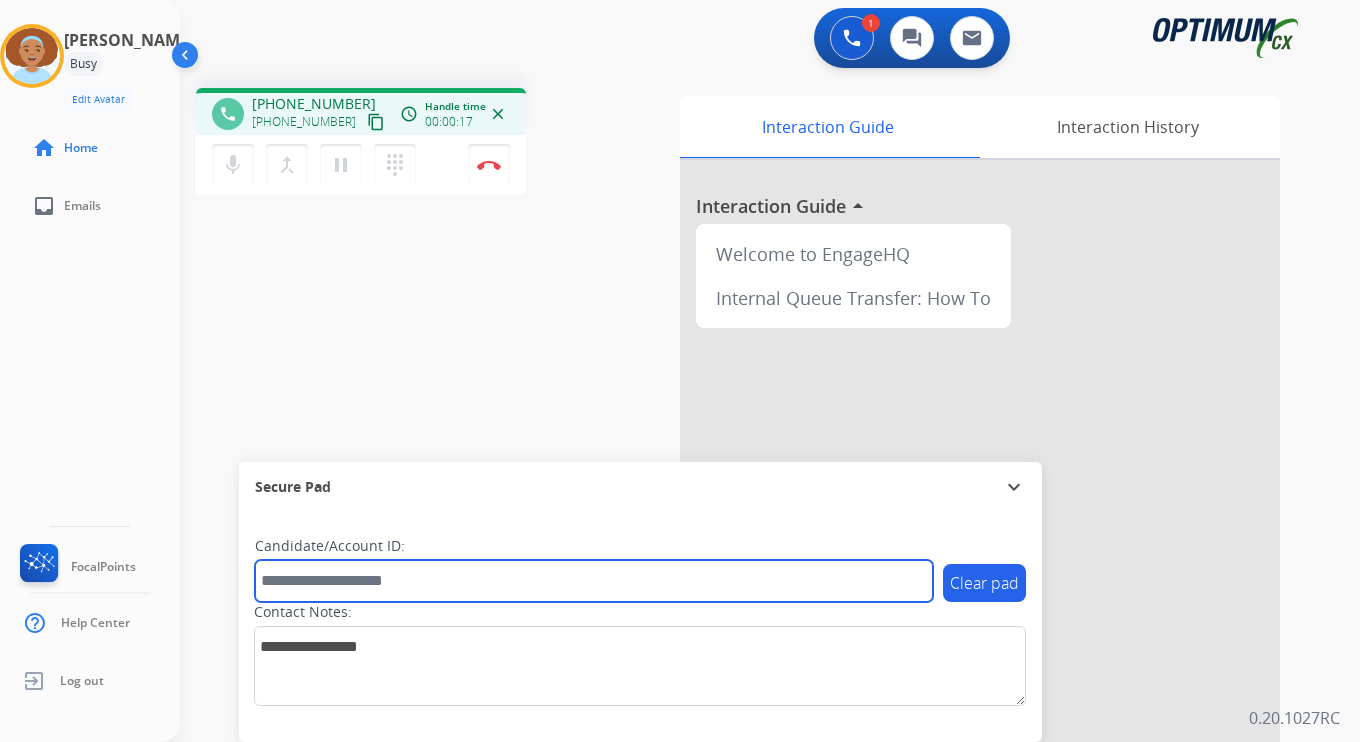 click at bounding box center (594, 581) 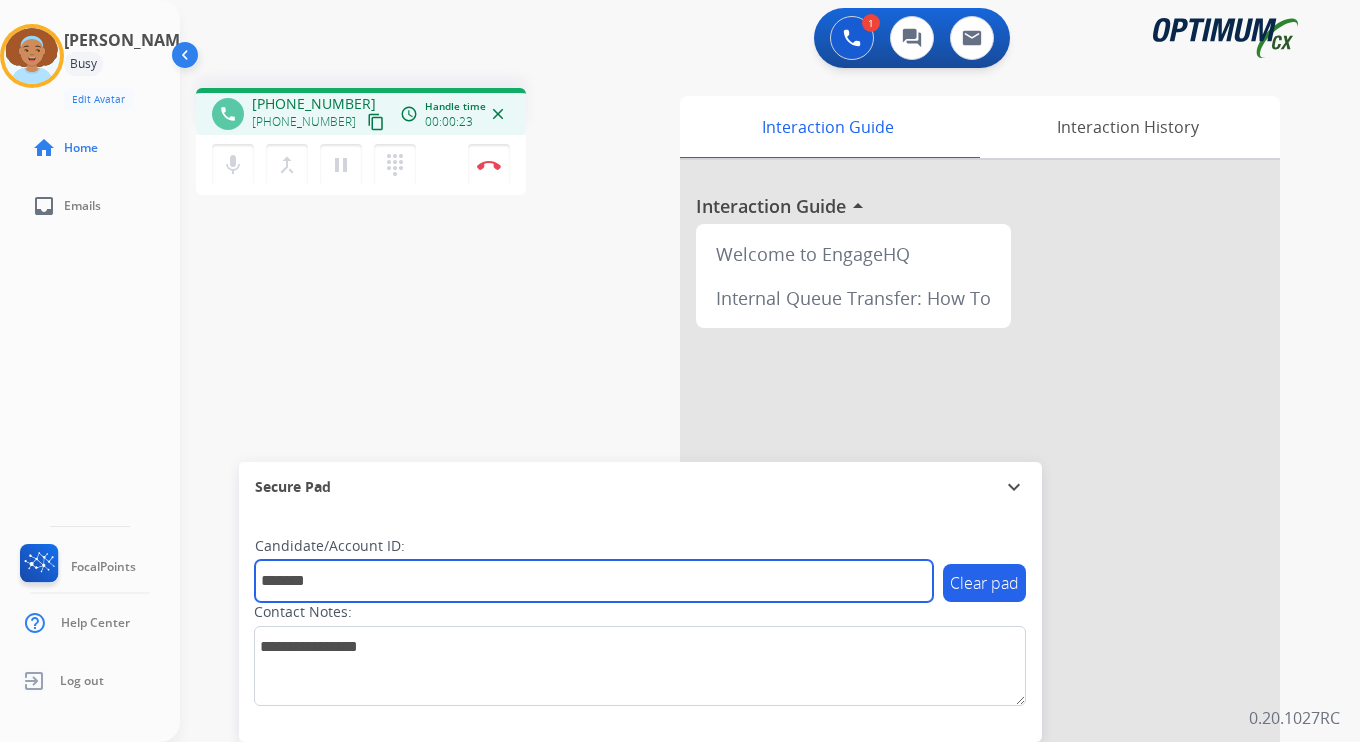 type on "*******" 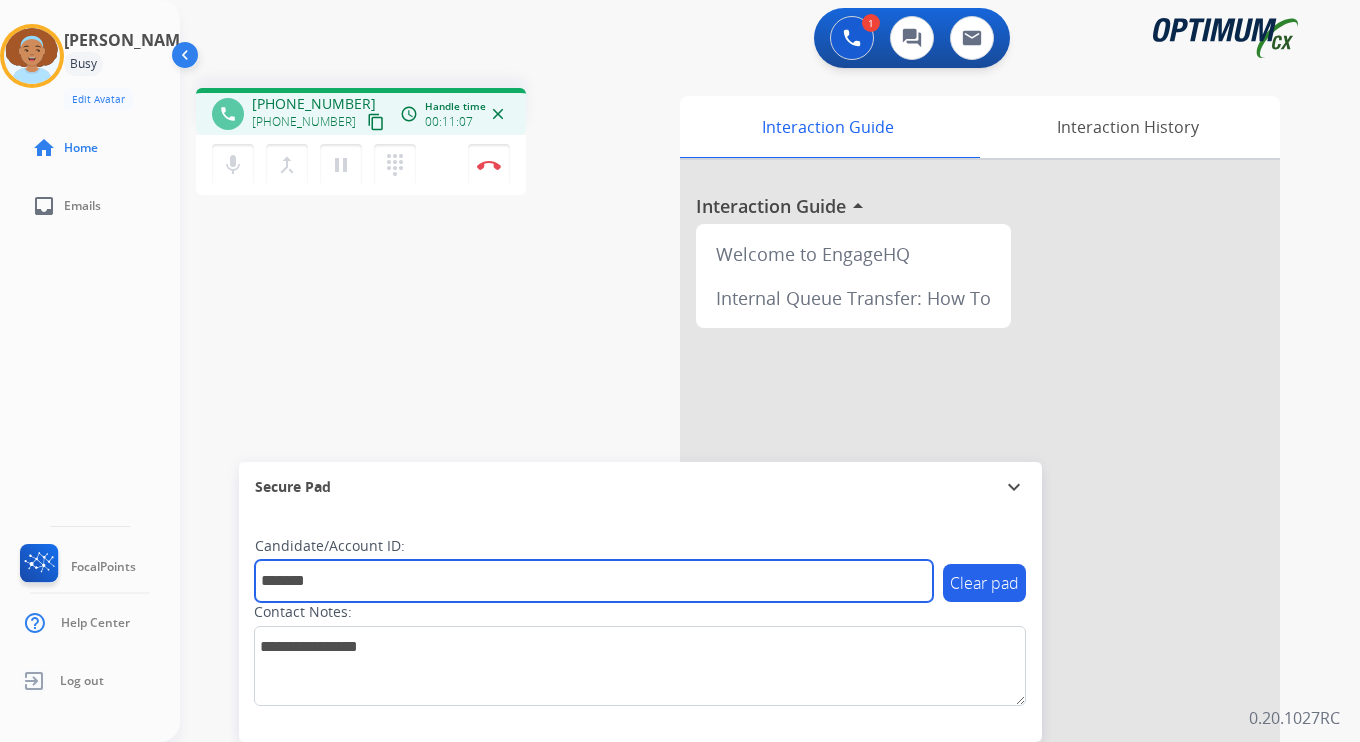 click on "*******" at bounding box center (594, 581) 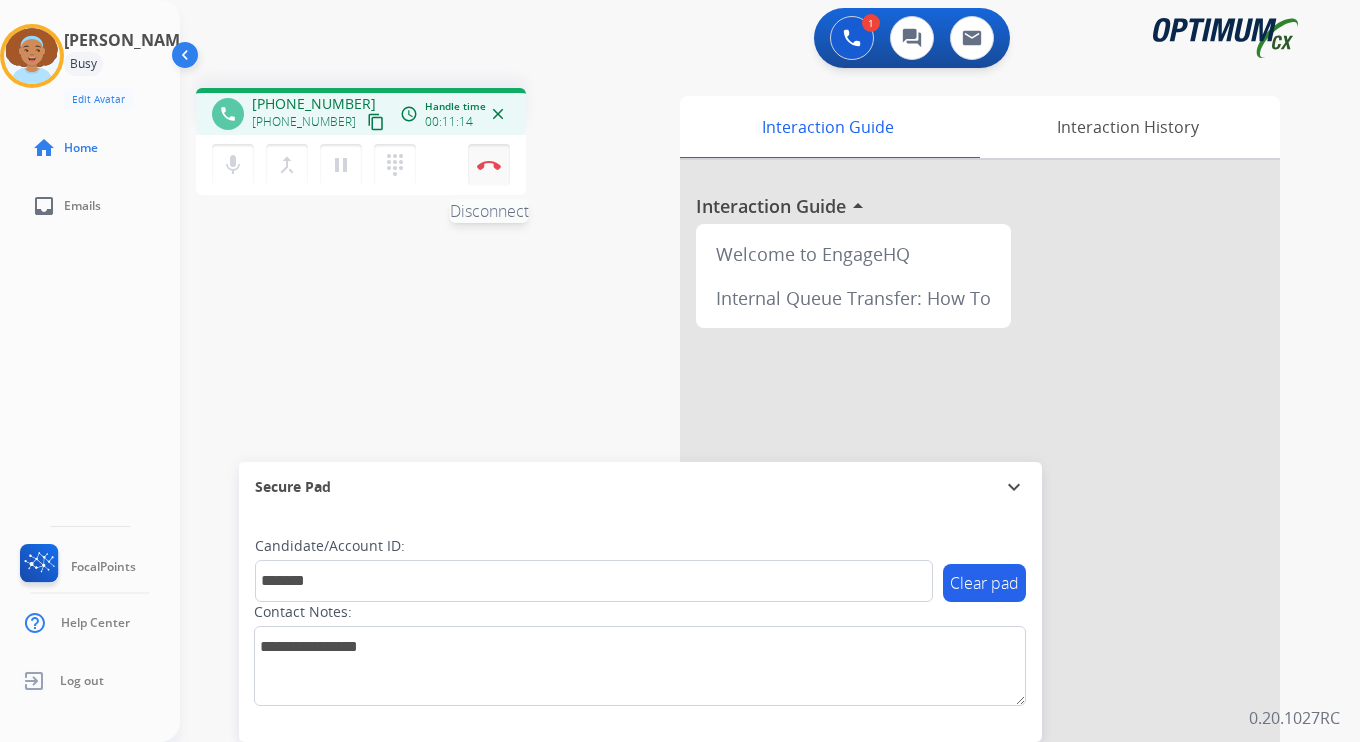 click at bounding box center [489, 165] 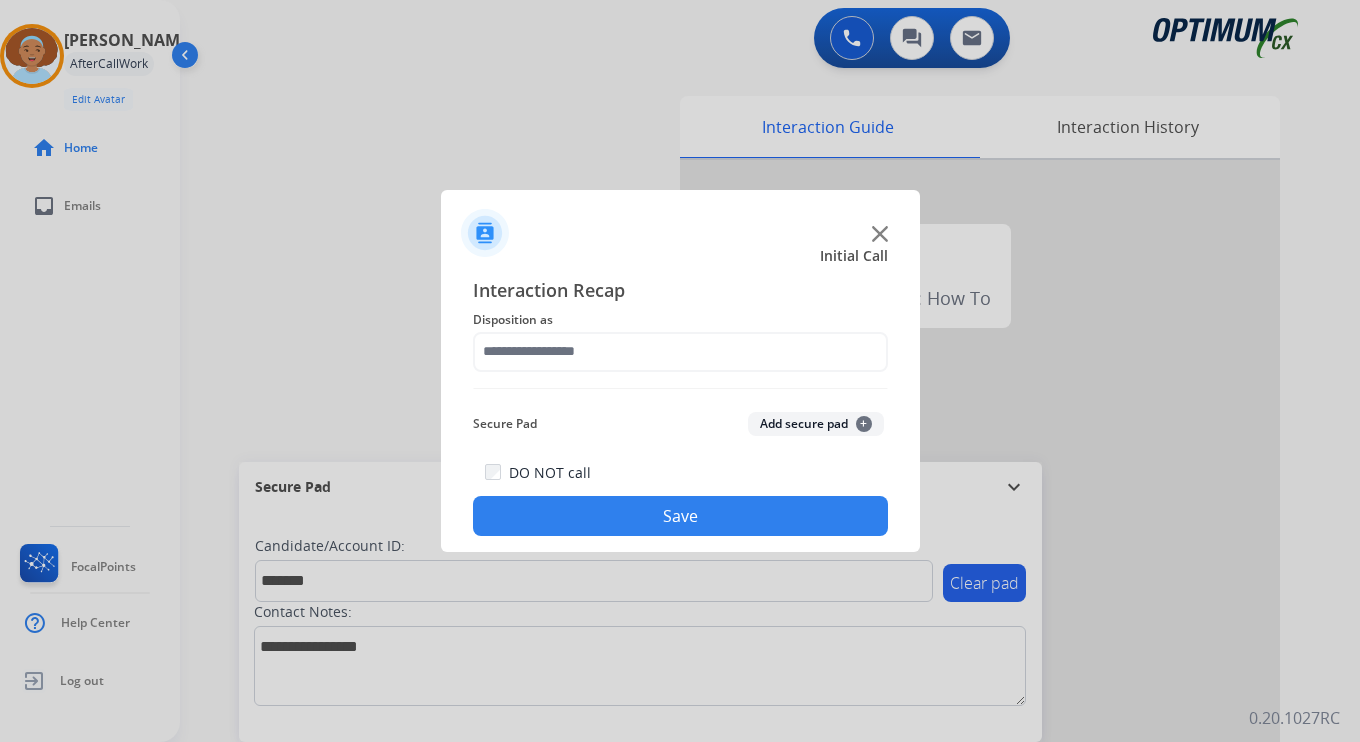 drag, startPoint x: 825, startPoint y: 401, endPoint x: 803, endPoint y: 448, distance: 51.894123 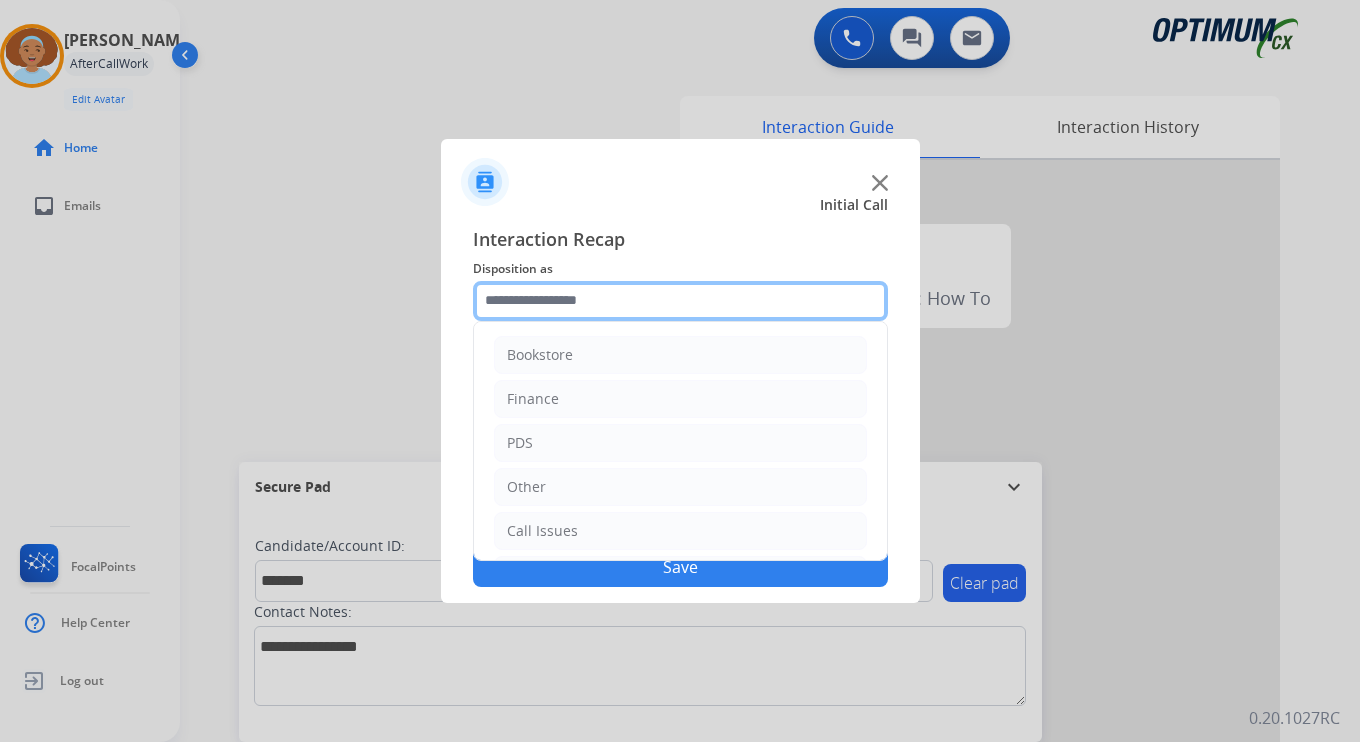 click 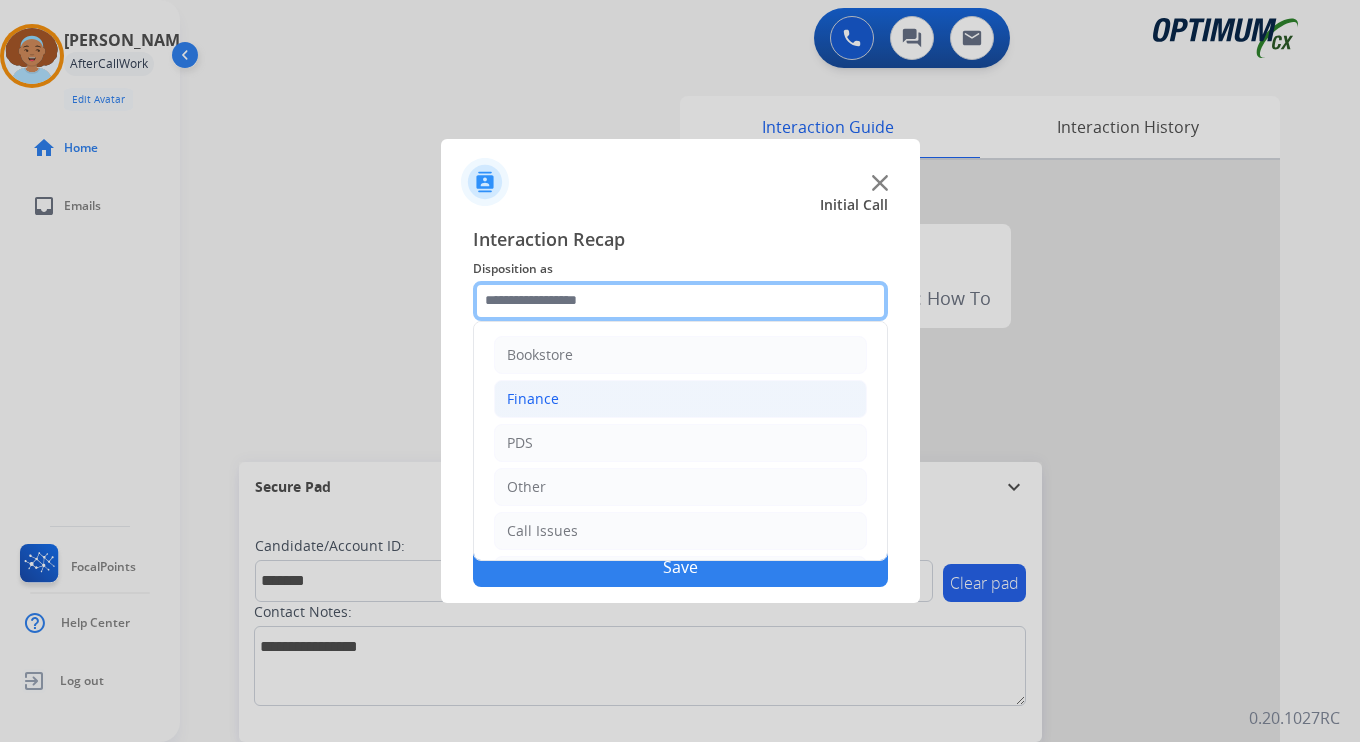 scroll, scrollTop: 136, scrollLeft: 0, axis: vertical 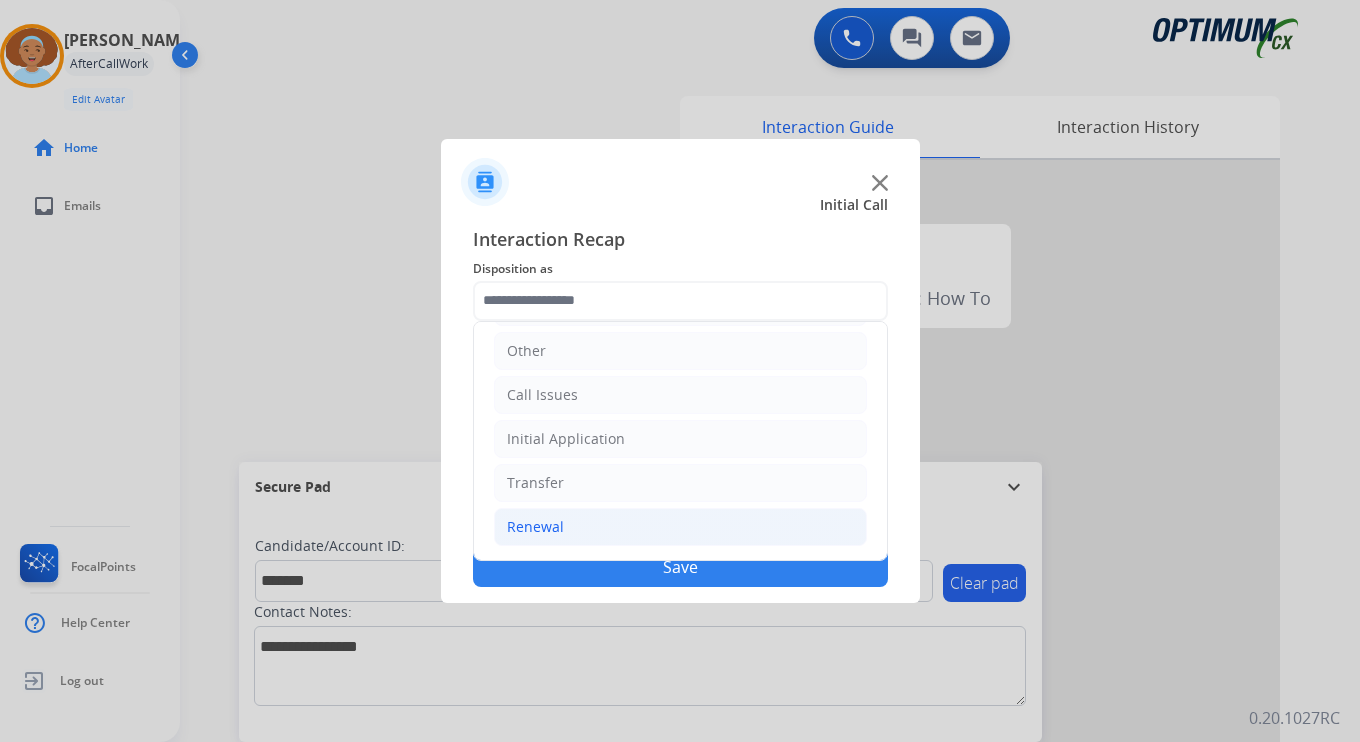 click on "Renewal" 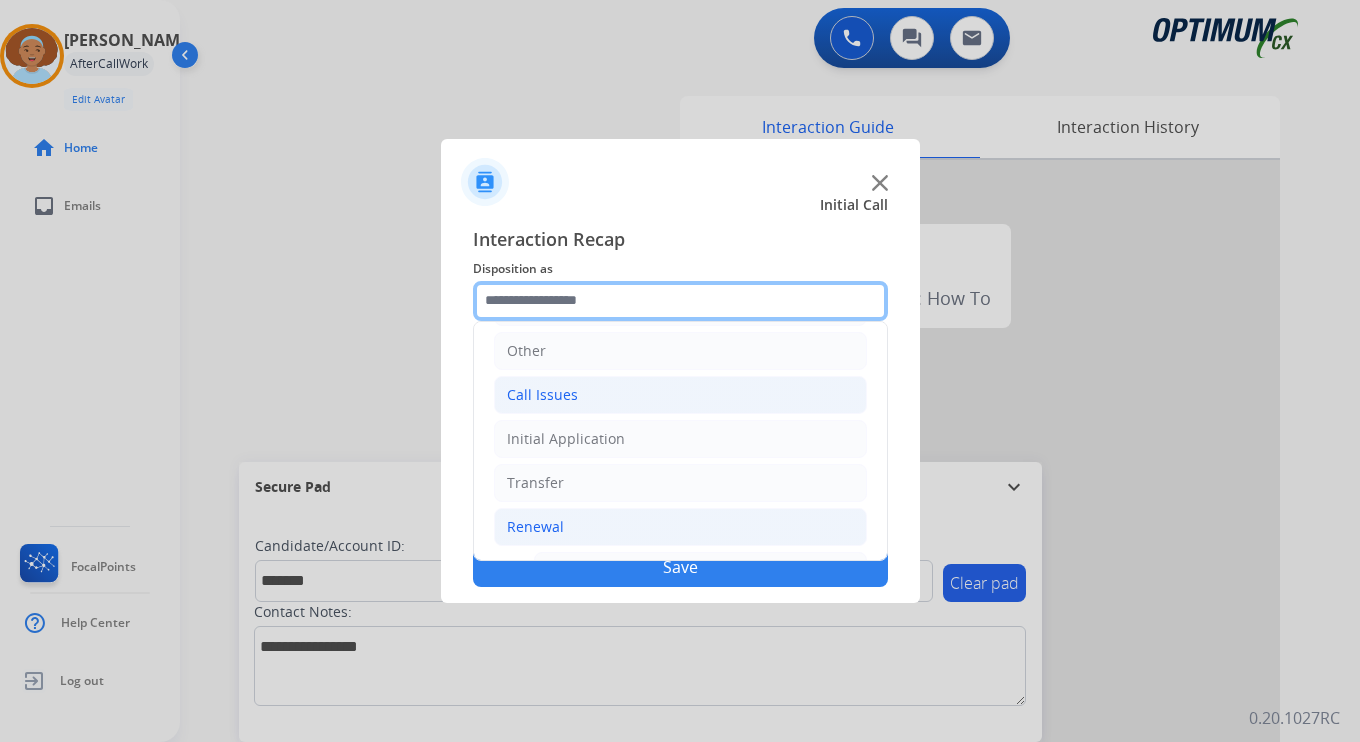 scroll, scrollTop: 0, scrollLeft: 0, axis: both 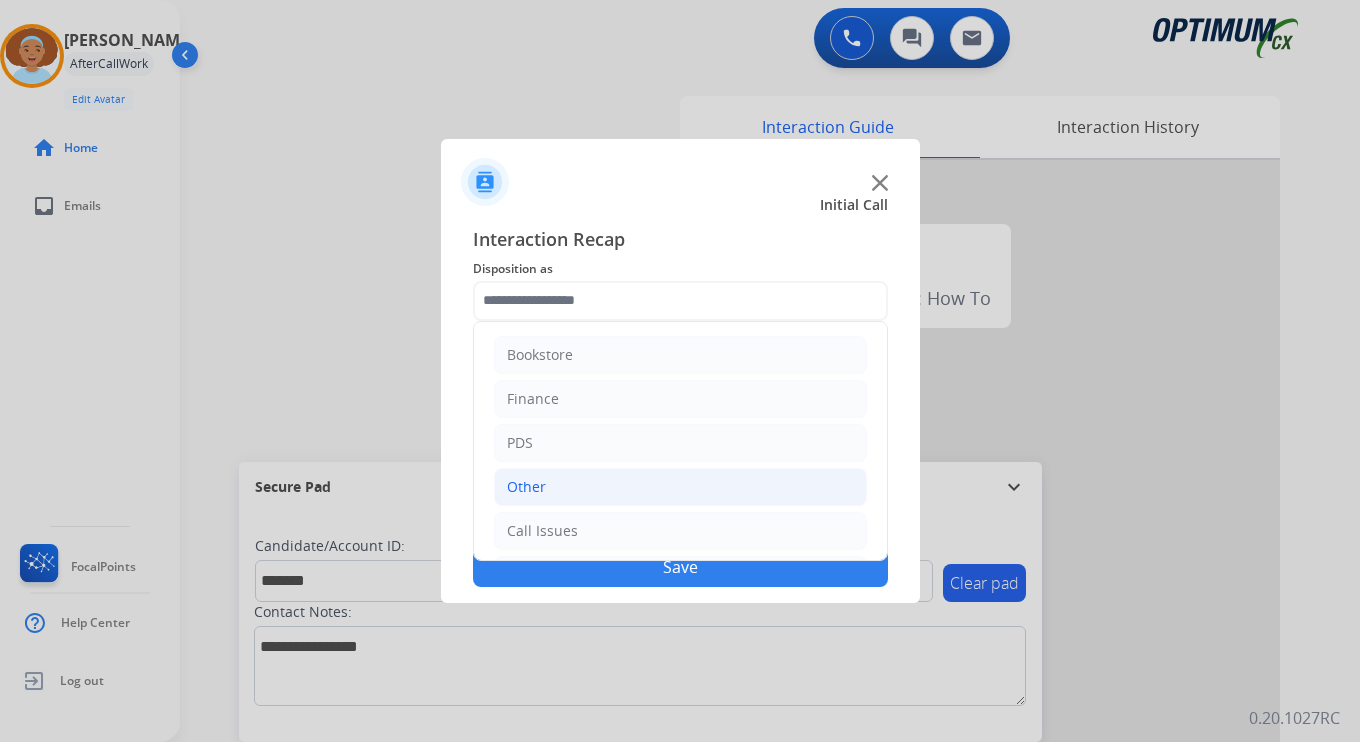 click on "Other" 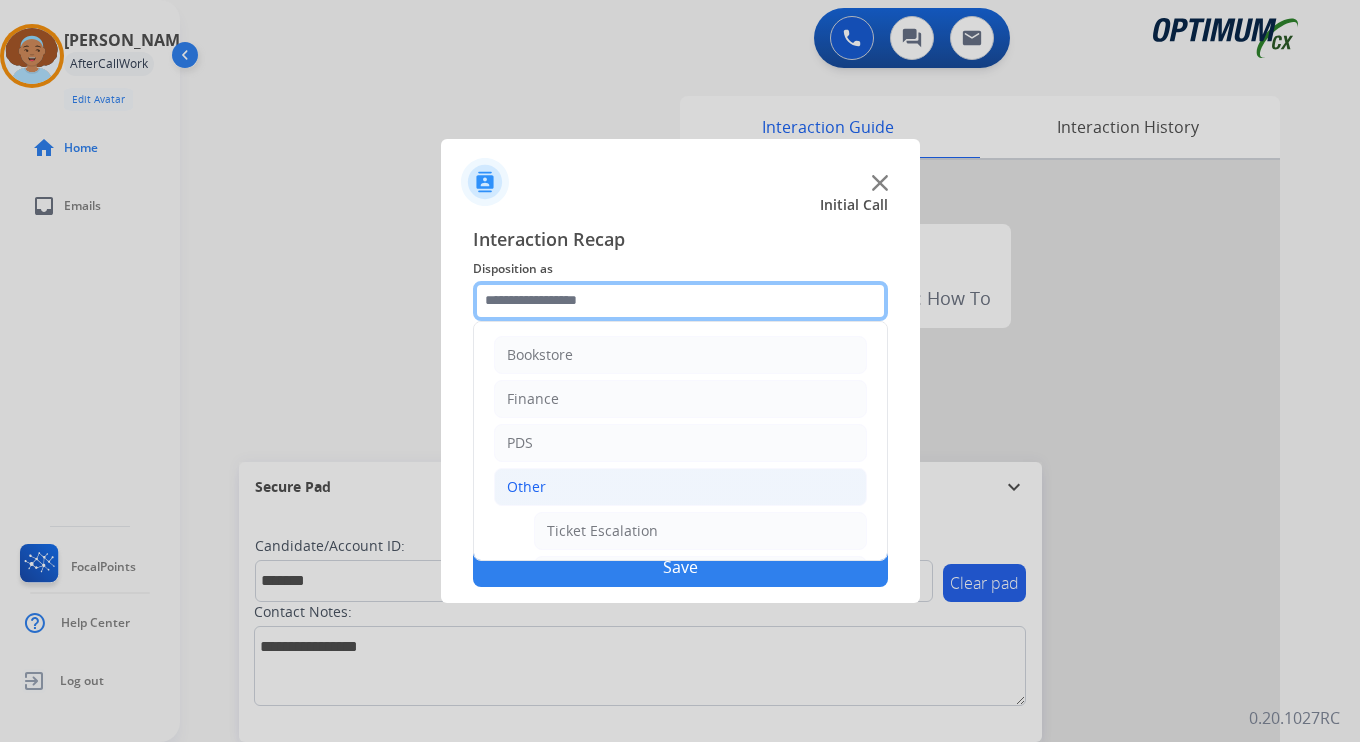 scroll, scrollTop: 333, scrollLeft: 0, axis: vertical 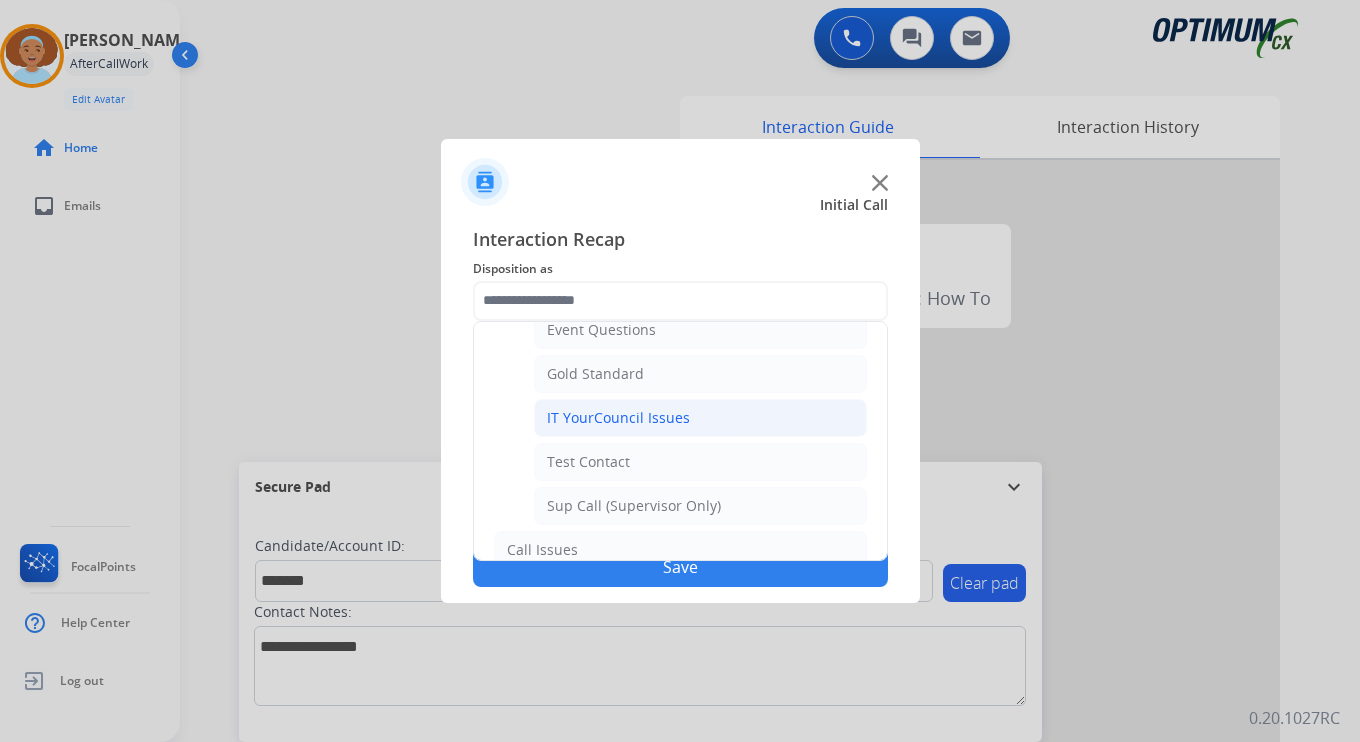click on "IT YourCouncil Issues" 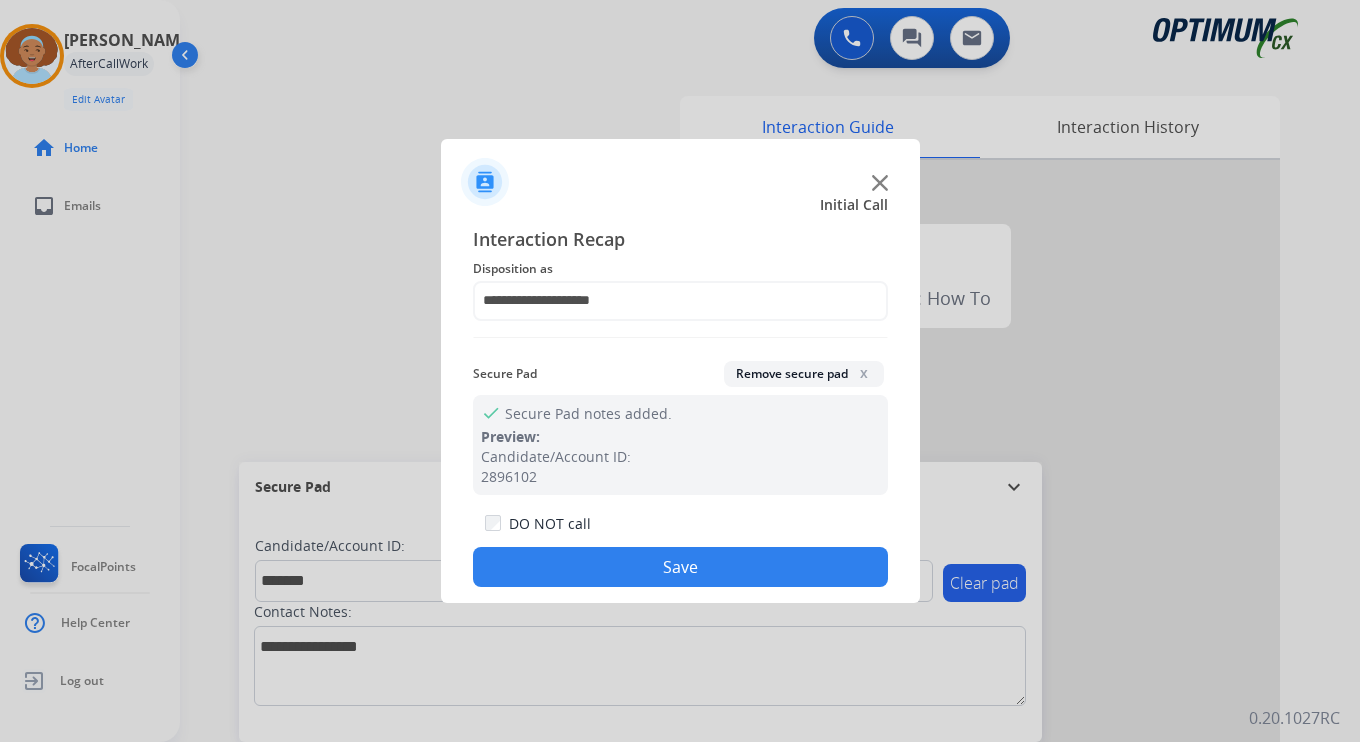 click on "Save" 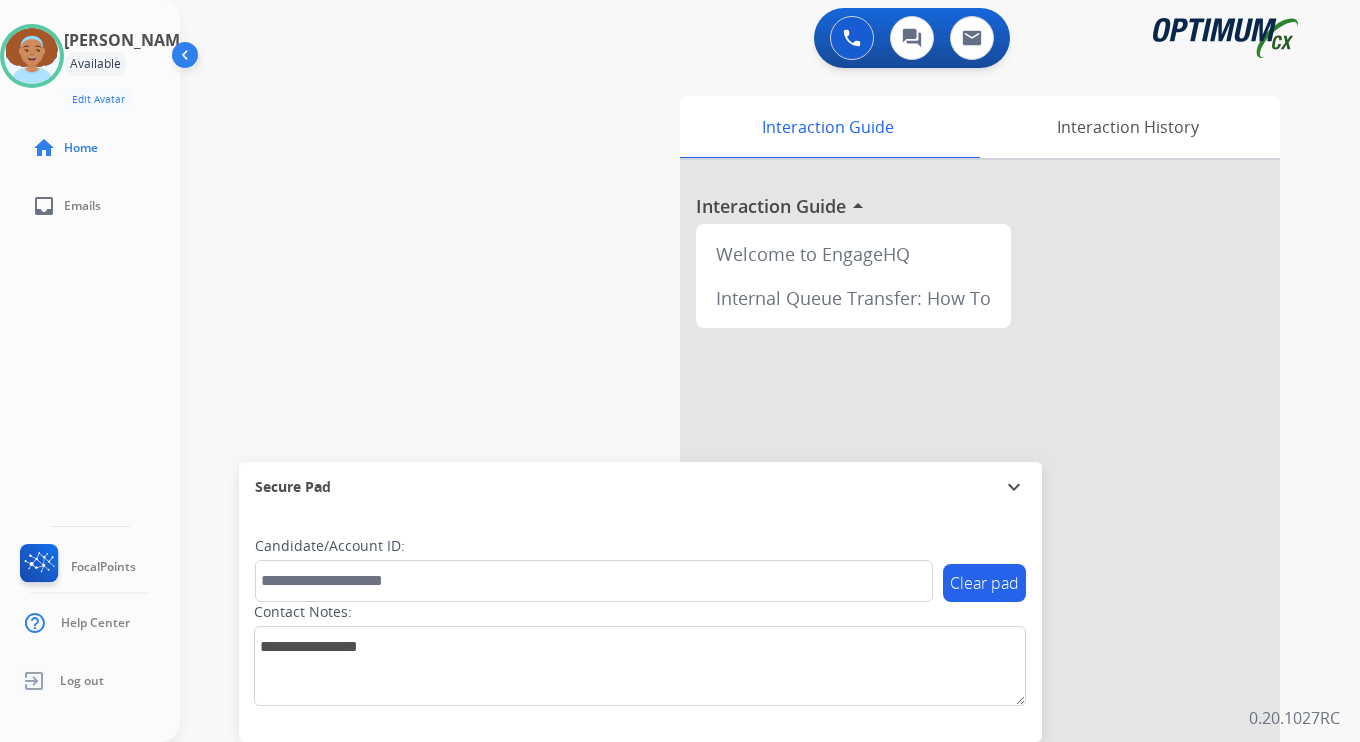 click on "0 Voice Interactions  0  Chat Interactions   0  Email Interactions swap_horiz Break voice bridge close_fullscreen Connect 3-Way Call merge_type Separate 3-Way Call  Interaction Guide   Interaction History  Interaction Guide arrow_drop_up  Welcome to EngageHQ   Internal Queue Transfer: How To  Secure Pad expand_more Clear pad Candidate/Account ID: Contact Notes:                  0.20.1027RC" at bounding box center [770, 371] 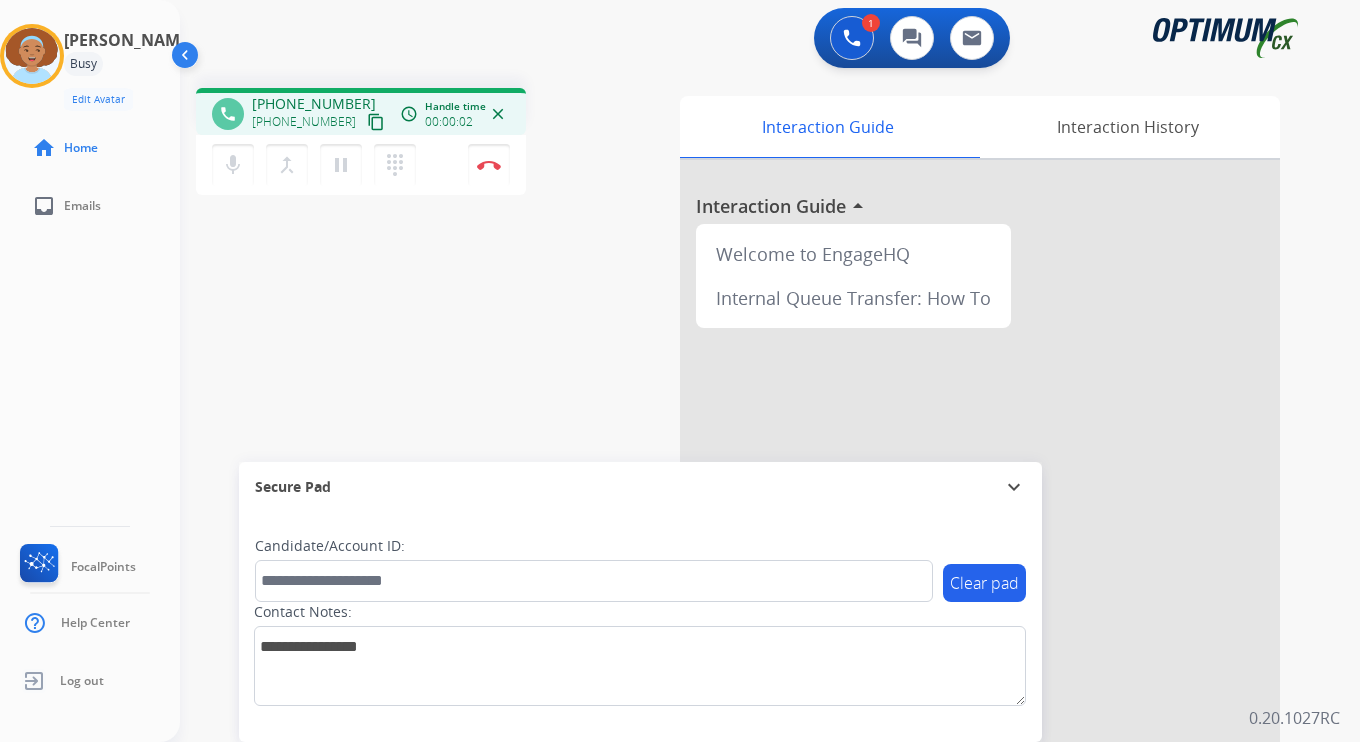 click on "content_copy" at bounding box center [376, 122] 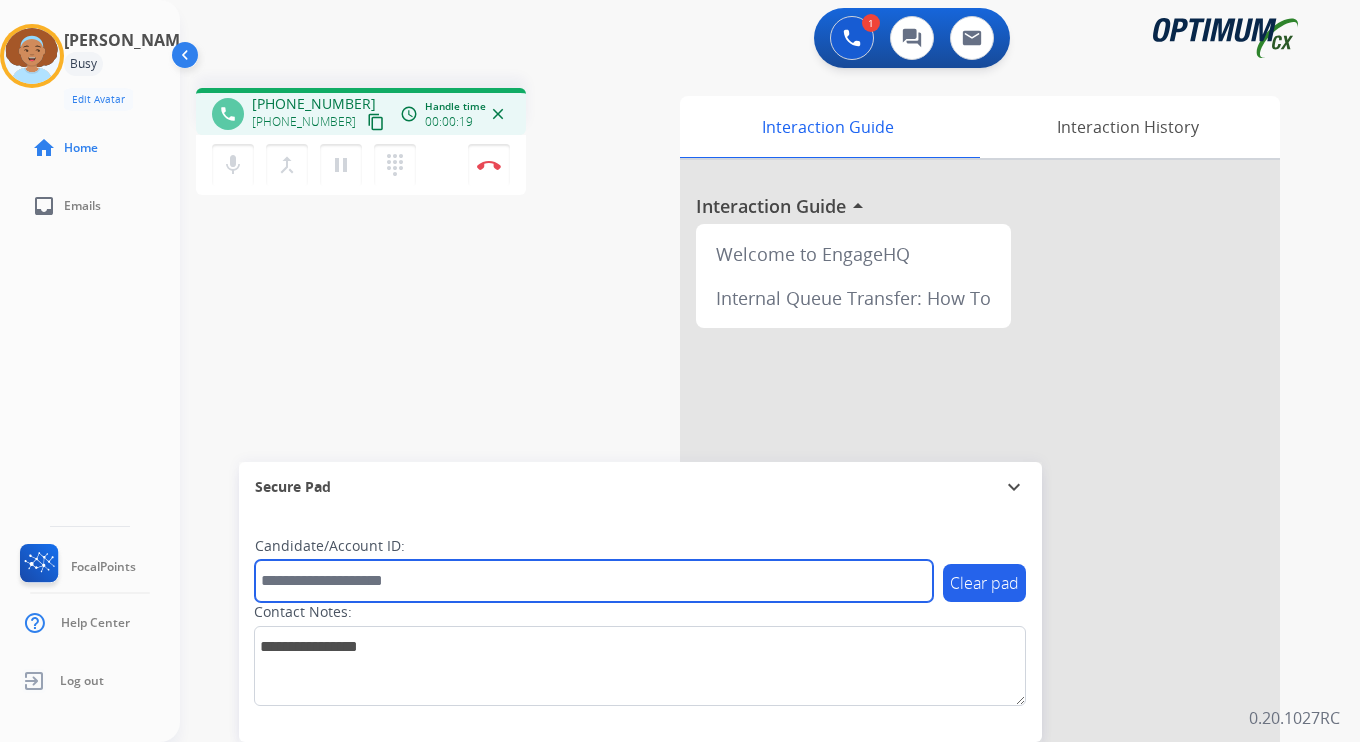 click at bounding box center (594, 581) 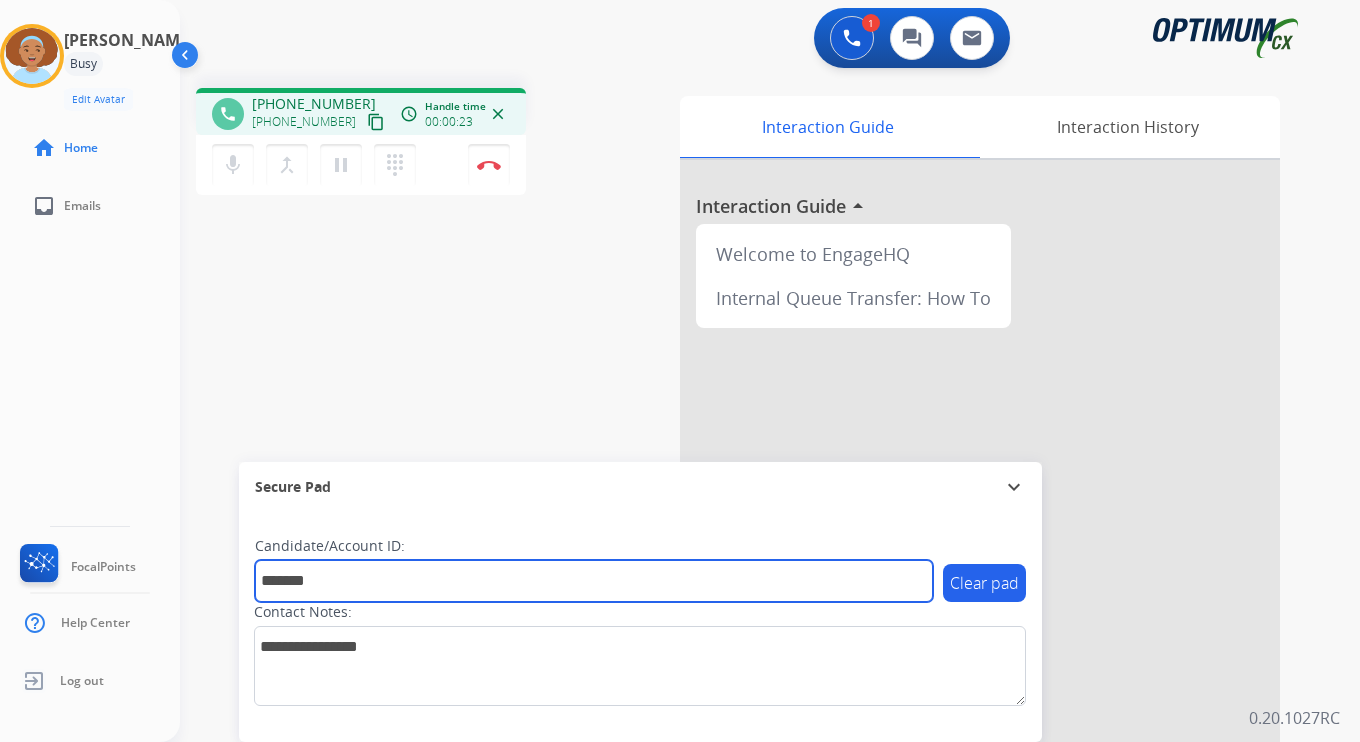 type on "*******" 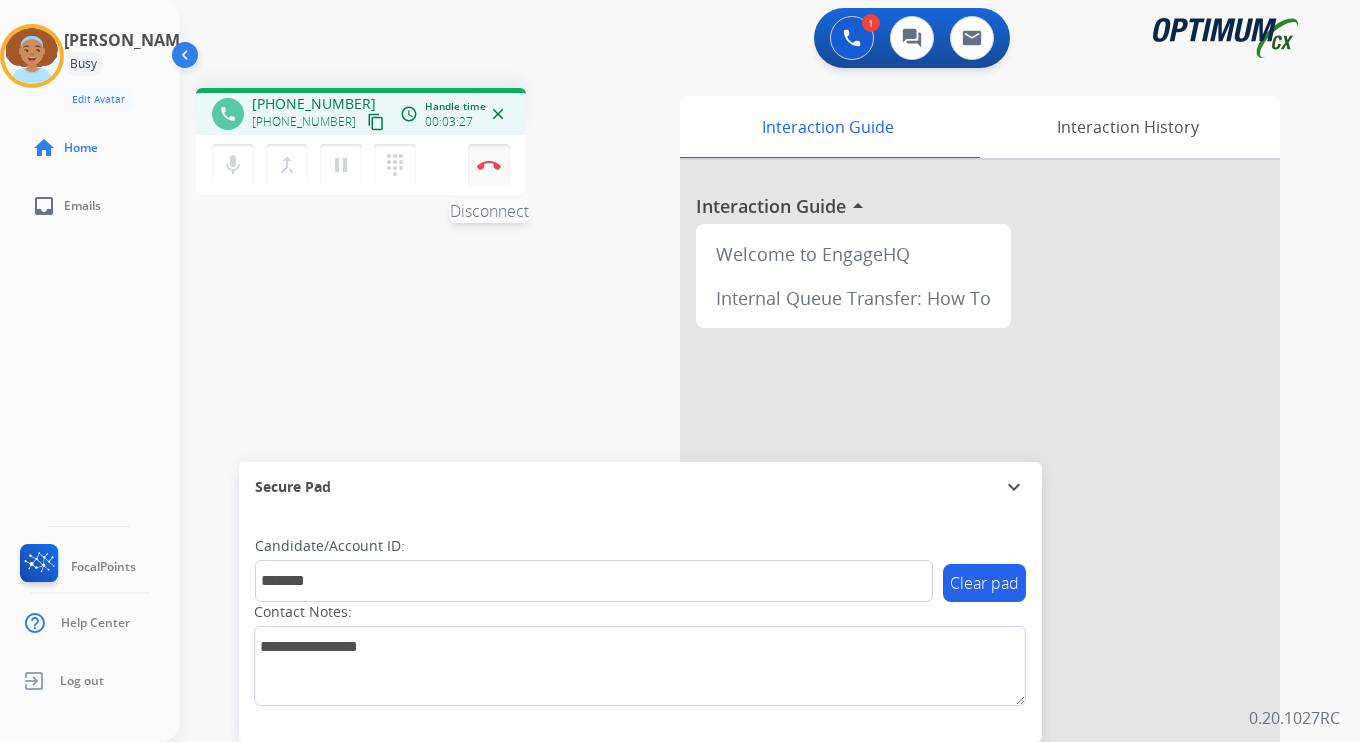click on "Disconnect" at bounding box center [489, 165] 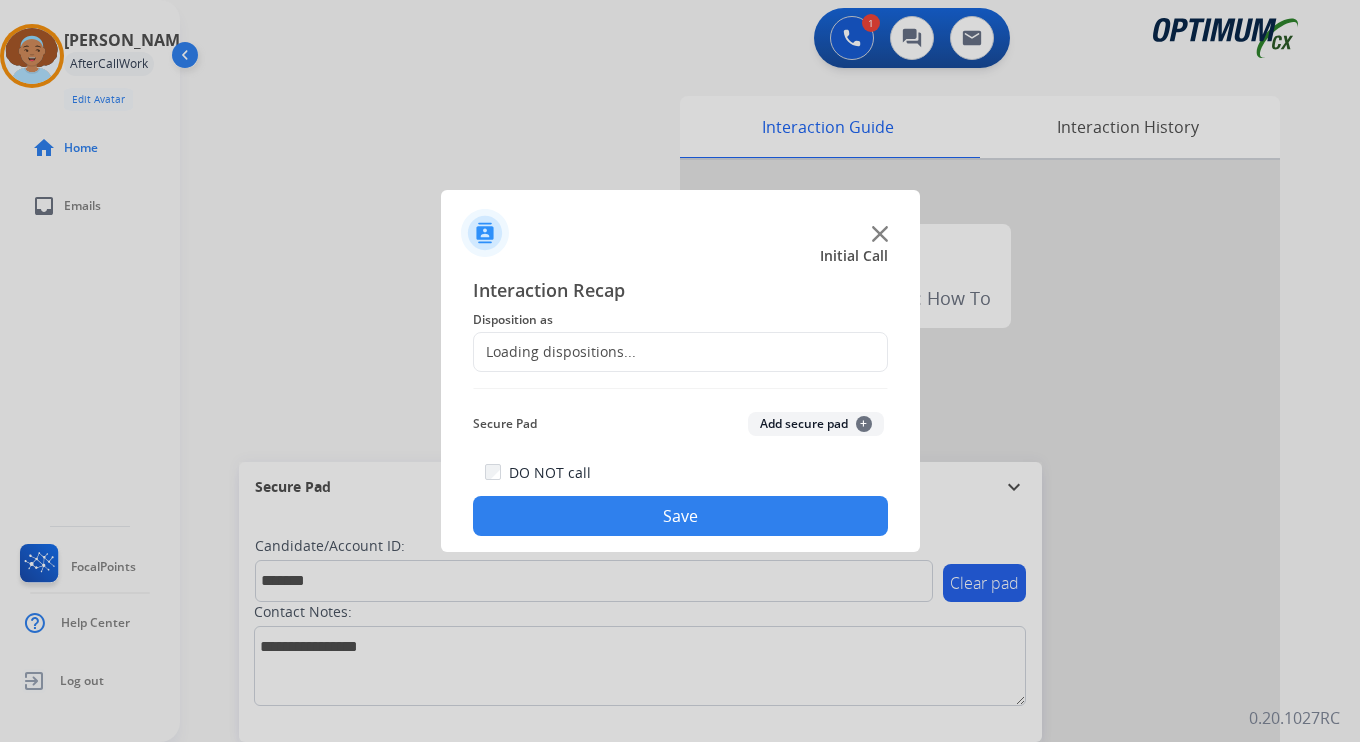 click on "Add secure pad  +" 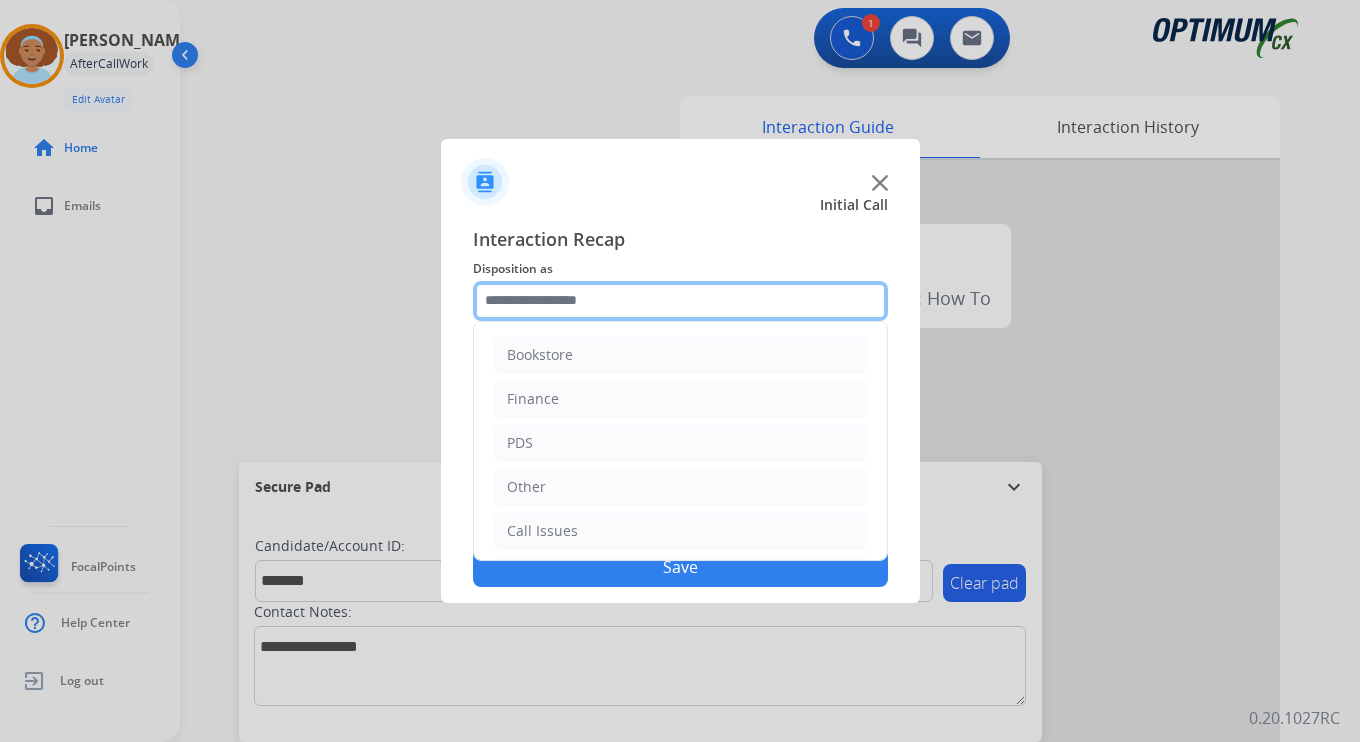 click 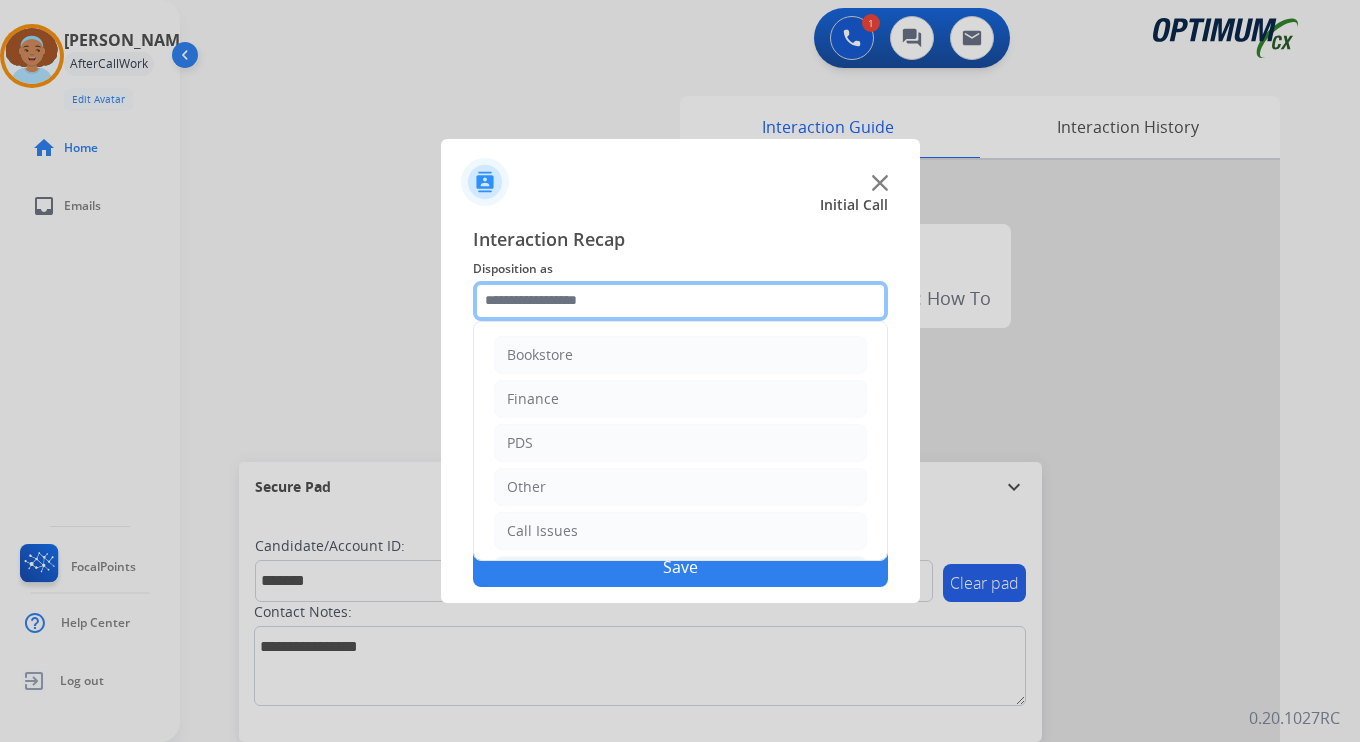scroll, scrollTop: 136, scrollLeft: 0, axis: vertical 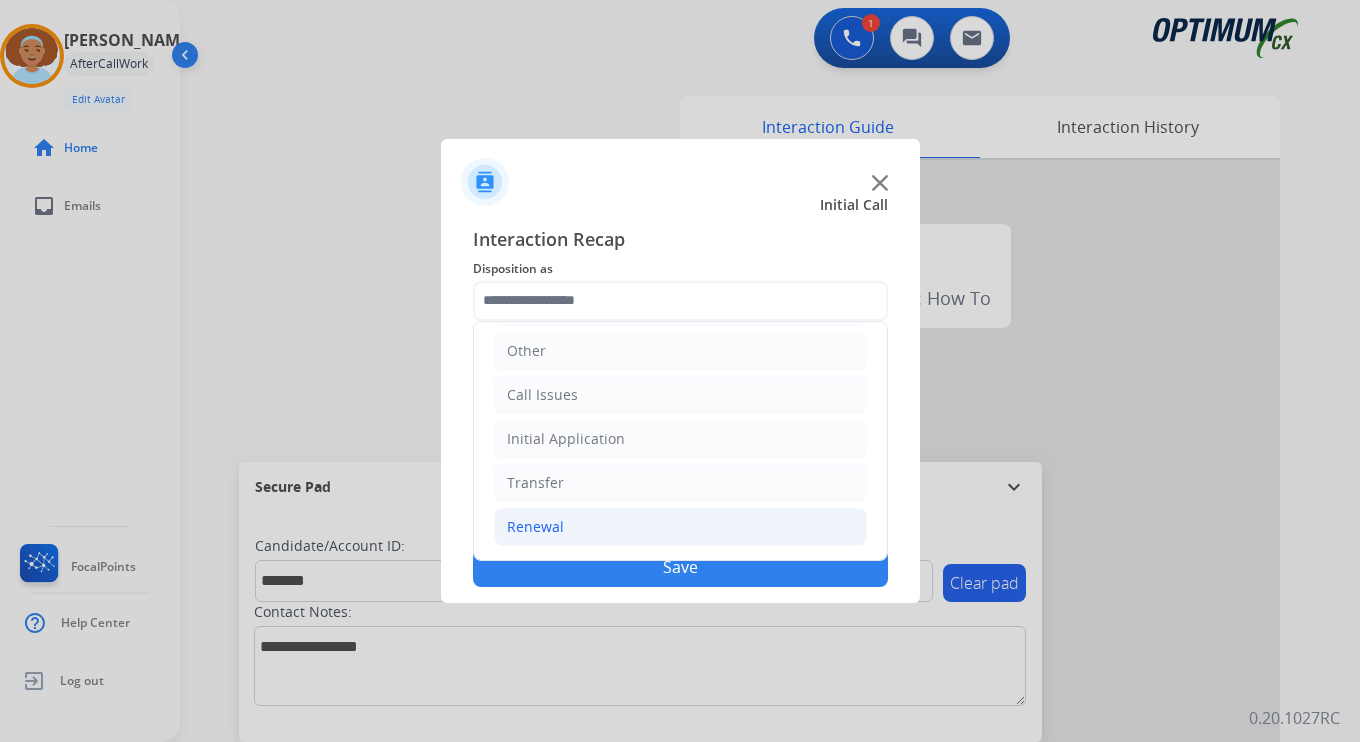 click on "Renewal" 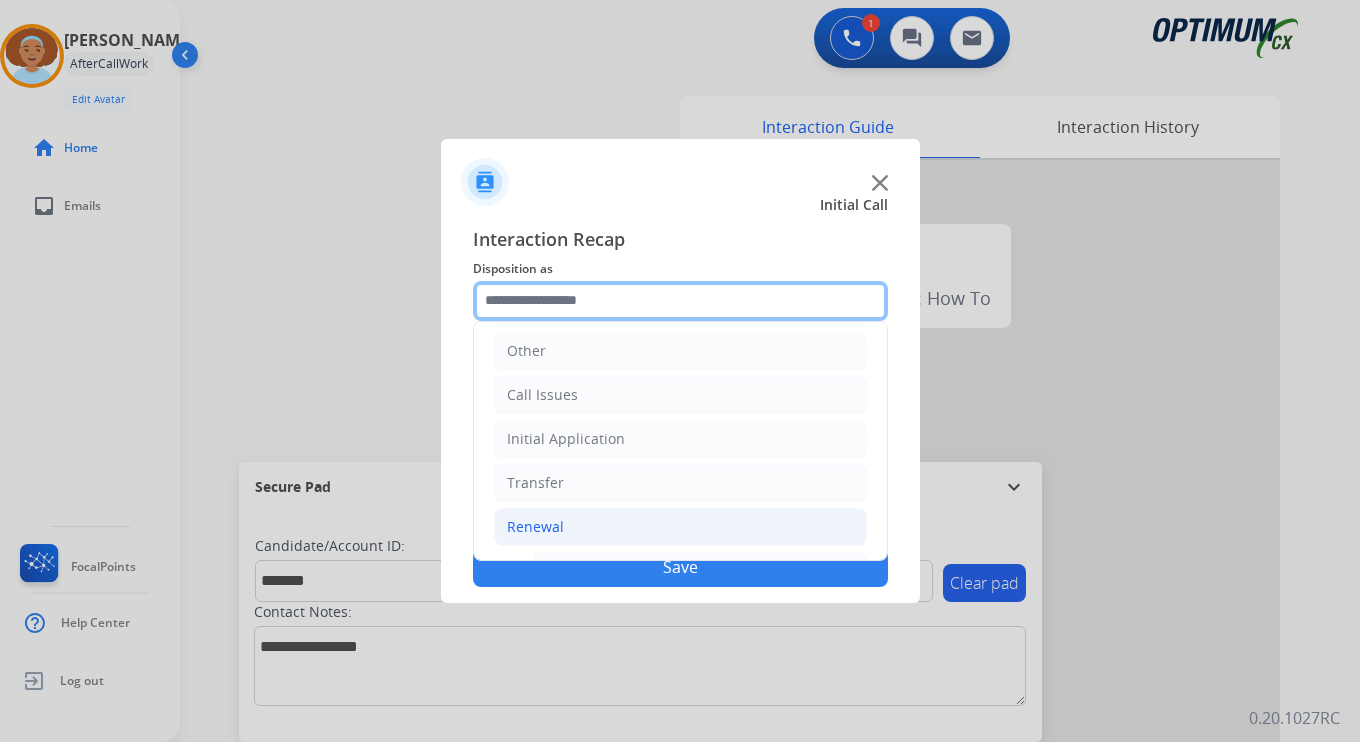 scroll, scrollTop: 469, scrollLeft: 0, axis: vertical 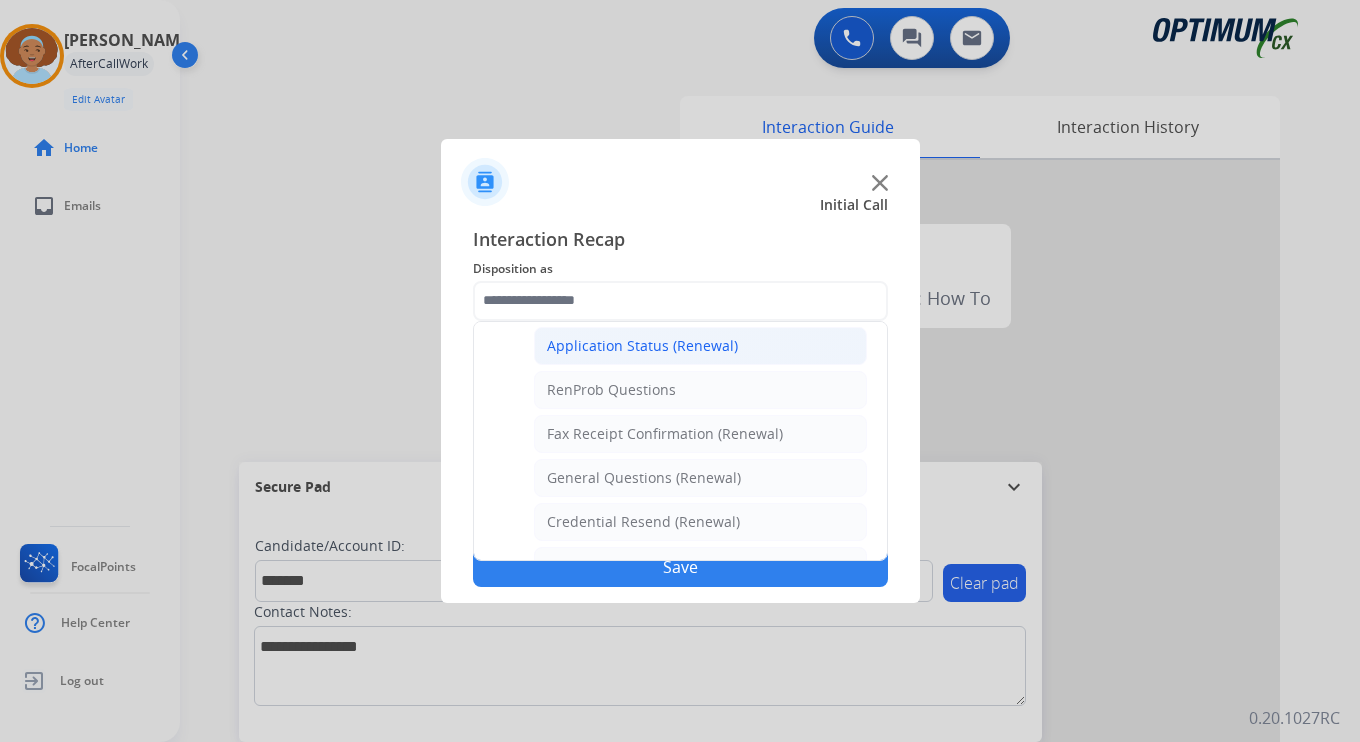 click on "Application Status (Renewal)" 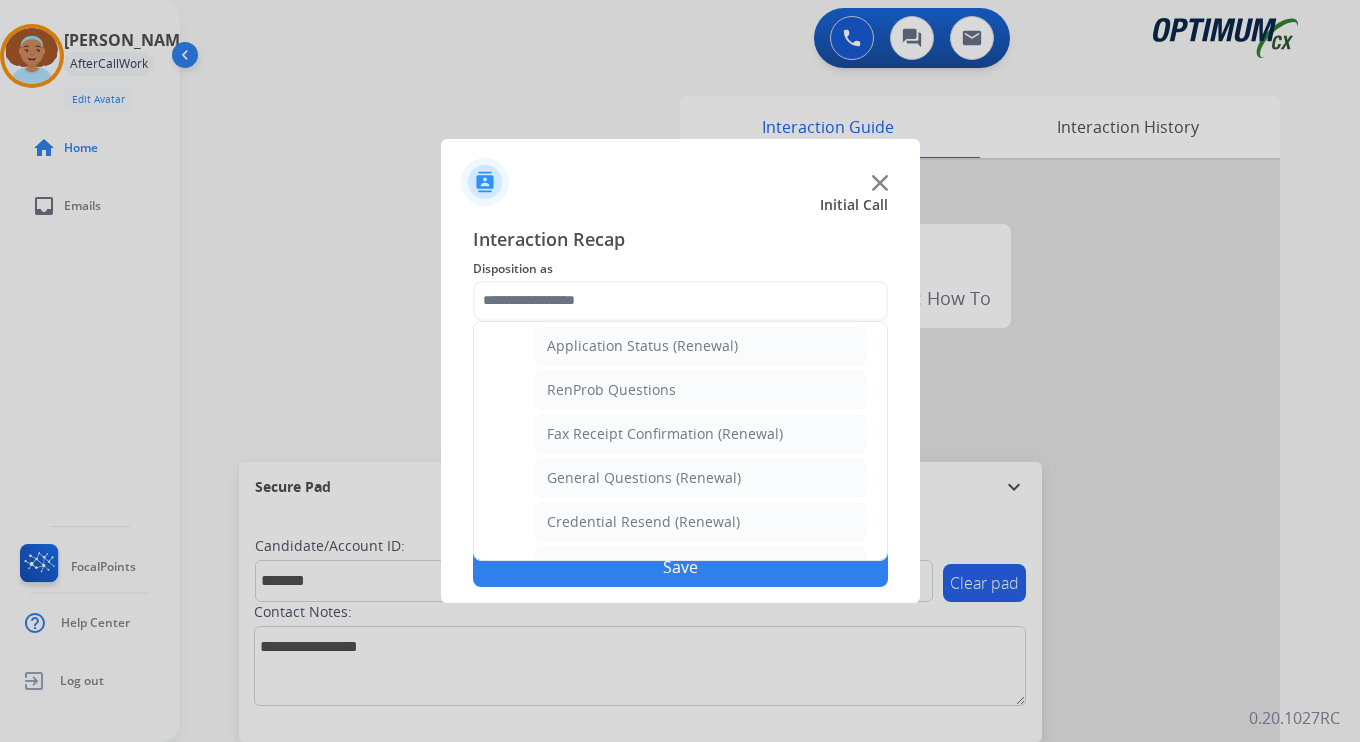 type on "**********" 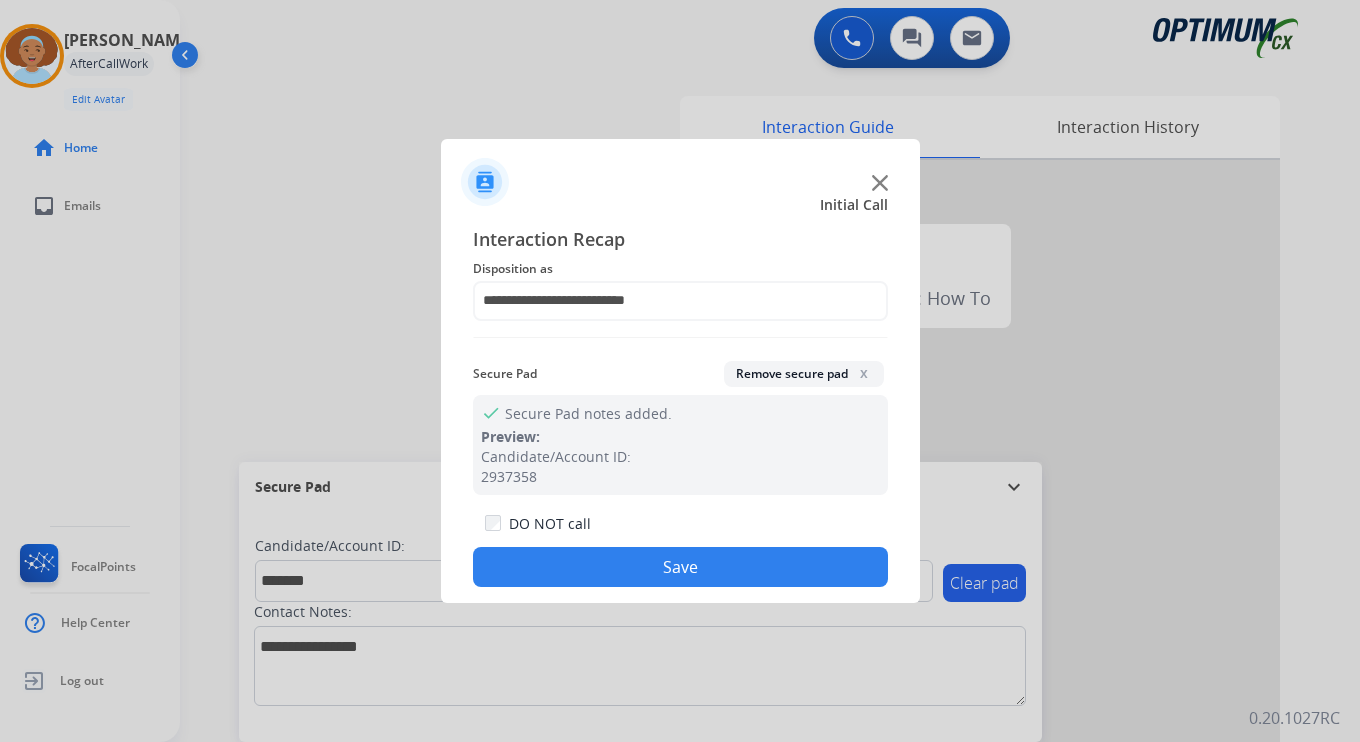 click on "Save" 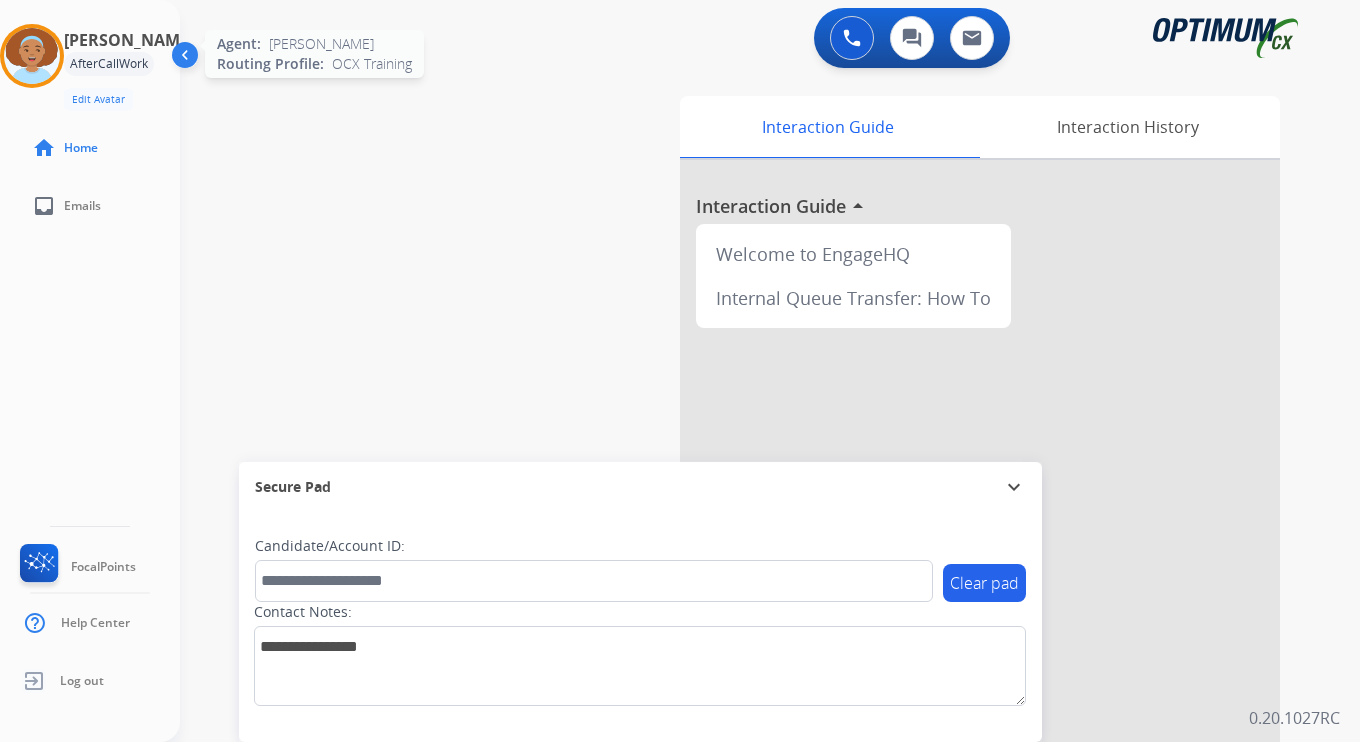 click at bounding box center (32, 56) 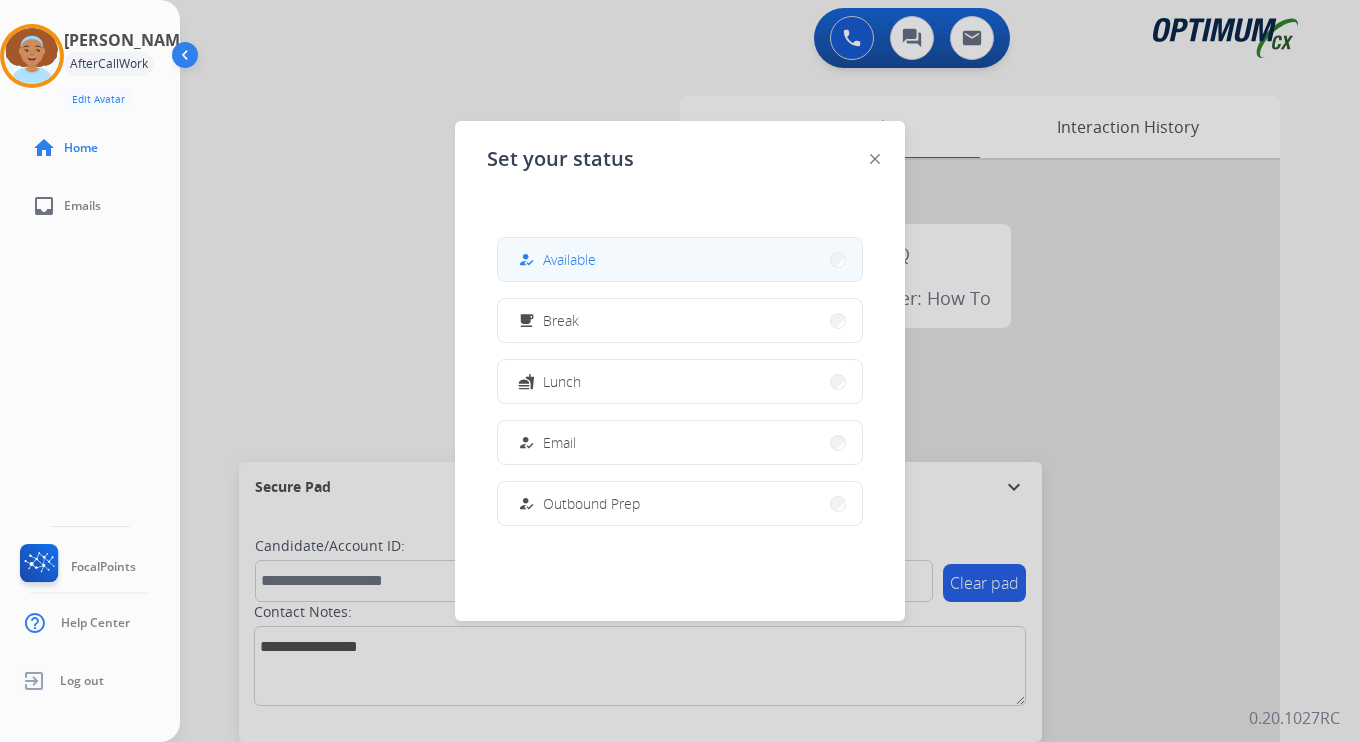 click on "Available" at bounding box center (569, 259) 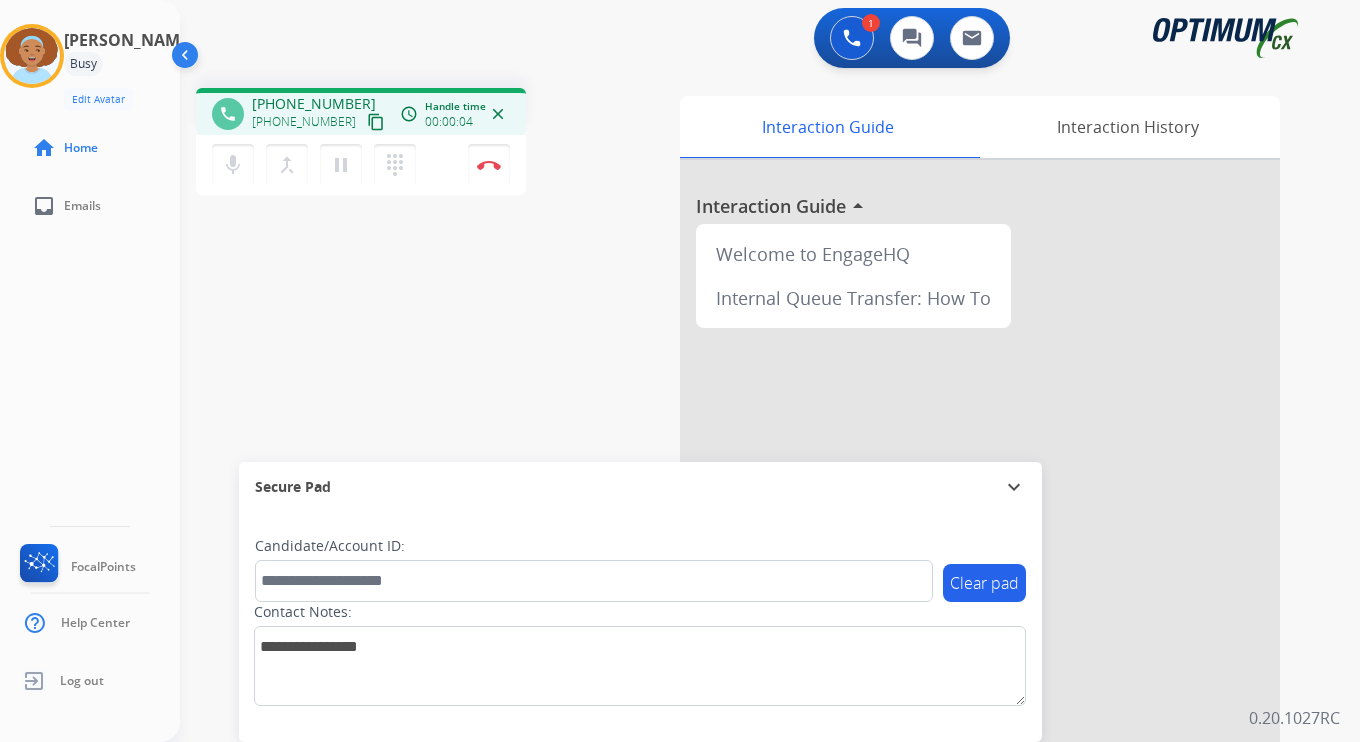 click on "phone [PHONE_NUMBER] [PHONE_NUMBER] content_copy access_time Call metrics Queue   00:08 Hold   00:00 Talk   00:05 Total   00:12 Handle time 00:00:04 close" at bounding box center [361, 111] 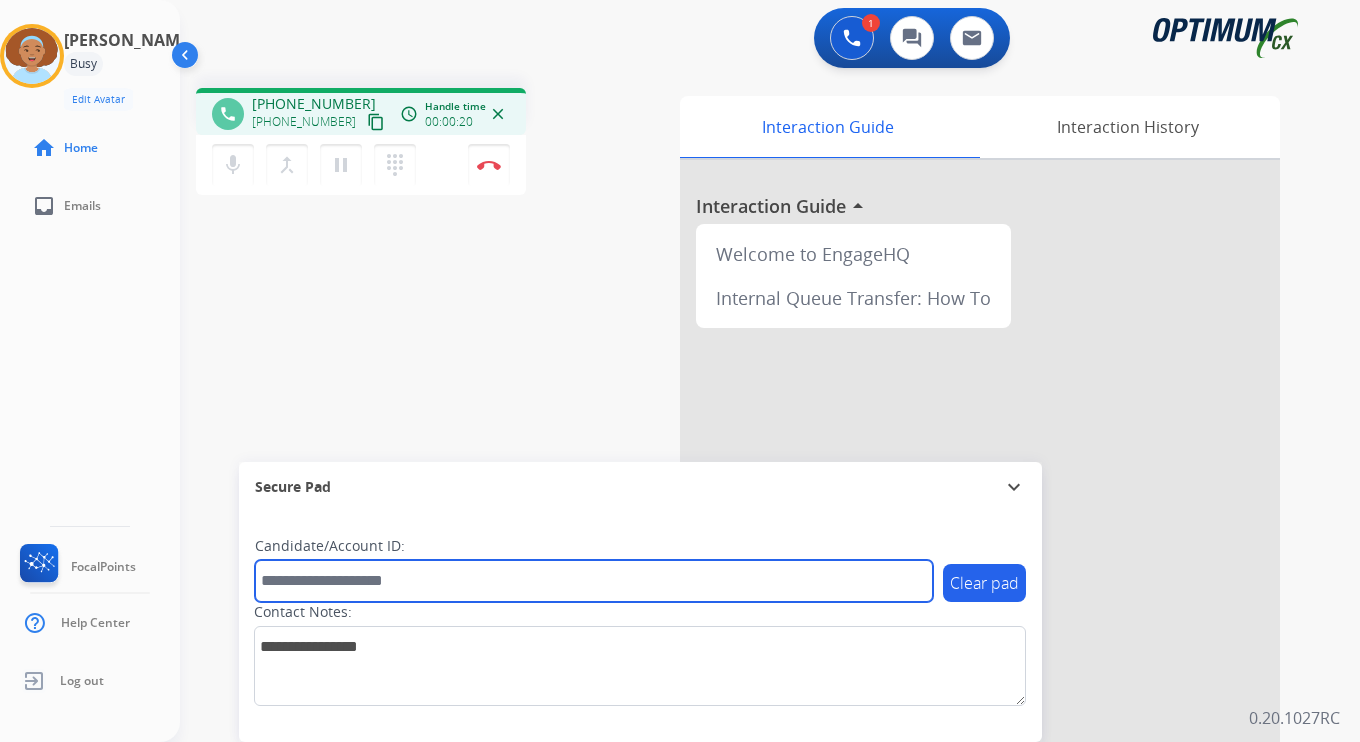 click at bounding box center [594, 581] 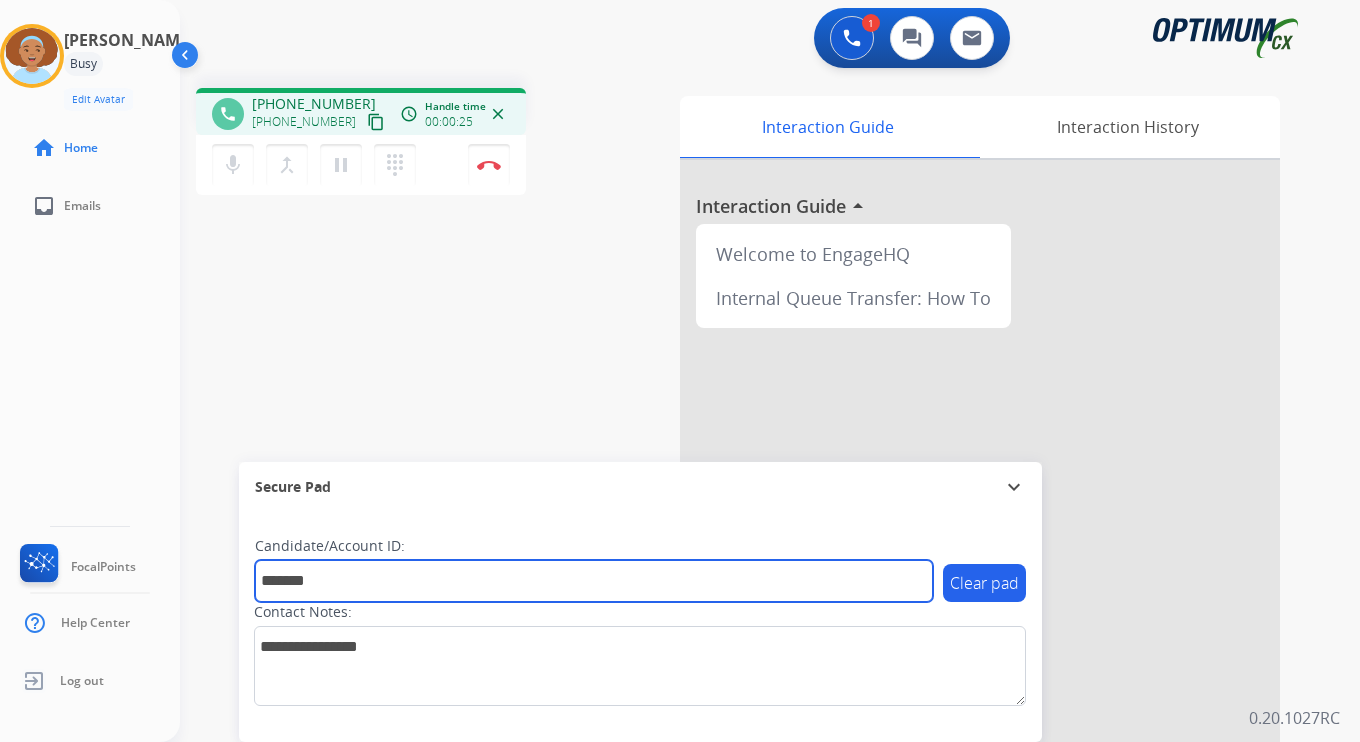 type on "*******" 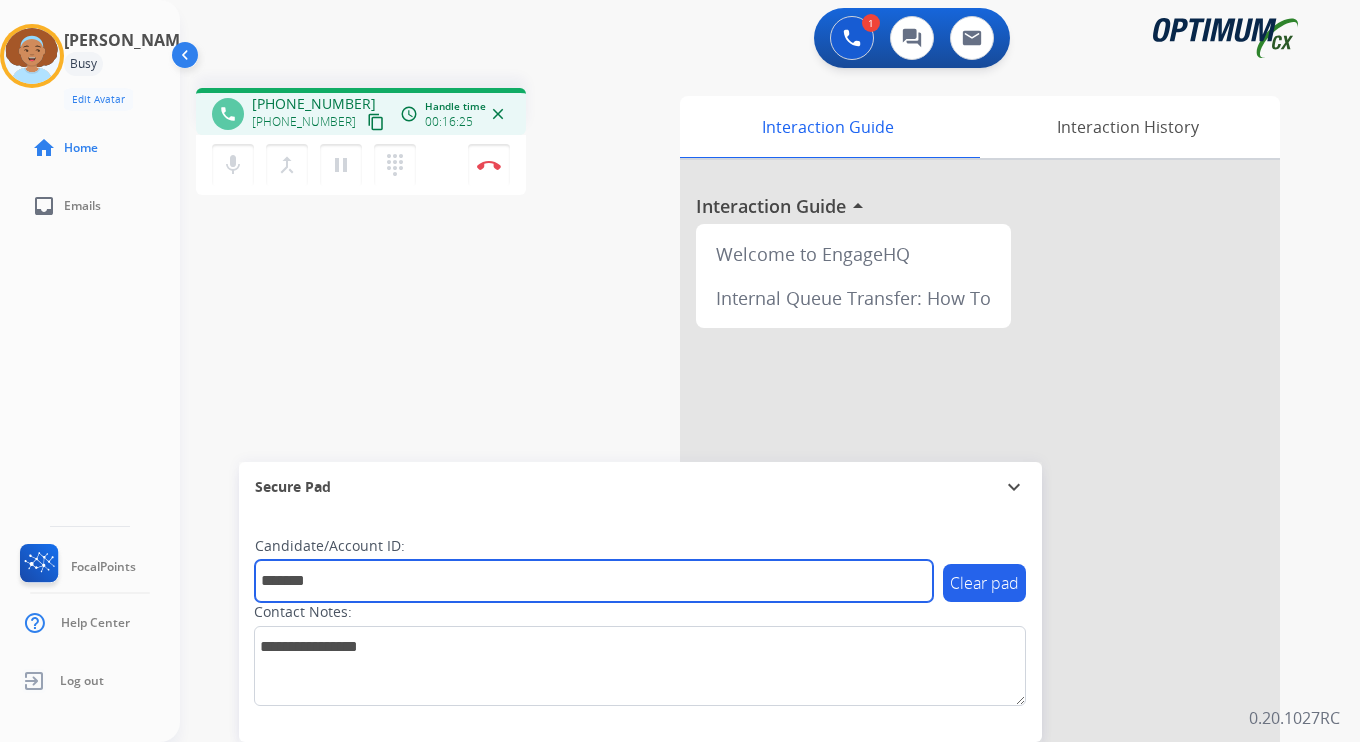 click on "*******" at bounding box center [594, 581] 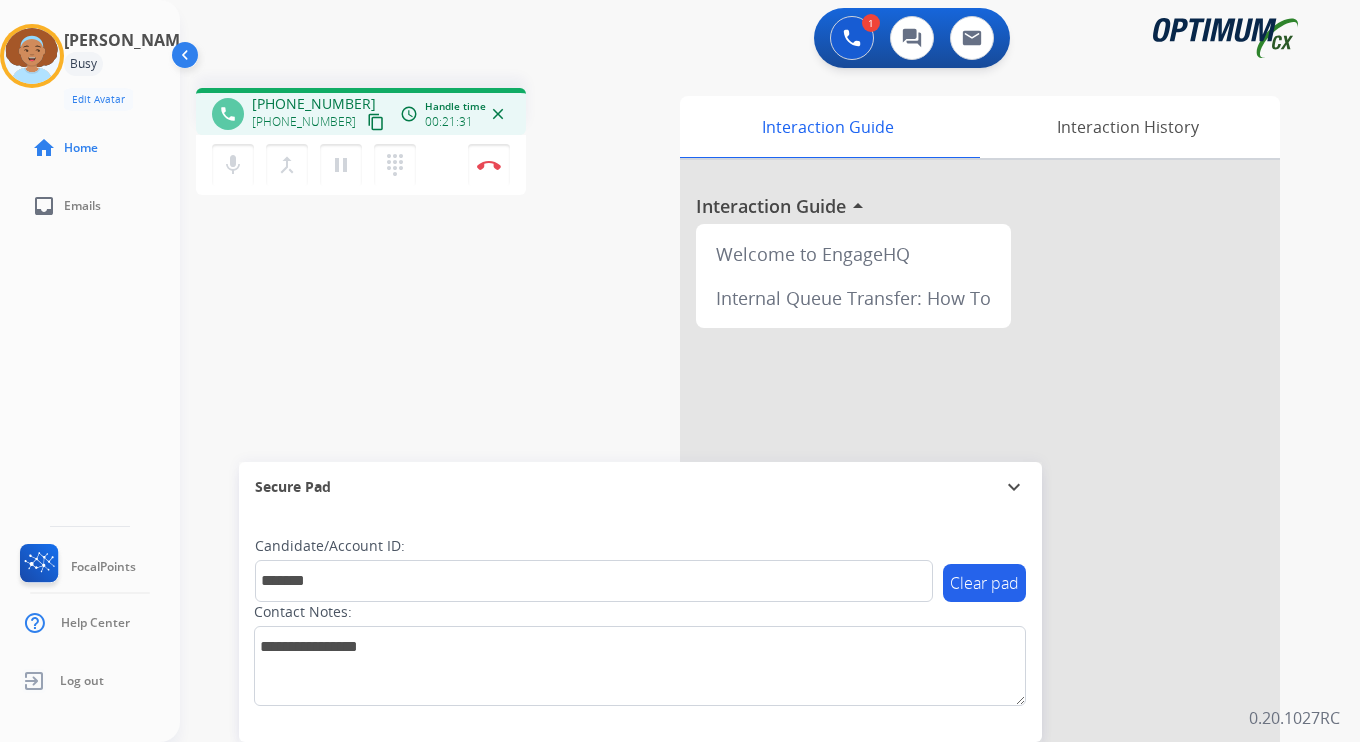 click on "1 Voice Interactions  0  Chat Interactions   0  Email Interactions phone [PHONE_NUMBER] [PHONE_NUMBER] content_copy access_time Call metrics Queue   00:08 Hold   00:00 Talk   21:32 Total   21:39 Handle time 00:21:31 close mic Mute merge_type Bridge pause Hold dialpad Dialpad Disconnect swap_horiz Break voice bridge close_fullscreen Connect 3-Way Call merge_type Separate 3-Way Call  Interaction Guide   Interaction History  Interaction Guide arrow_drop_up  Welcome to EngageHQ   Internal Queue Transfer: How To  Secure Pad expand_more Clear pad Candidate/Account ID: ******* Contact Notes:                  0.20.1027RC" at bounding box center [770, 371] 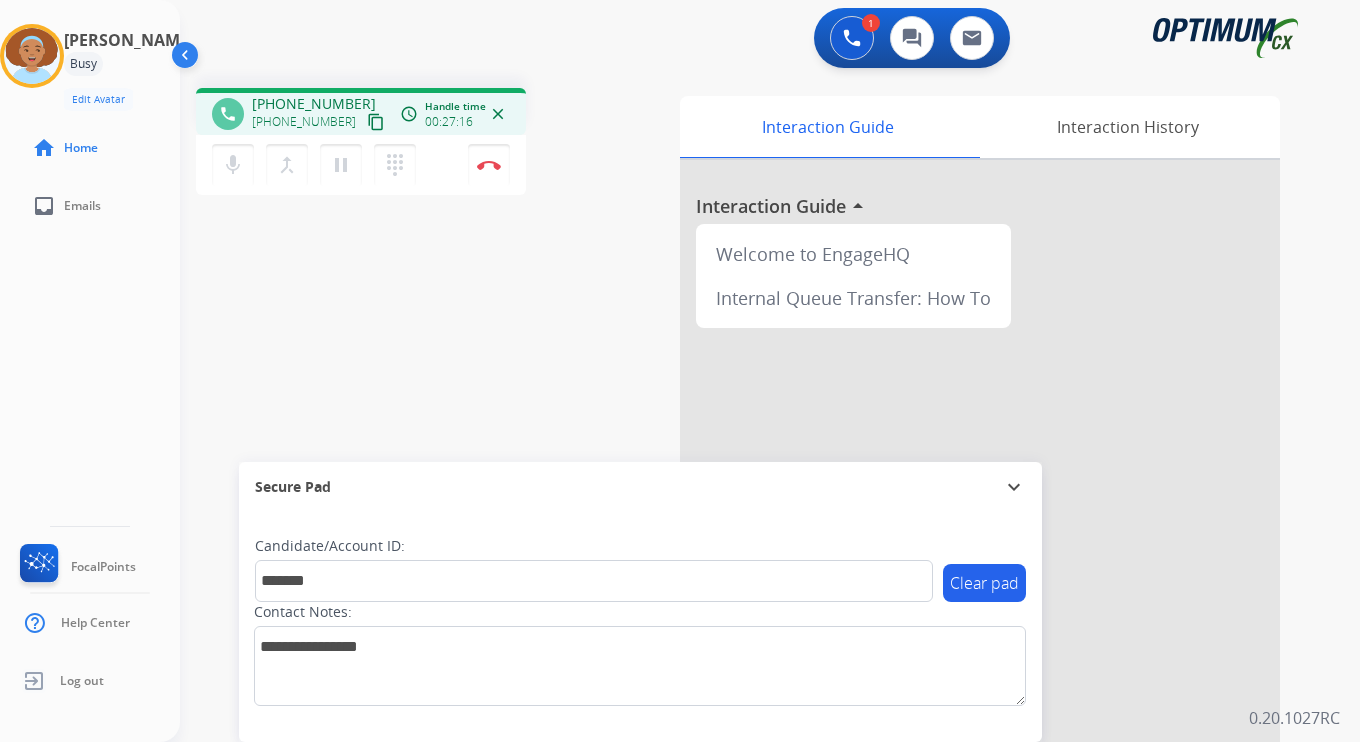 click on "1 Voice Interactions  0  Chat Interactions   0  Email Interactions phone [PHONE_NUMBER] [PHONE_NUMBER] content_copy access_time Call metrics Queue   00:08 Hold   00:00 Talk   27:17 Total   27:24 Handle time 00:27:16 close mic Mute merge_type Bridge pause Hold dialpad Dialpad Disconnect swap_horiz Break voice bridge close_fullscreen Connect 3-Way Call merge_type Separate 3-Way Call  Interaction Guide   Interaction History  Interaction Guide arrow_drop_up  Welcome to EngageHQ   Internal Queue Transfer: How To  Secure Pad expand_more Clear pad Candidate/Account ID: ******* Contact Notes:                  0.20.1027RC" at bounding box center (770, 371) 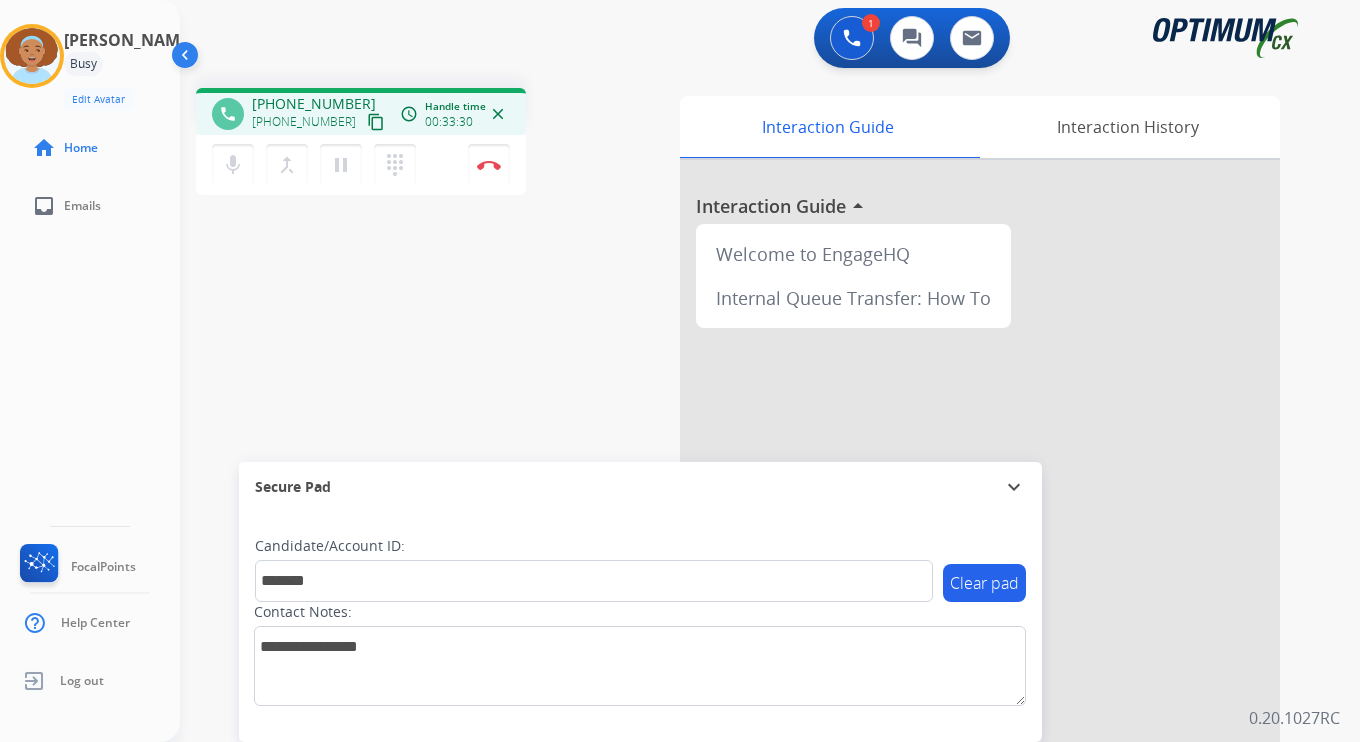 click on "phone [PHONE_NUMBER] [PHONE_NUMBER] content_copy access_time Call metrics Queue   00:08 Hold   00:00 Talk   33:31 Total   33:38 Handle time 00:33:30 close mic Mute merge_type Bridge pause Hold dialpad Dialpad Disconnect swap_horiz Break voice bridge close_fullscreen Connect 3-Way Call merge_type Separate 3-Way Call  Interaction Guide   Interaction History  Interaction Guide arrow_drop_up  Welcome to EngageHQ   Internal Queue Transfer: How To  Secure Pad expand_more Clear pad Candidate/Account ID: ******* Contact Notes:" at bounding box center [746, 489] 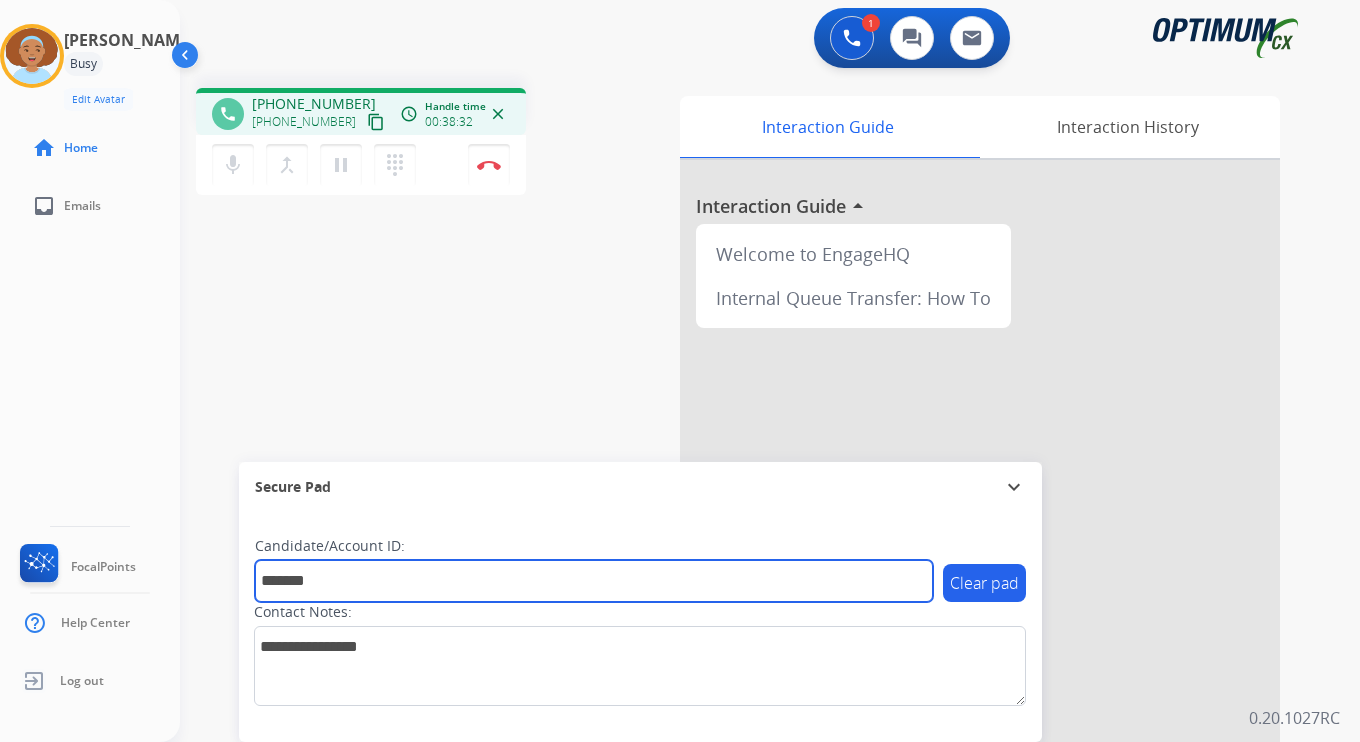 click on "*******" at bounding box center [594, 581] 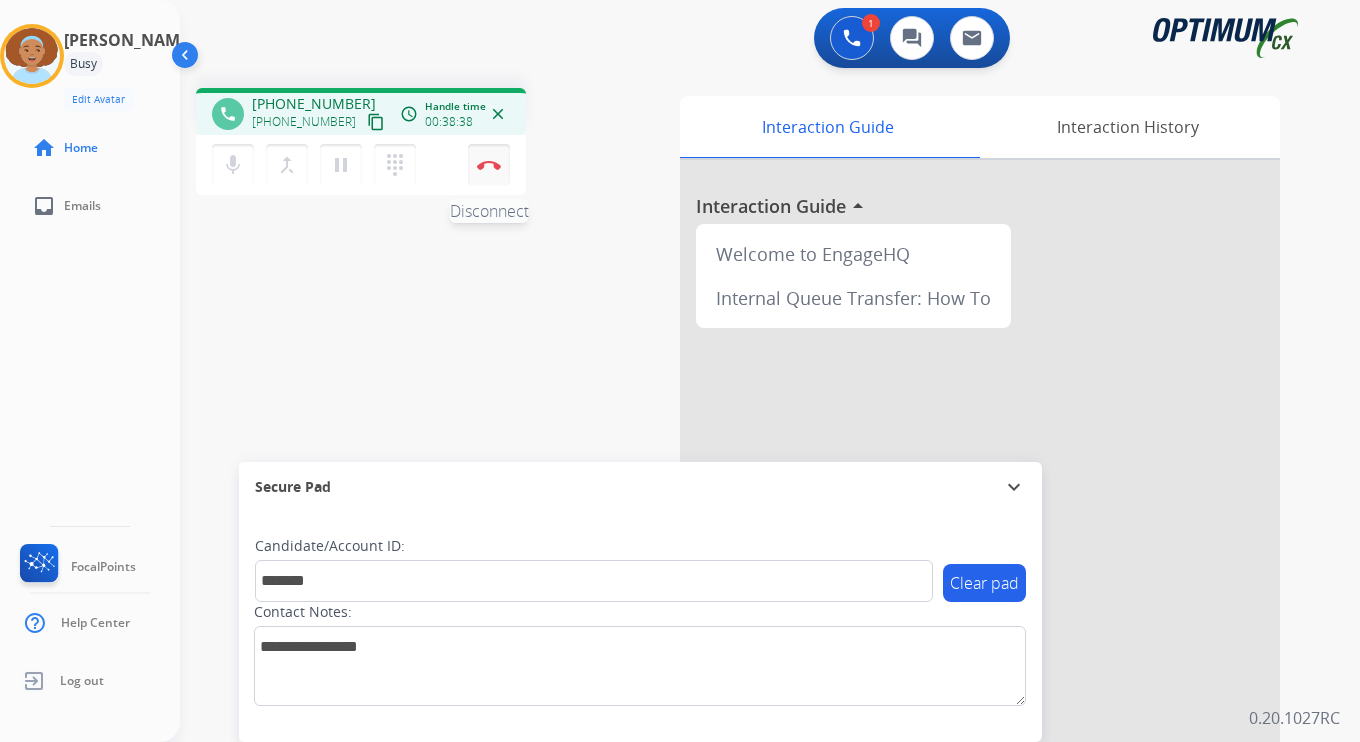 click on "Disconnect" at bounding box center [489, 165] 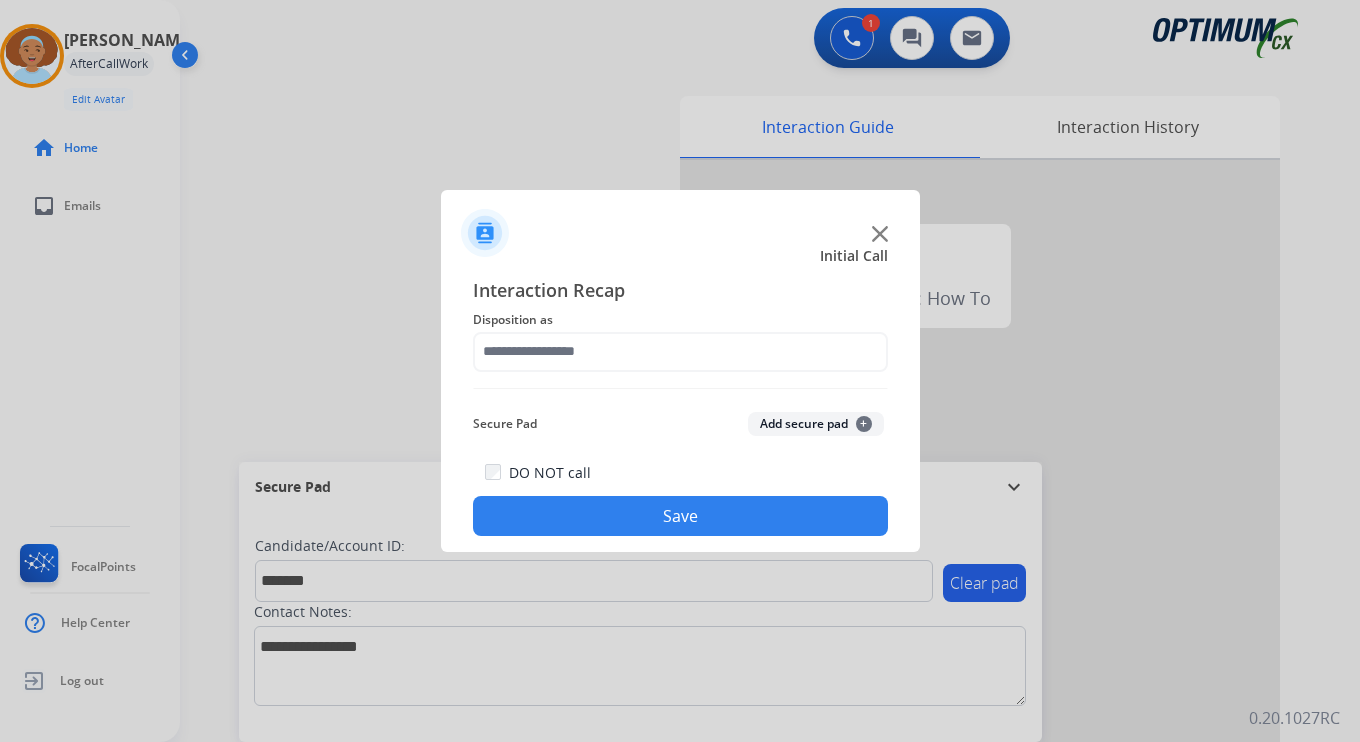 click on "Add secure pad  +" 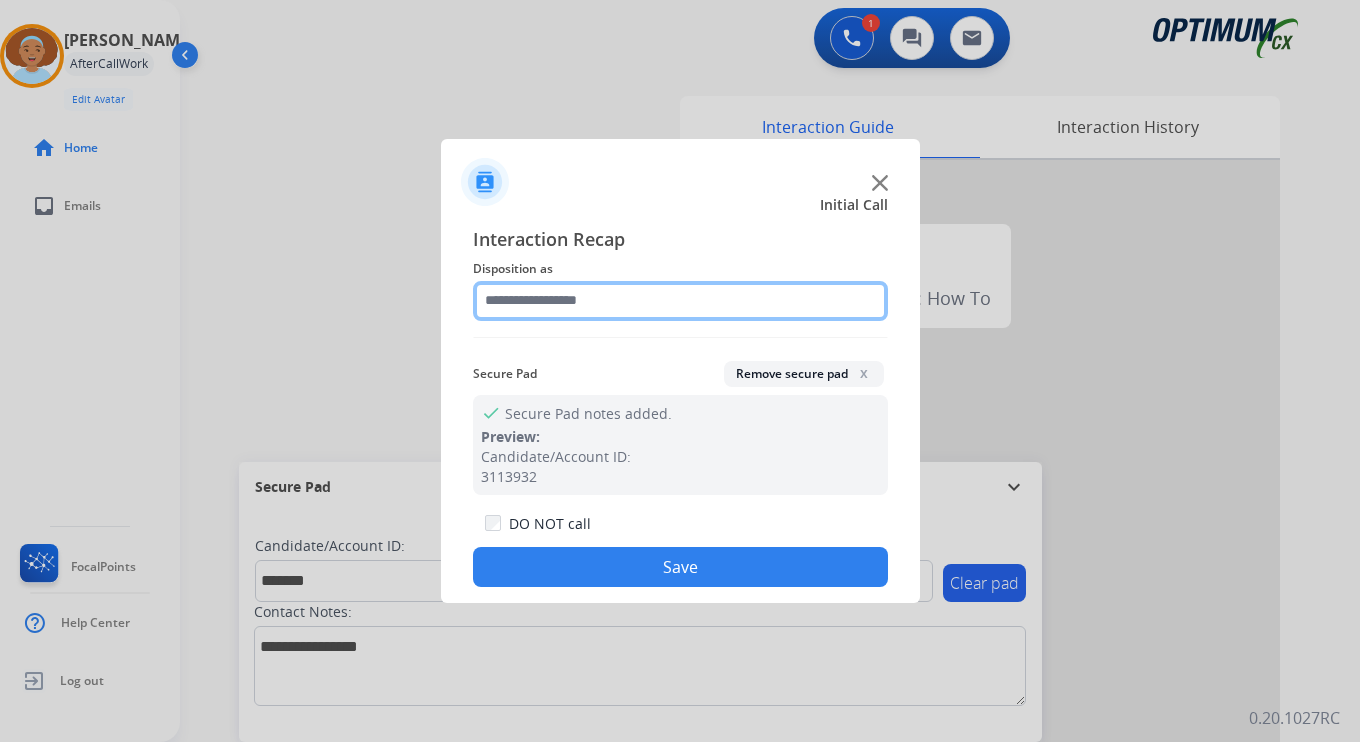 click 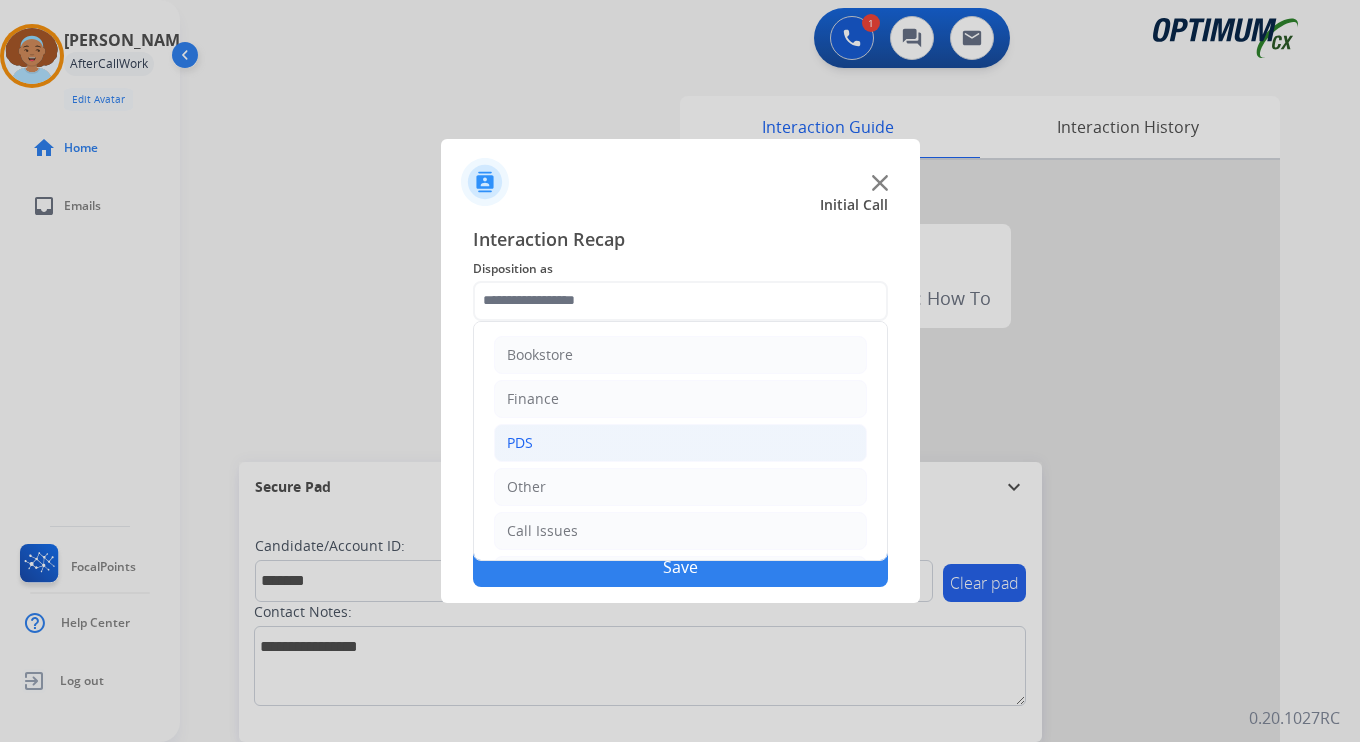 click on "PDS" 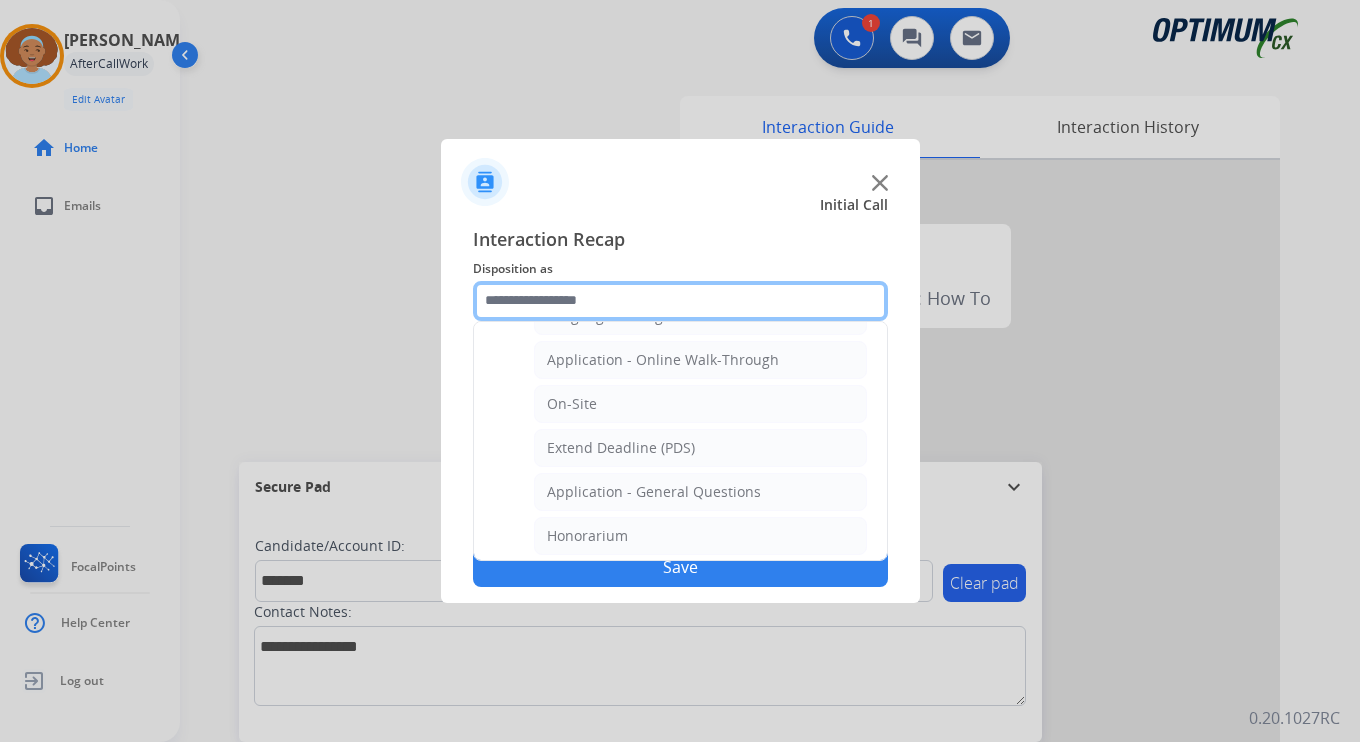scroll, scrollTop: 502, scrollLeft: 0, axis: vertical 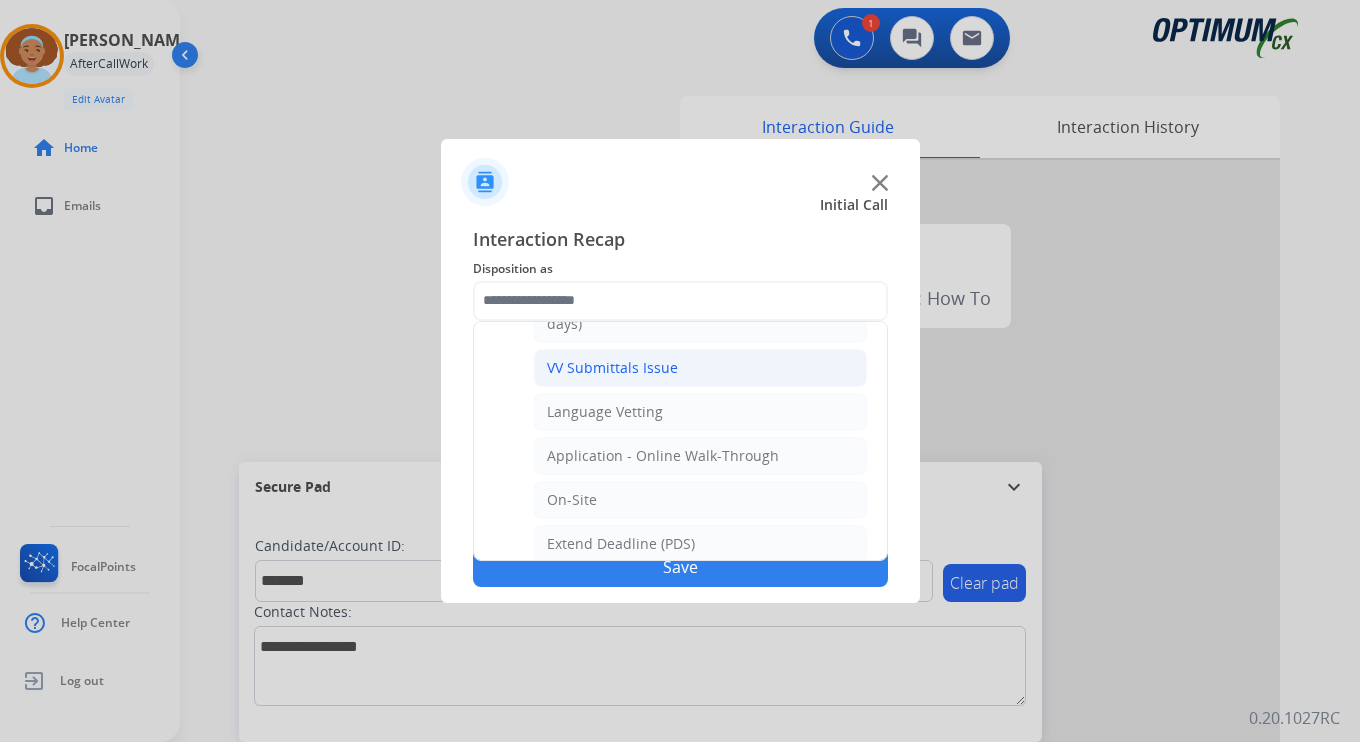 click on "VV Submittals Issue" 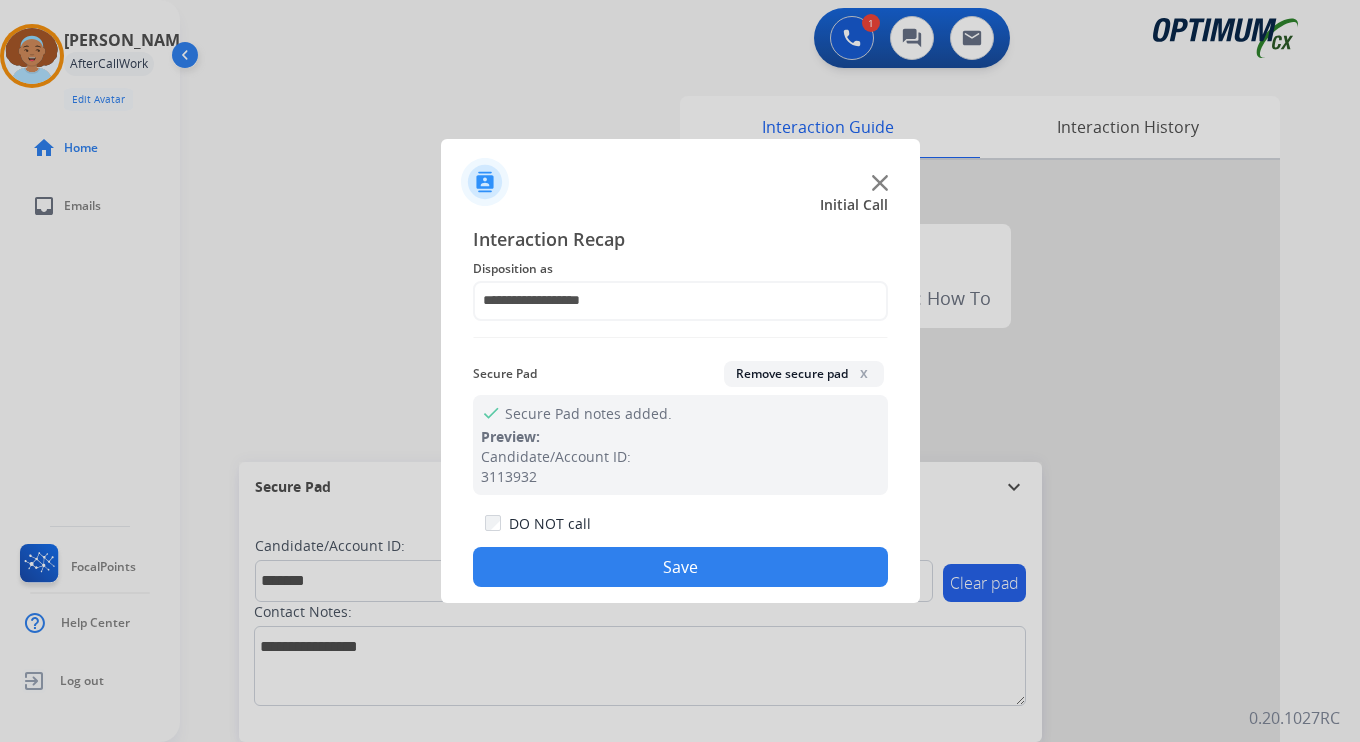 click on "Save" 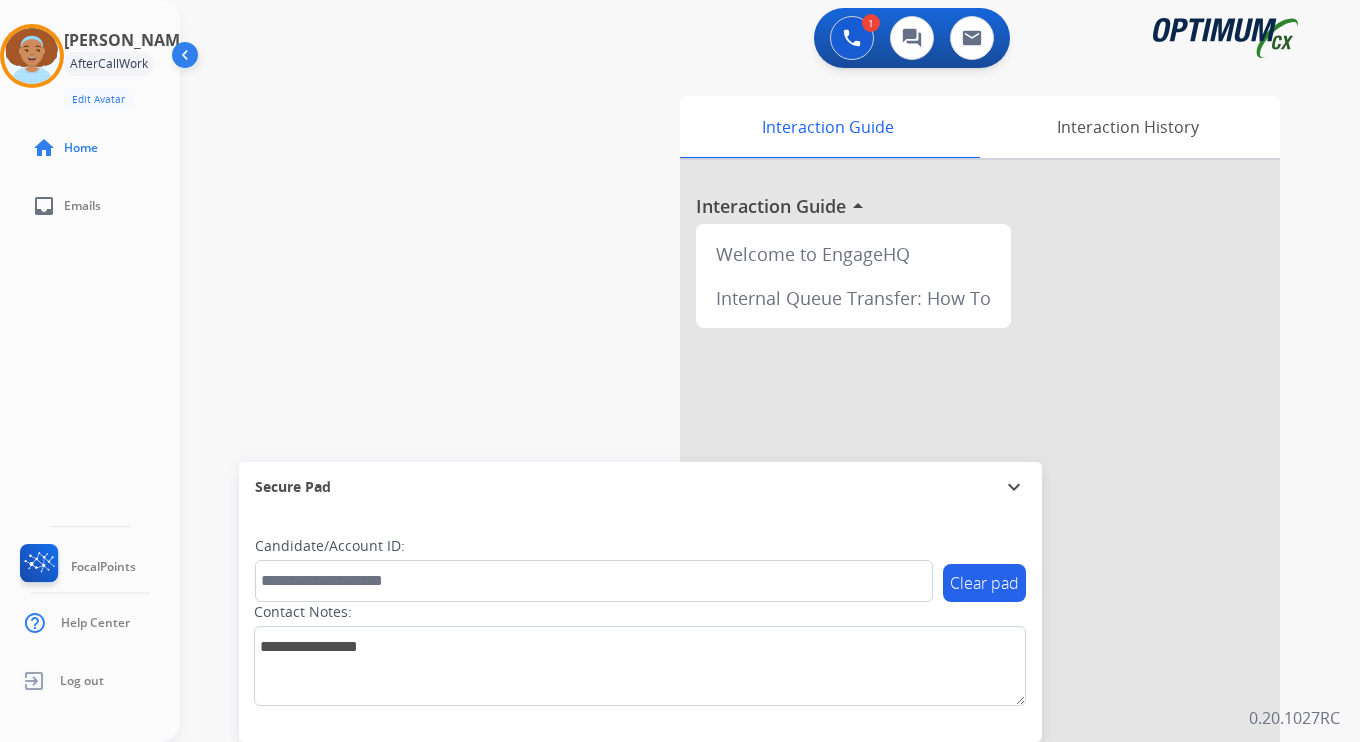 click on "1 Voice Interactions  0  Chat Interactions   0  Email Interactions swap_horiz Break voice bridge close_fullscreen Connect 3-Way Call merge_type Separate 3-Way Call  Interaction Guide   Interaction History  Interaction Guide arrow_drop_up  Welcome to EngageHQ   Internal Queue Transfer: How To  Secure Pad expand_more Clear pad Candidate/Account ID: Contact Notes:                  0.20.1027RC" at bounding box center [770, 371] 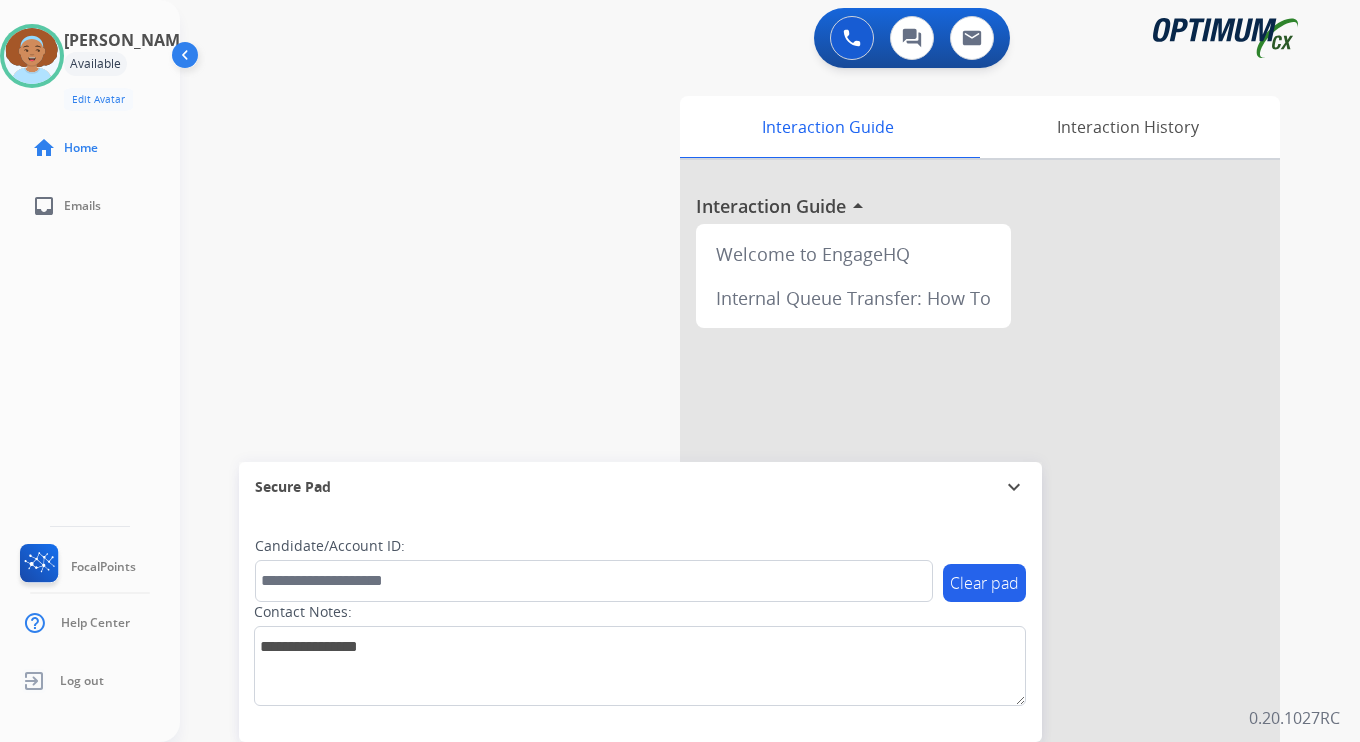 click on "0 Voice Interactions  0  Chat Interactions   0  Email Interactions swap_horiz Break voice bridge close_fullscreen Connect 3-Way Call merge_type Separate 3-Way Call  Interaction Guide   Interaction History  Interaction Guide arrow_drop_up  Welcome to EngageHQ   Internal Queue Transfer: How To  Secure Pad expand_more Clear pad Candidate/Account ID: Contact Notes:                  0.20.1027RC" at bounding box center [770, 371] 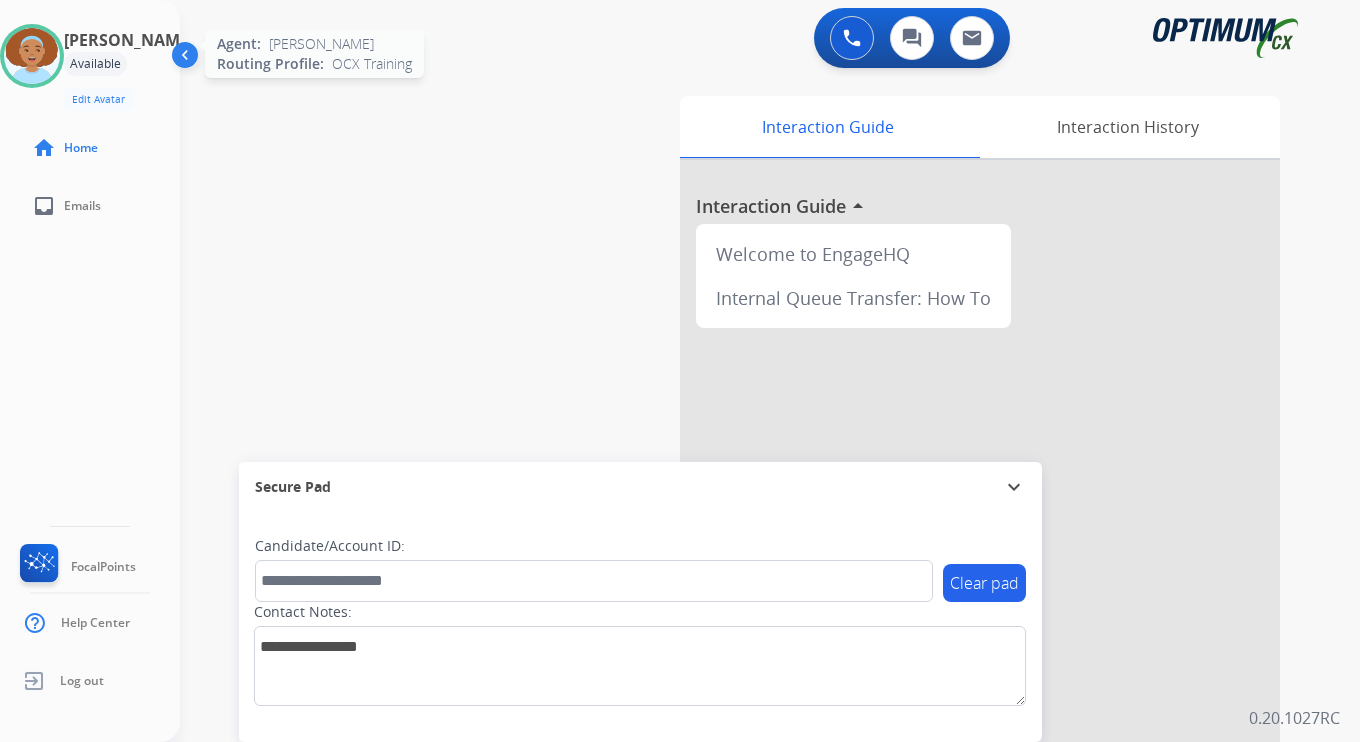click at bounding box center [32, 56] 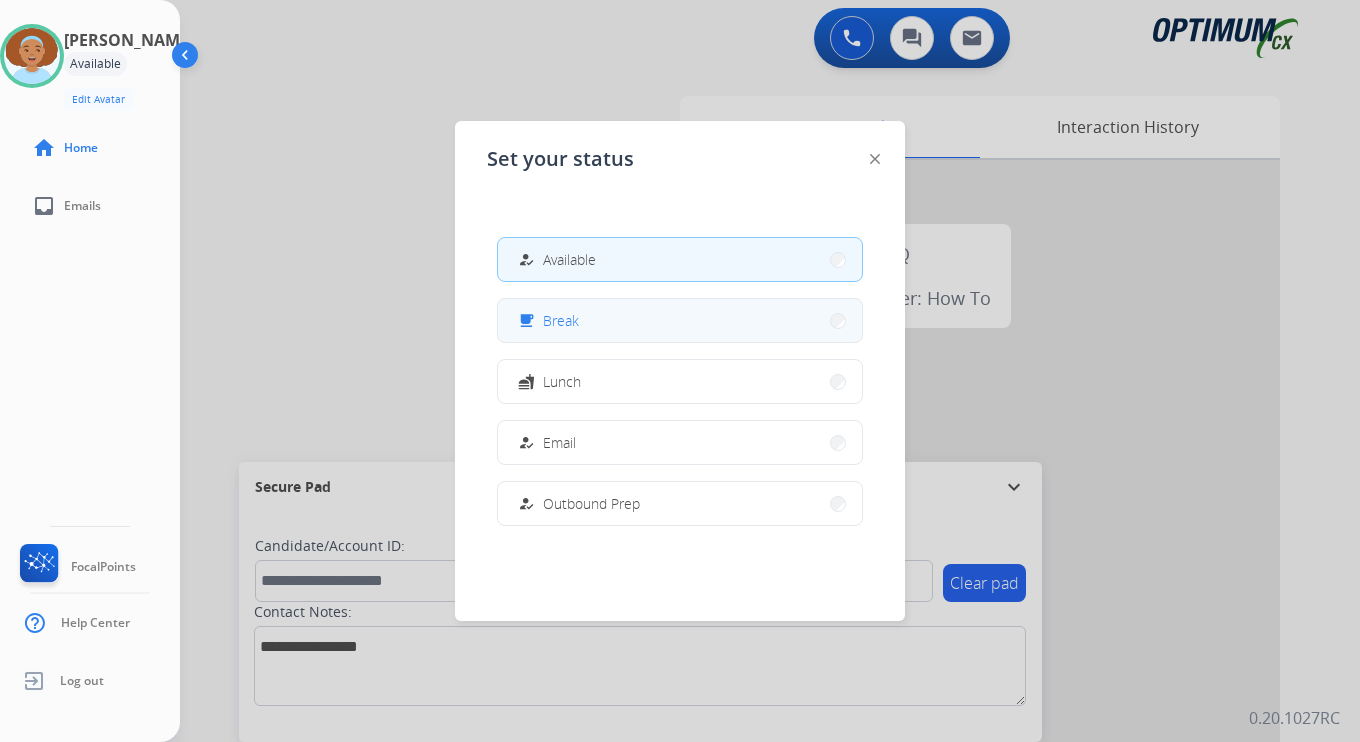 click on "free_breakfast Break" at bounding box center (680, 320) 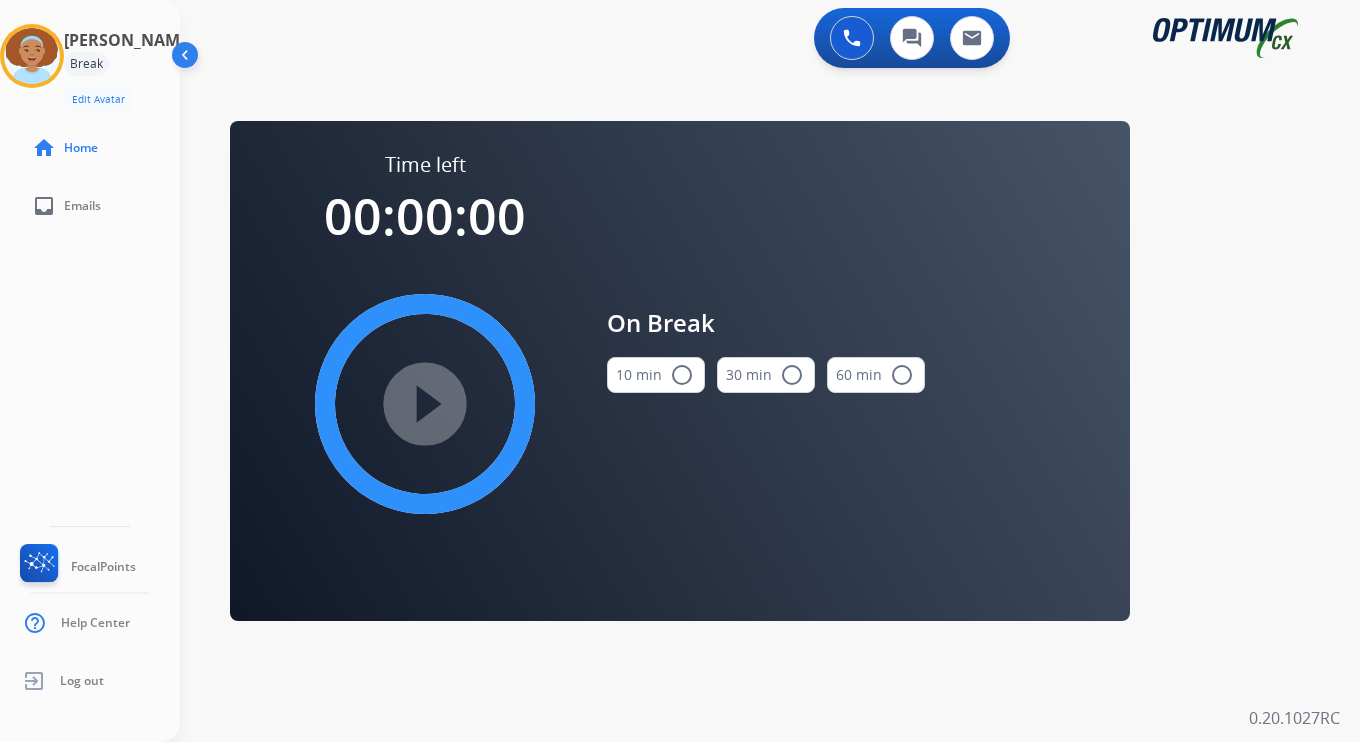 click on "0 Voice Interactions  0  Chat Interactions   0  Email Interactions swap_horiz Break voice bridge close_fullscreen Connect 3-Way Call merge_type Separate 3-Way Call Time left 00:00:00 play_circle_filled On Break  10 min  radio_button_unchecked  30 min  radio_button_unchecked  60 min  radio_button_unchecked  Interaction Guide   Interaction History  Interaction Guide arrow_drop_up  Welcome to EngageHQ   Internal Queue Transfer: How To  Secure Pad expand_more Clear pad Candidate/Account ID: Contact Notes:                  0.20.1027RC" at bounding box center [770, 371] 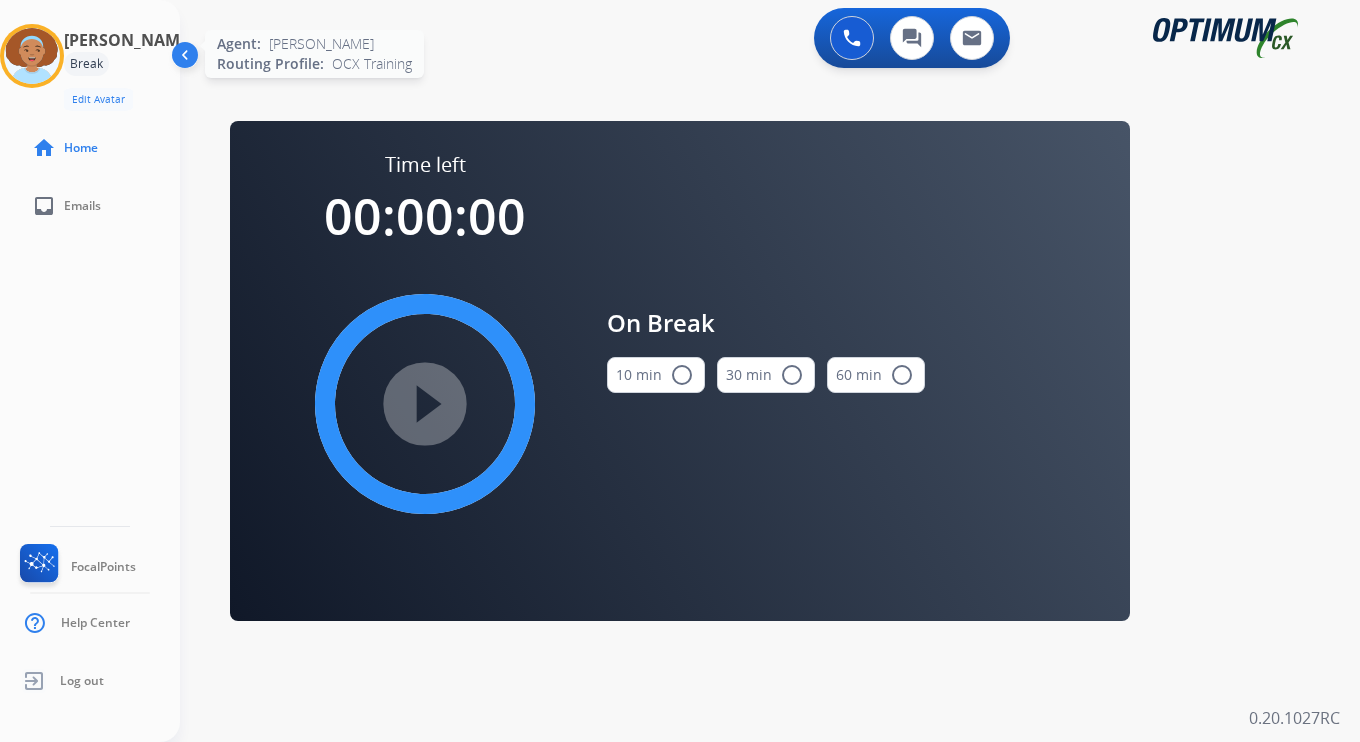 click at bounding box center [32, 56] 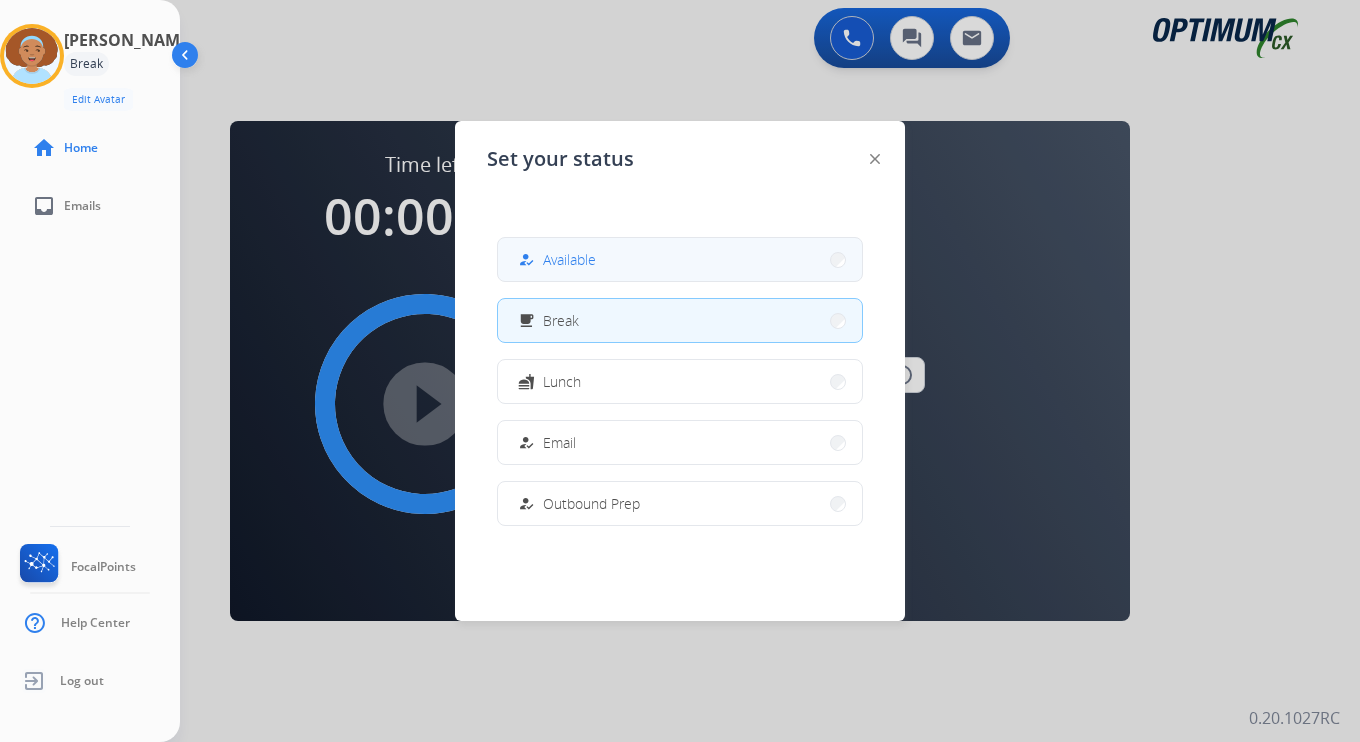 click on "how_to_reg Available" at bounding box center (680, 259) 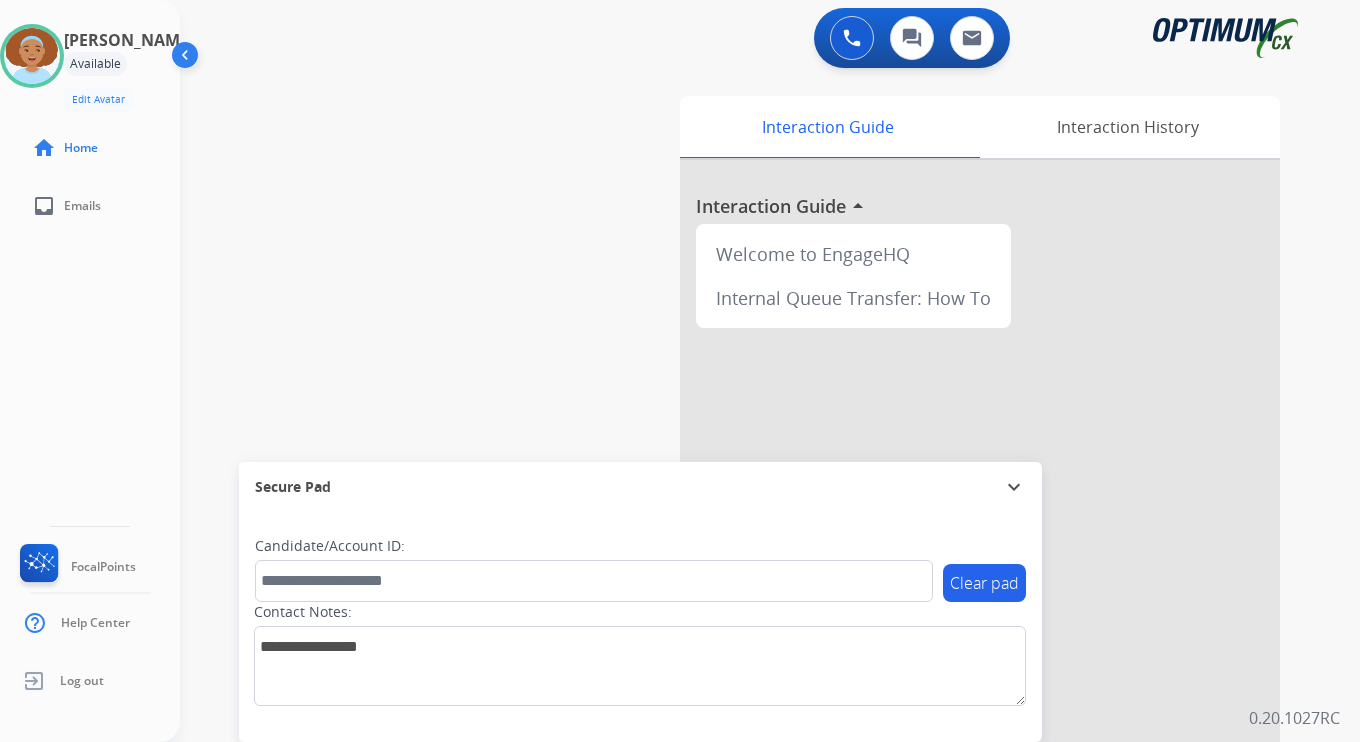click on "0 Voice Interactions  0  Chat Interactions   0  Email Interactions swap_horiz Break voice bridge close_fullscreen Connect 3-Way Call merge_type Separate 3-Way Call  Interaction Guide   Interaction History  Interaction Guide arrow_drop_up  Welcome to EngageHQ   Internal Queue Transfer: How To  Secure Pad expand_more Clear pad Candidate/Account ID: Contact Notes:                  0.20.1027RC" at bounding box center [770, 371] 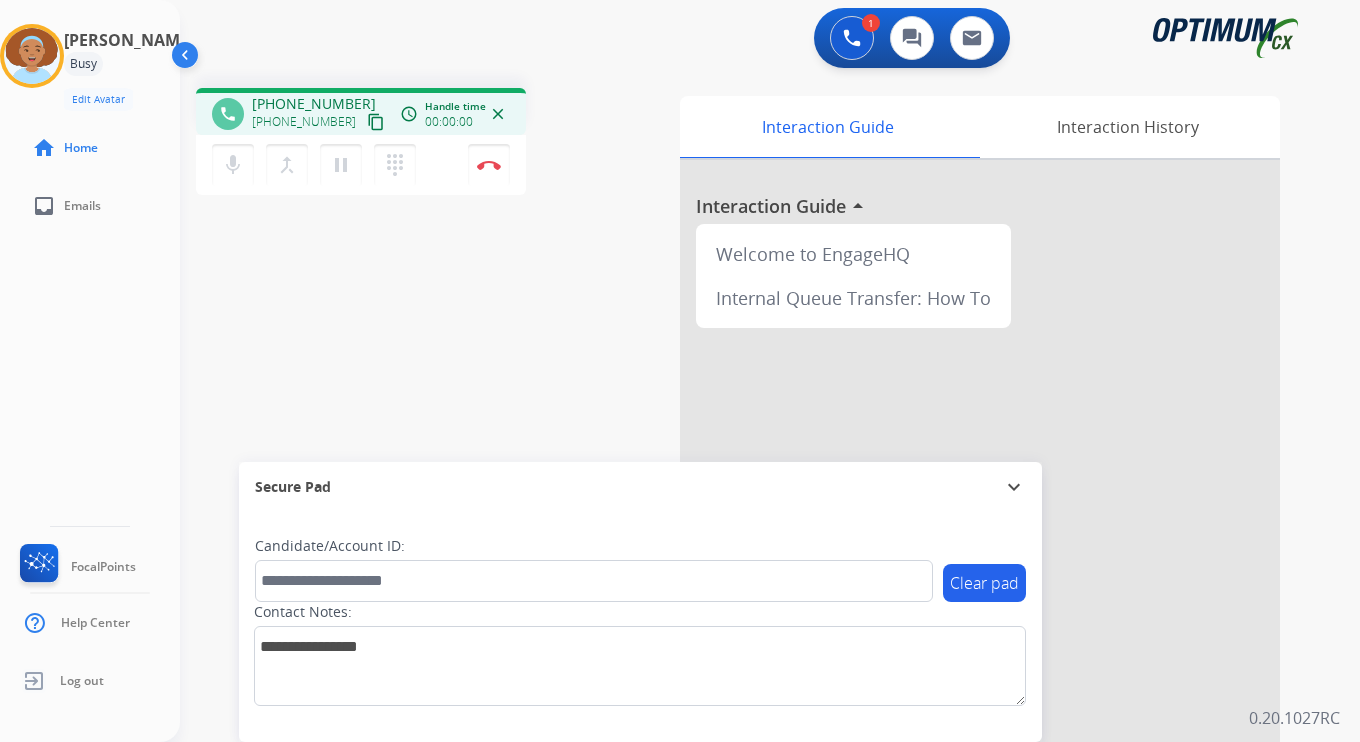 click on "content_copy" at bounding box center [376, 122] 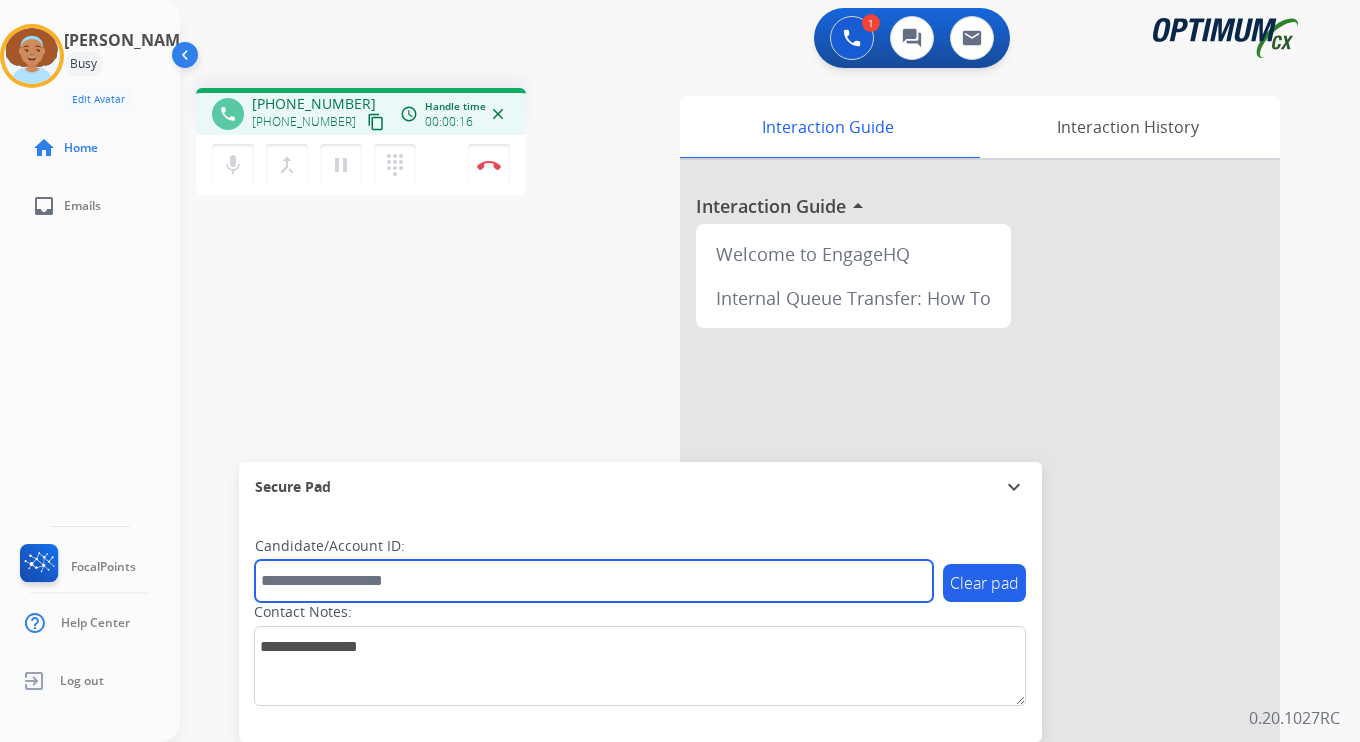 click at bounding box center [594, 581] 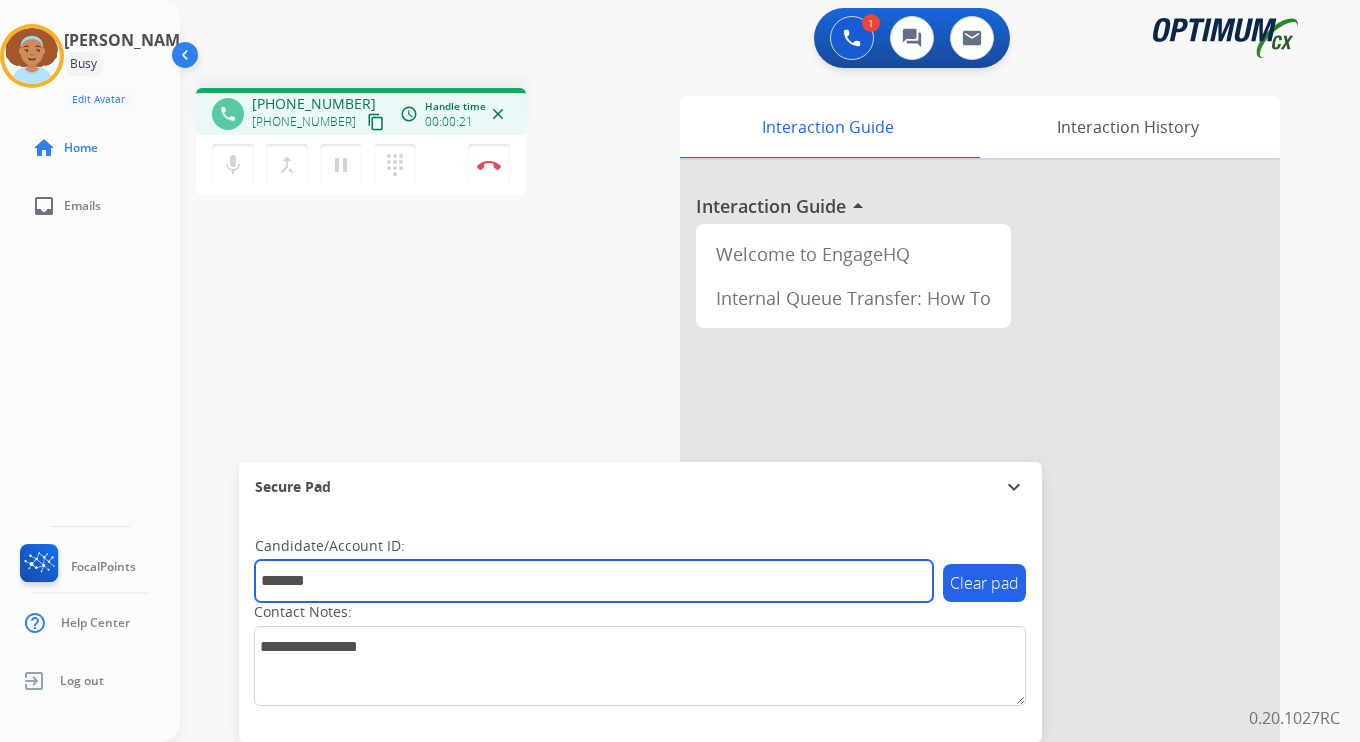 type on "*******" 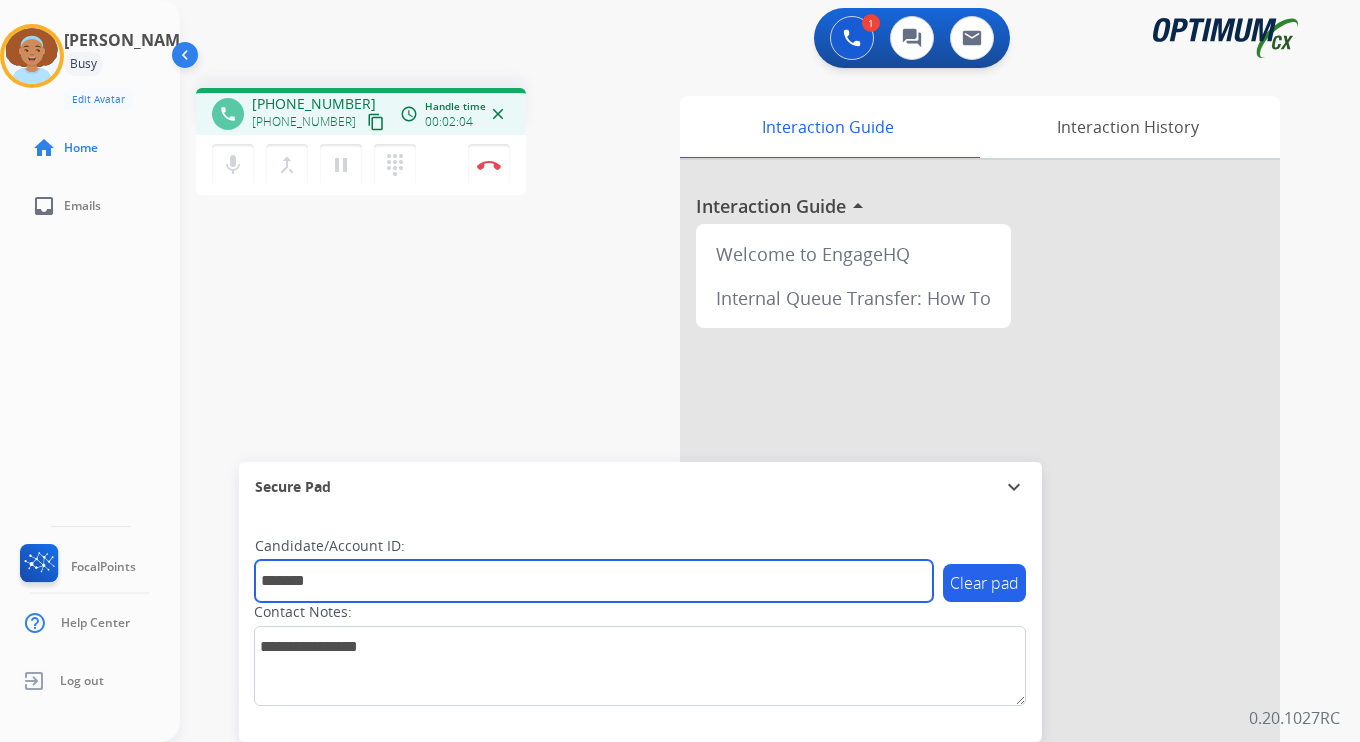 click on "*******" at bounding box center [594, 581] 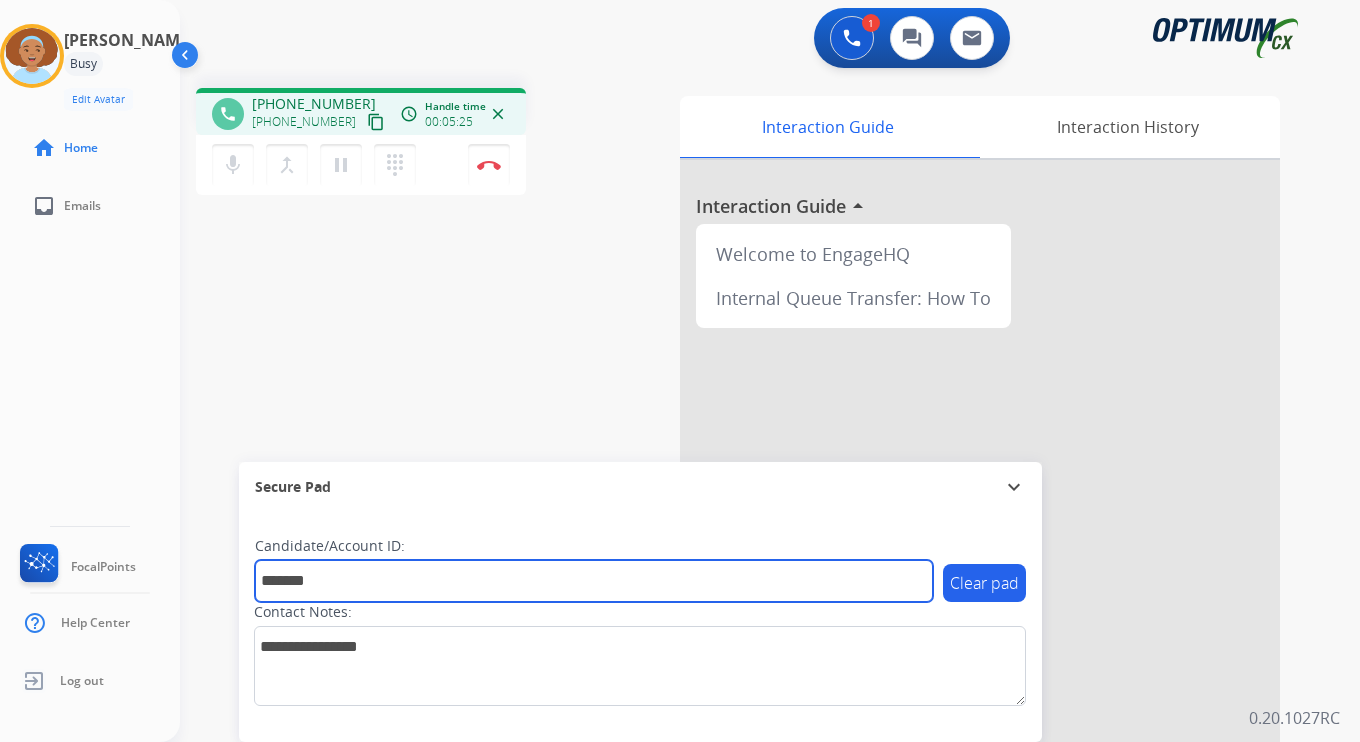 click on "*******" at bounding box center [594, 581] 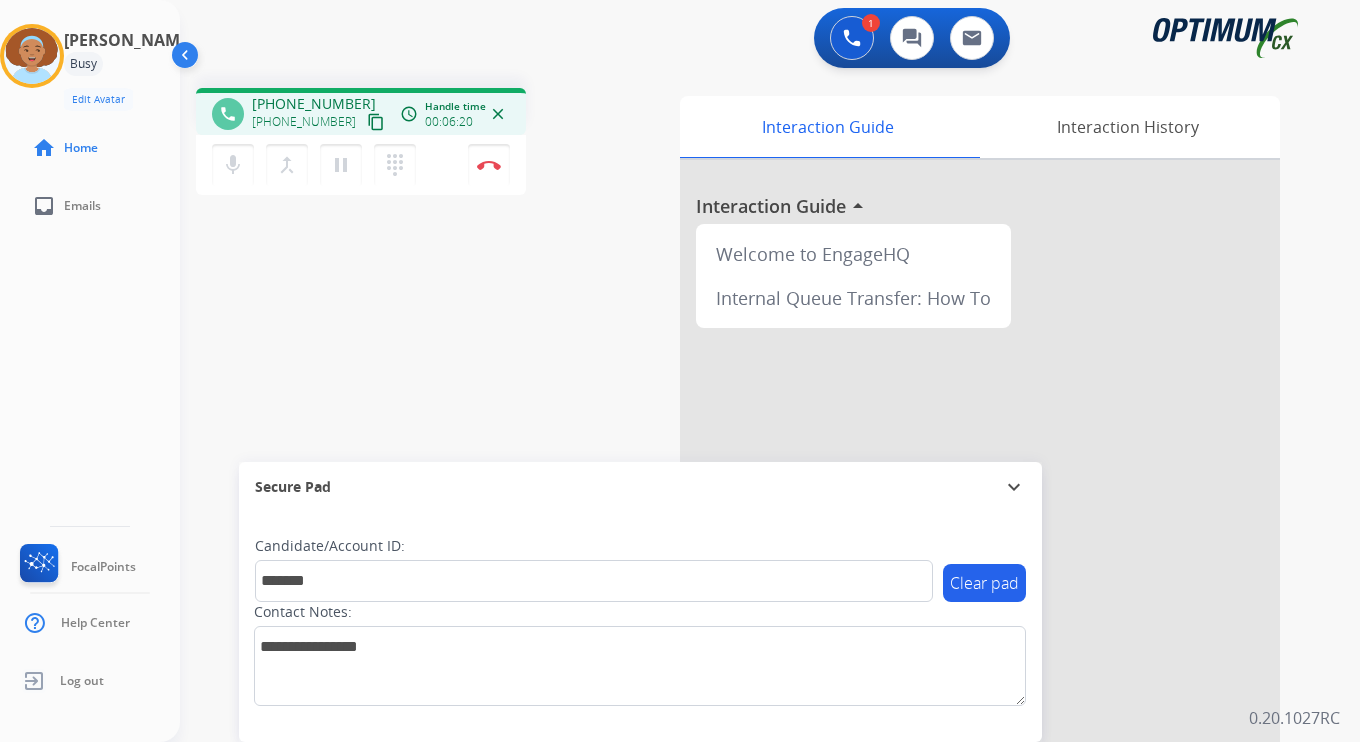 click on "phone [PHONE_NUMBER] [PHONE_NUMBER] content_copy access_time Call metrics Queue   00:07 Hold   00:00 Talk   06:21 Total   06:27 Handle time 00:06:20 close mic Mute merge_type Bridge pause Hold dialpad Dialpad Disconnect swap_horiz Break voice bridge close_fullscreen Connect 3-Way Call merge_type Separate 3-Way Call  Interaction Guide   Interaction History  Interaction Guide arrow_drop_up  Welcome to EngageHQ   Internal Queue Transfer: How To  Secure Pad expand_more Clear pad Candidate/Account ID: ******* Contact Notes:" at bounding box center [746, 489] 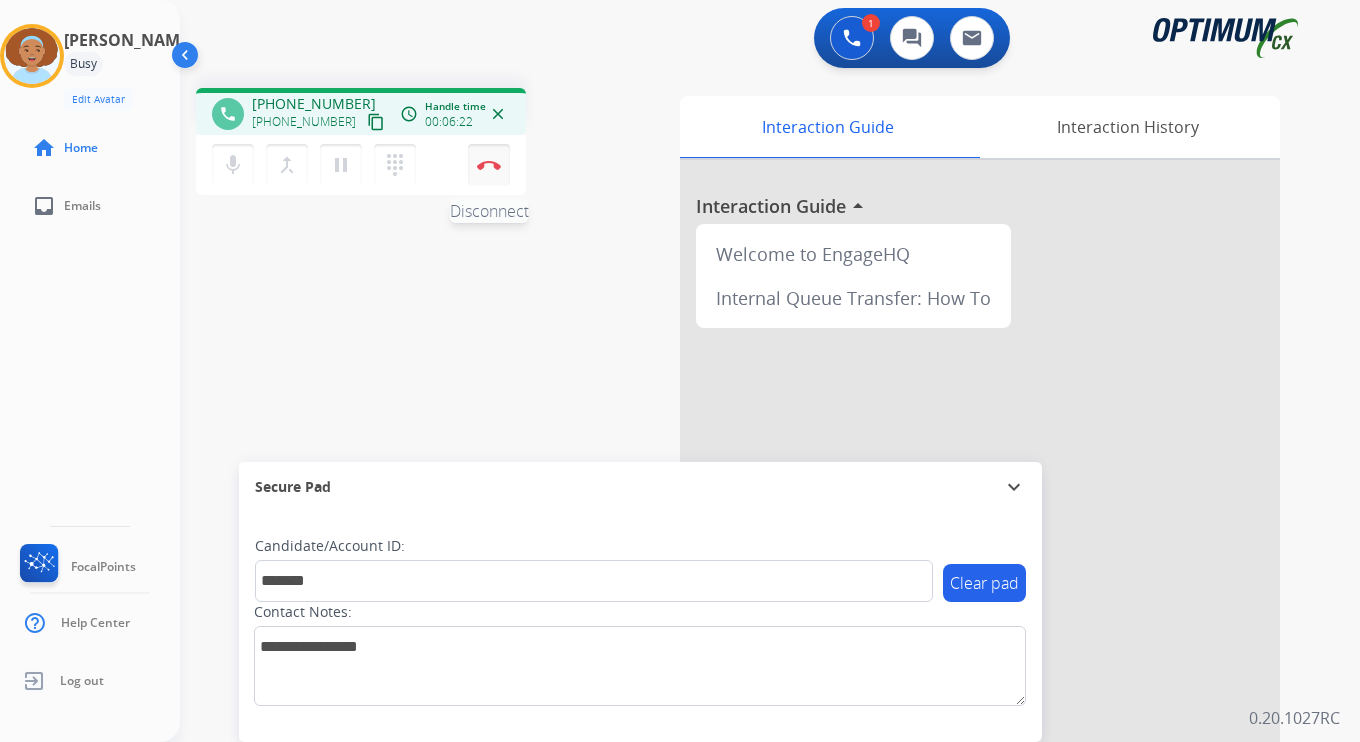 click on "Disconnect" at bounding box center (489, 165) 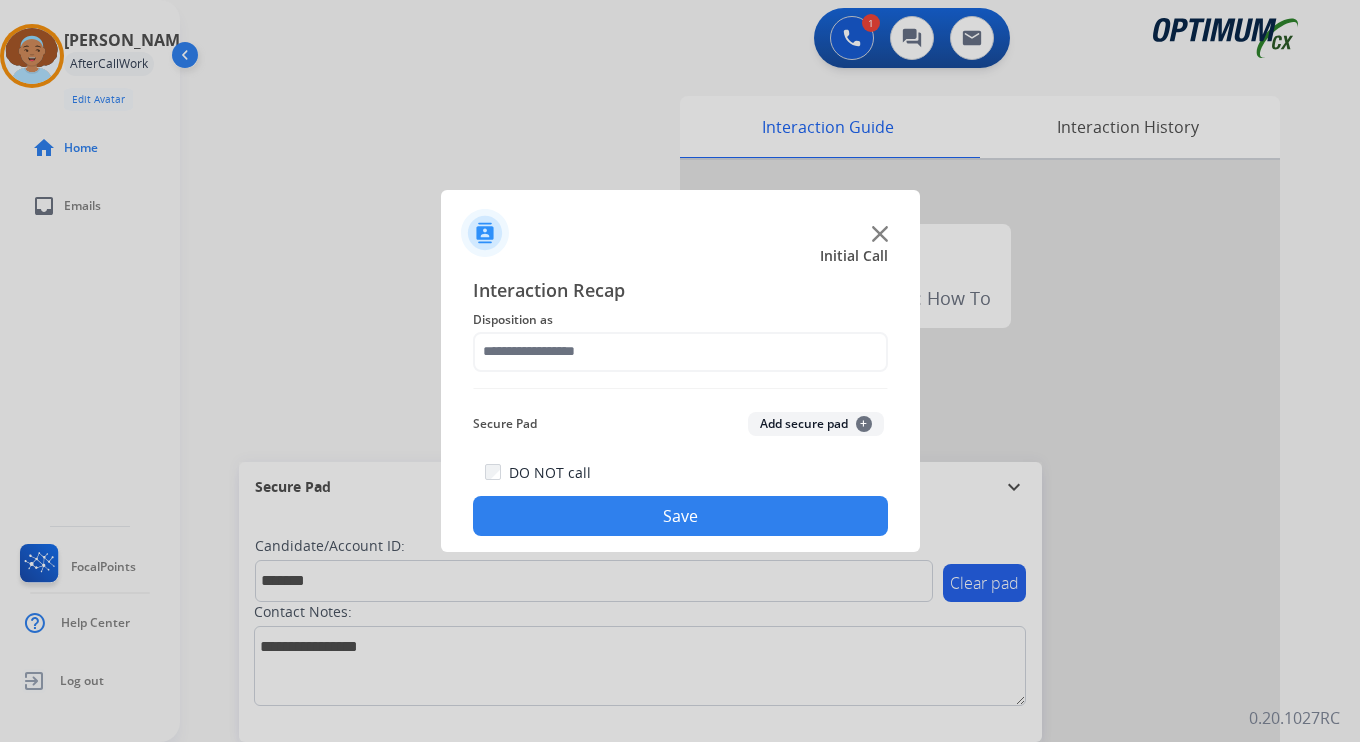 click on "Add secure pad  +" 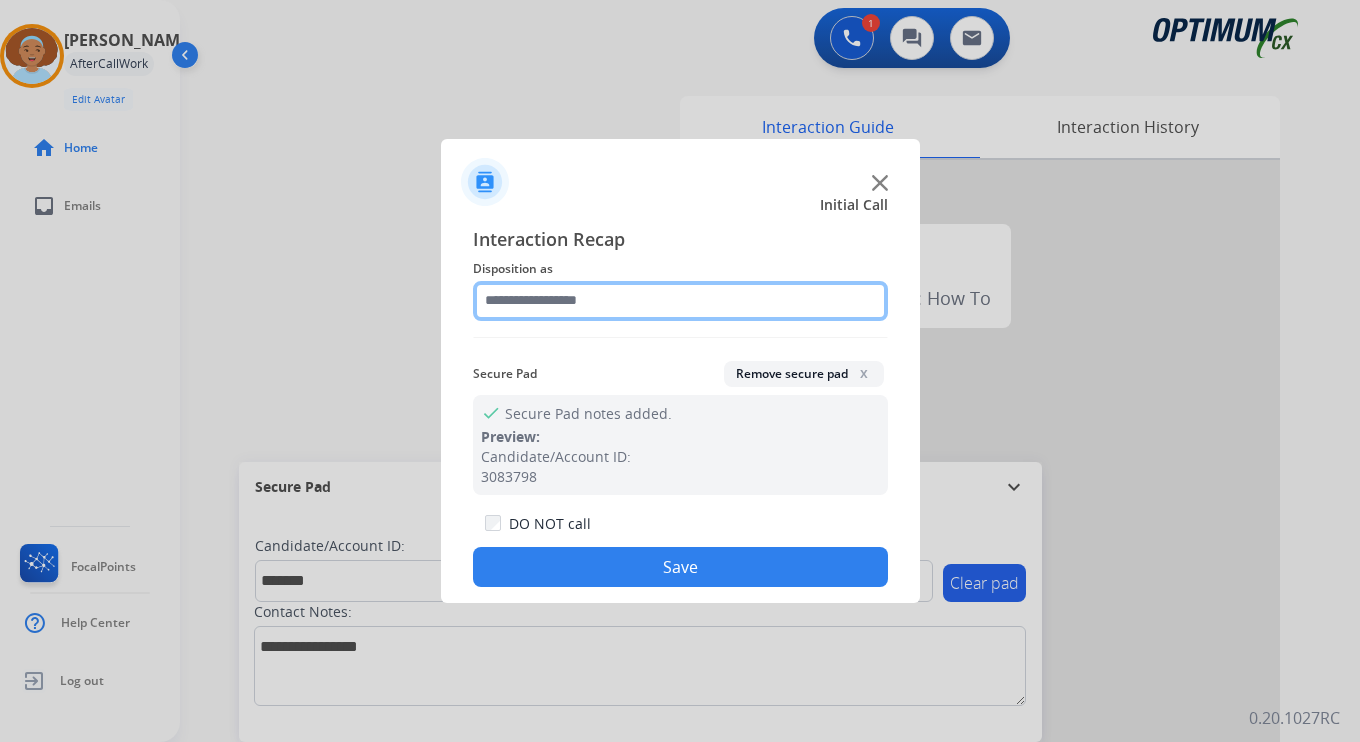 click 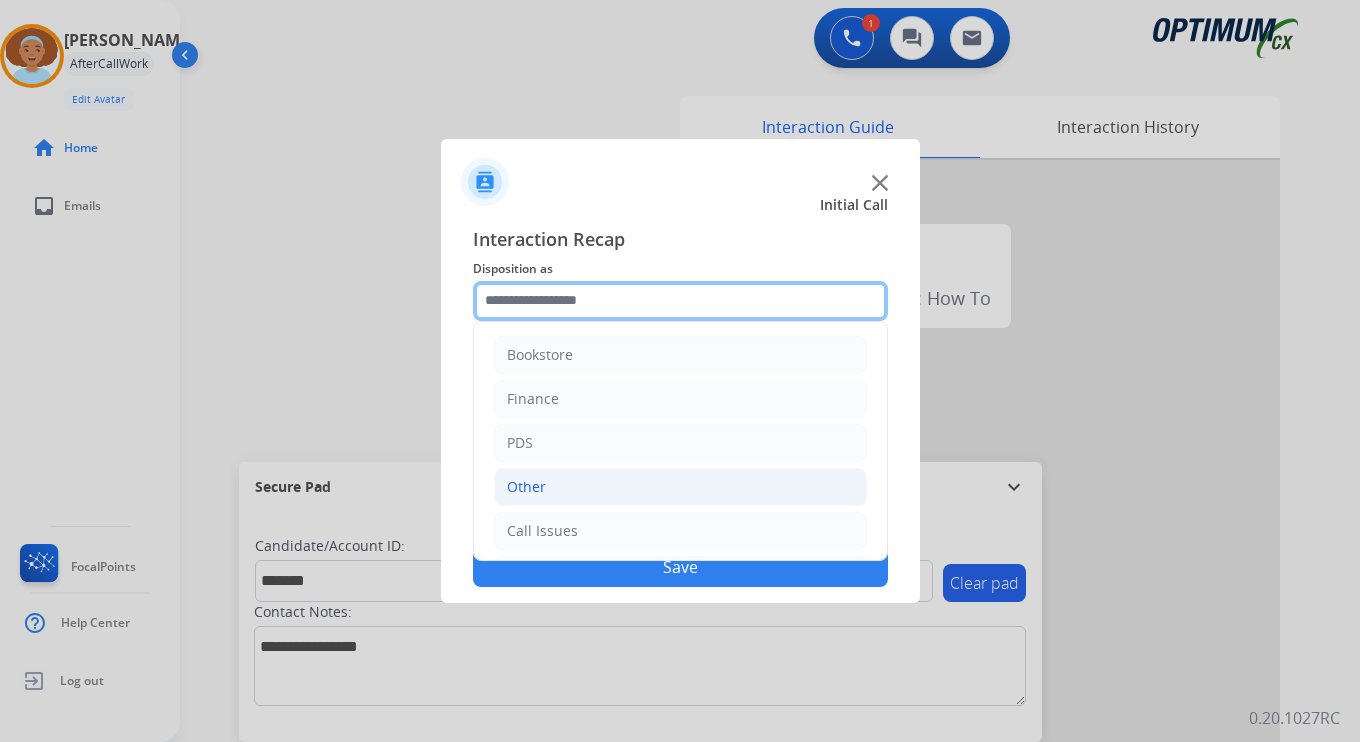 scroll, scrollTop: 136, scrollLeft: 0, axis: vertical 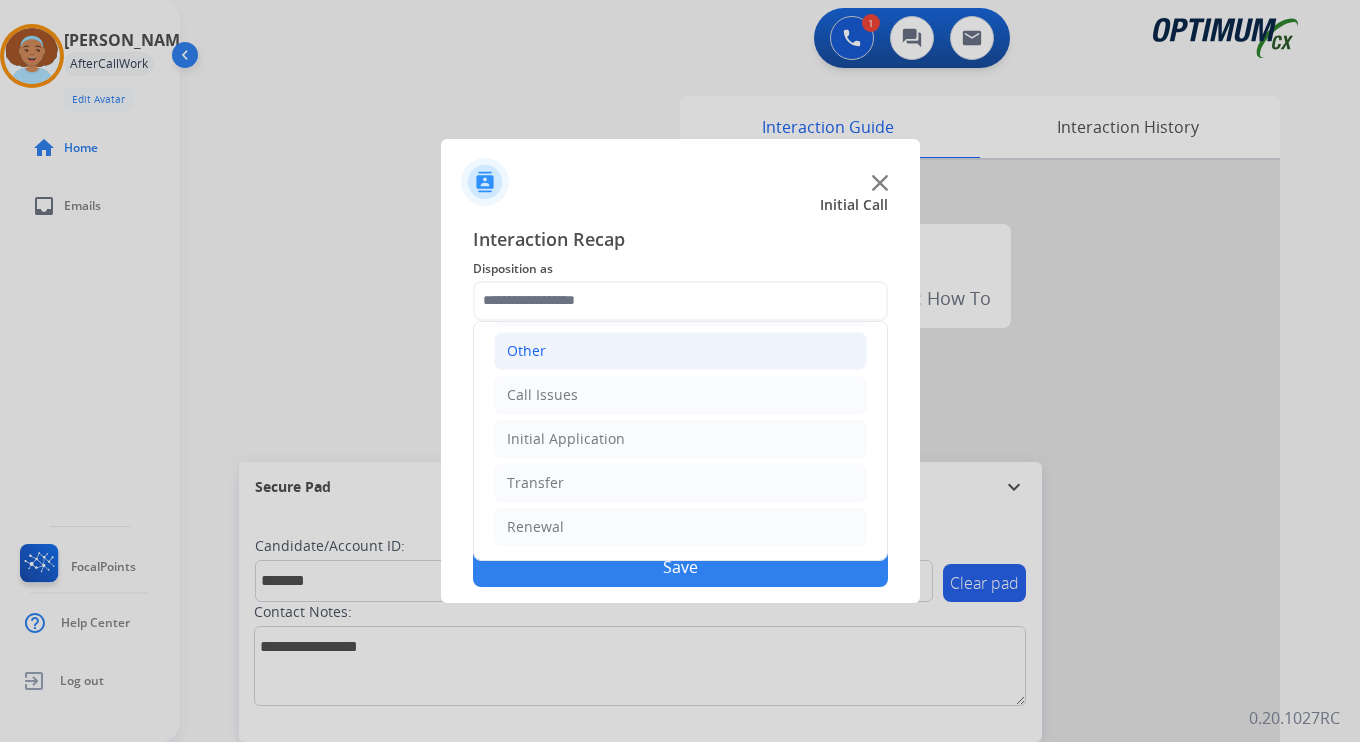 click on "Other" 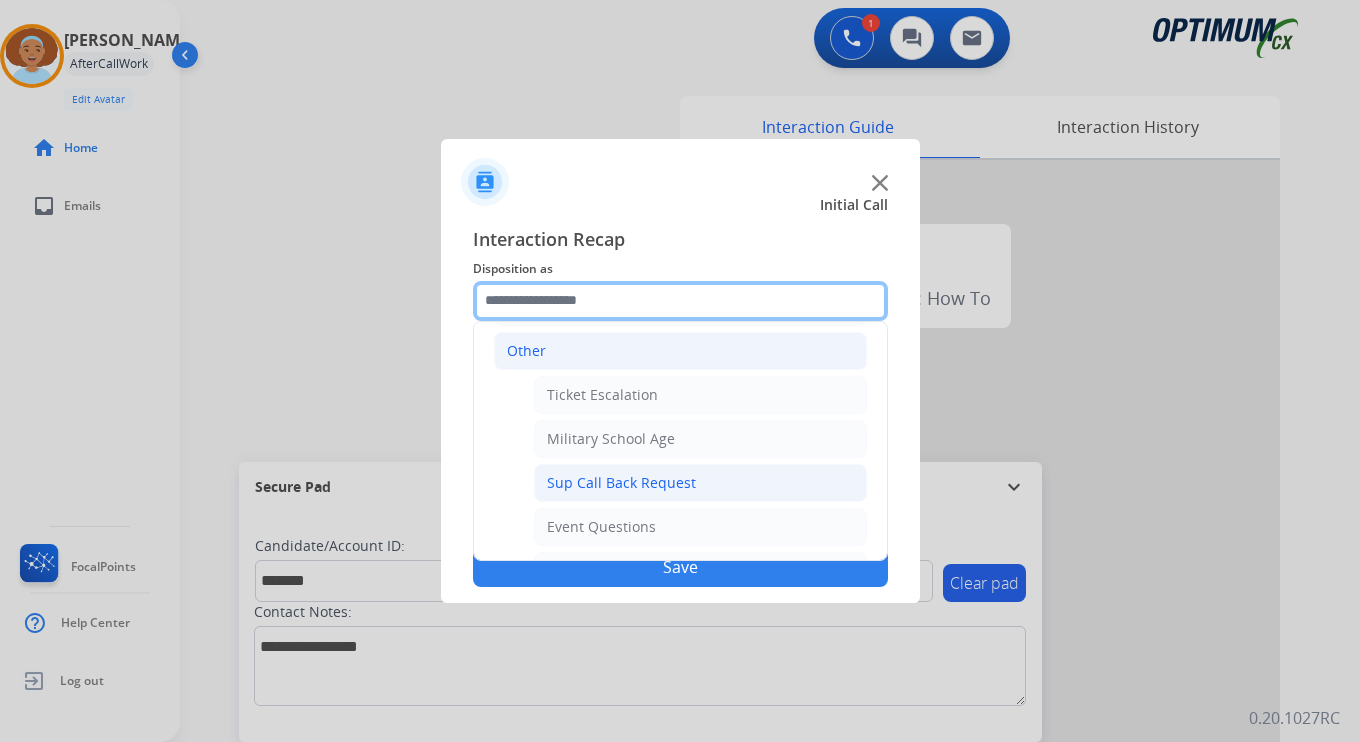 scroll, scrollTop: 469, scrollLeft: 0, axis: vertical 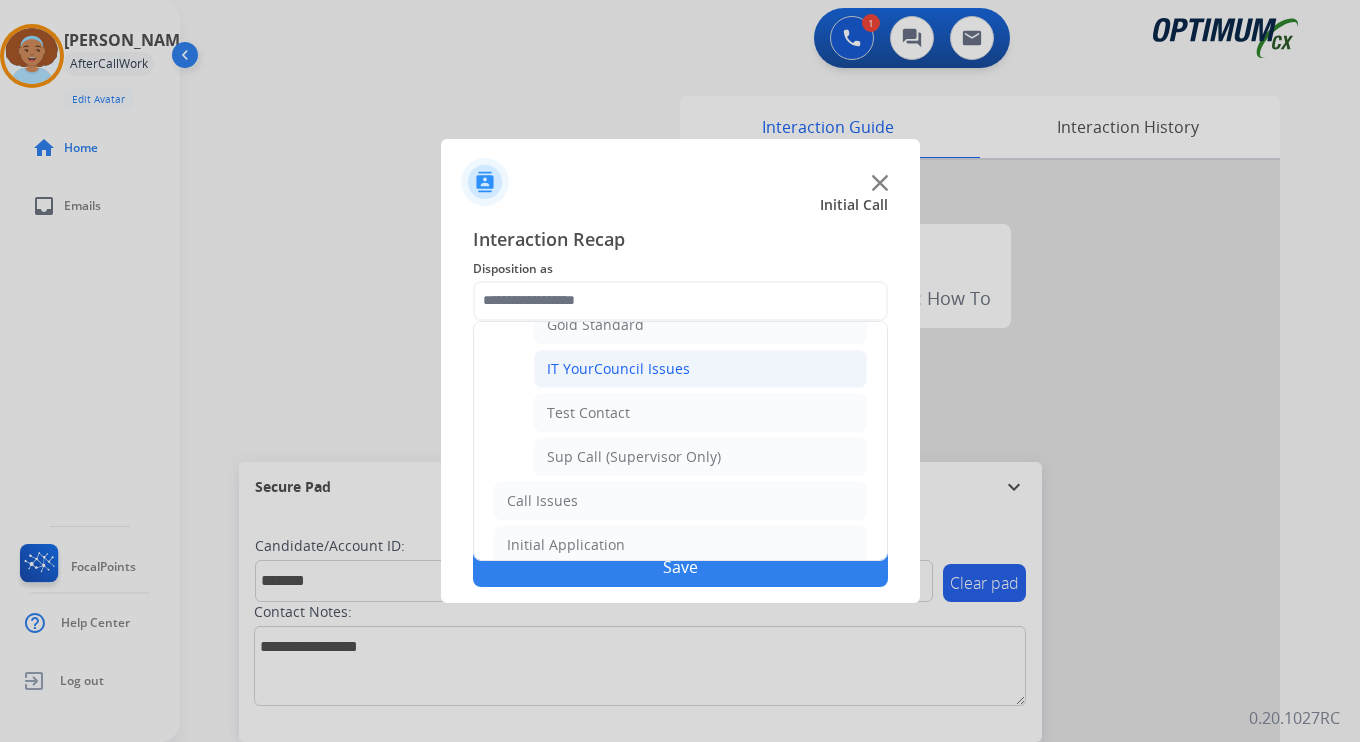 click on "IT YourCouncil Issues" 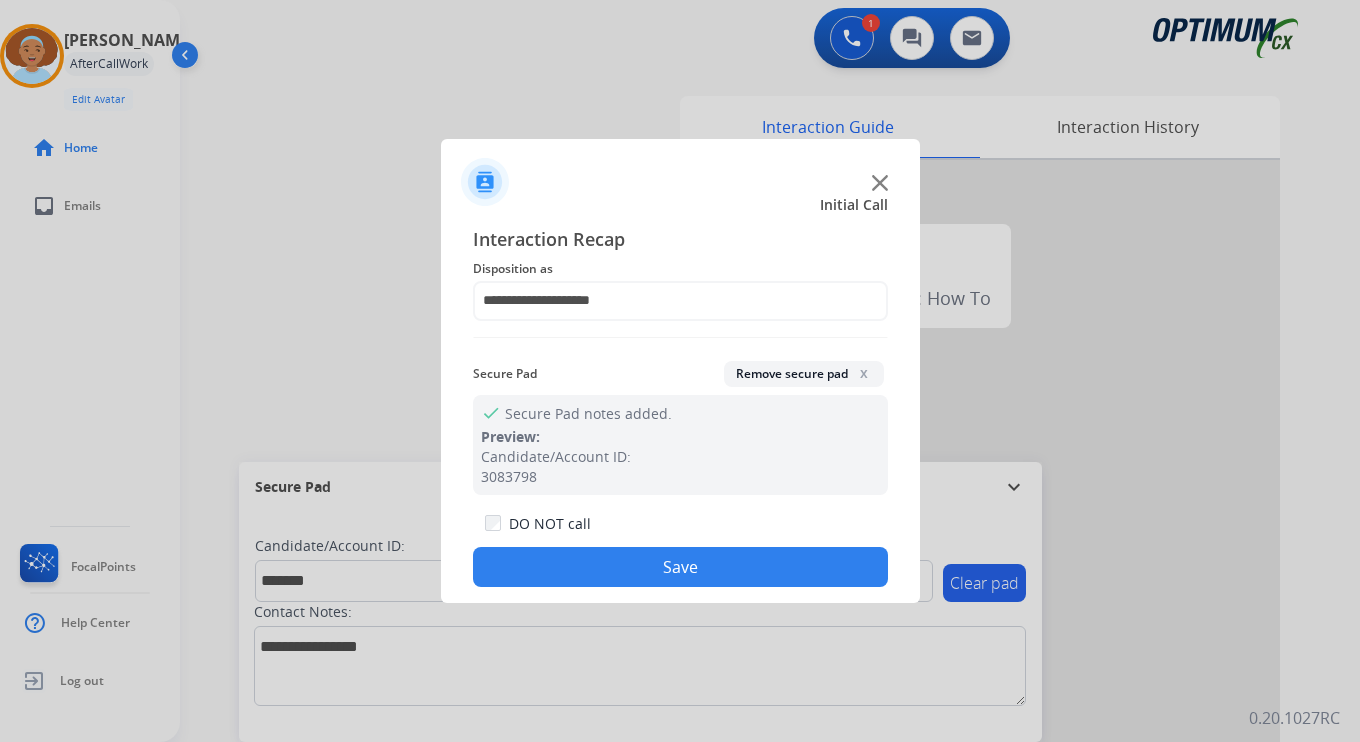 click on "Save" 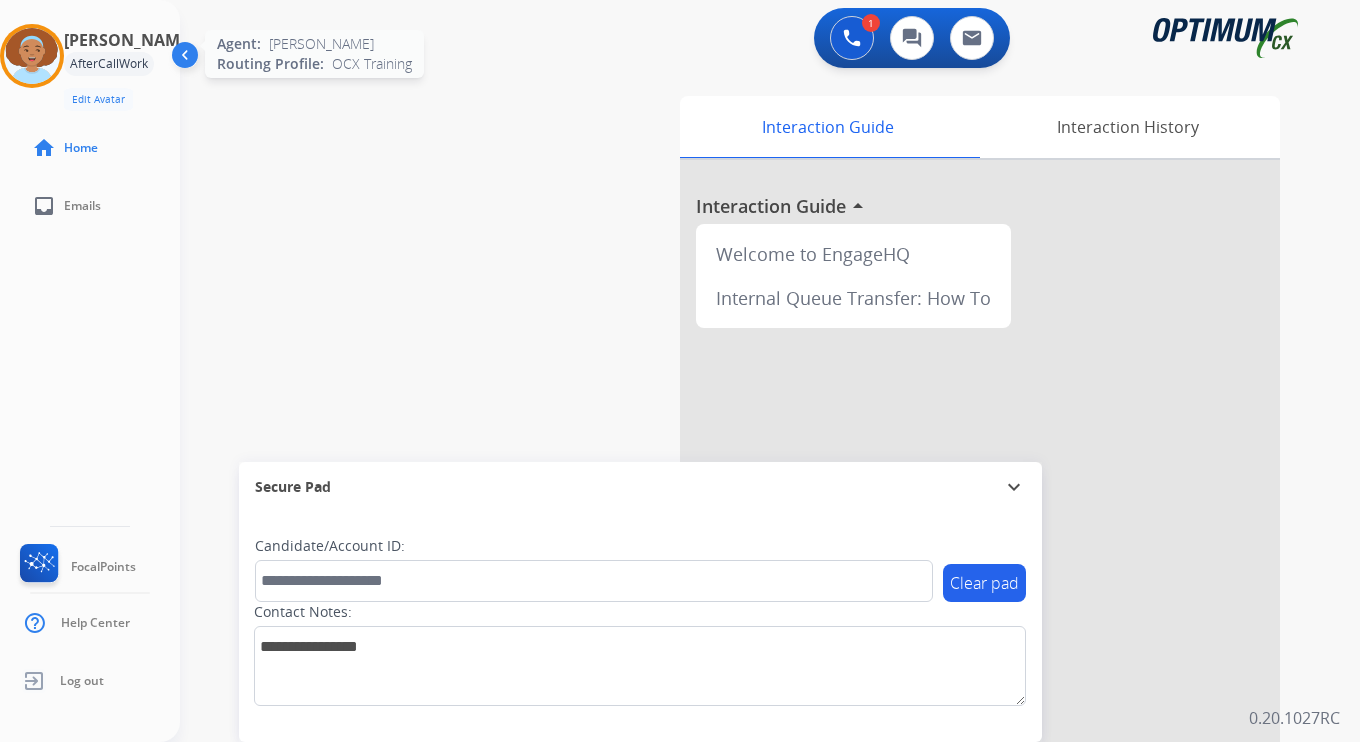click at bounding box center (32, 56) 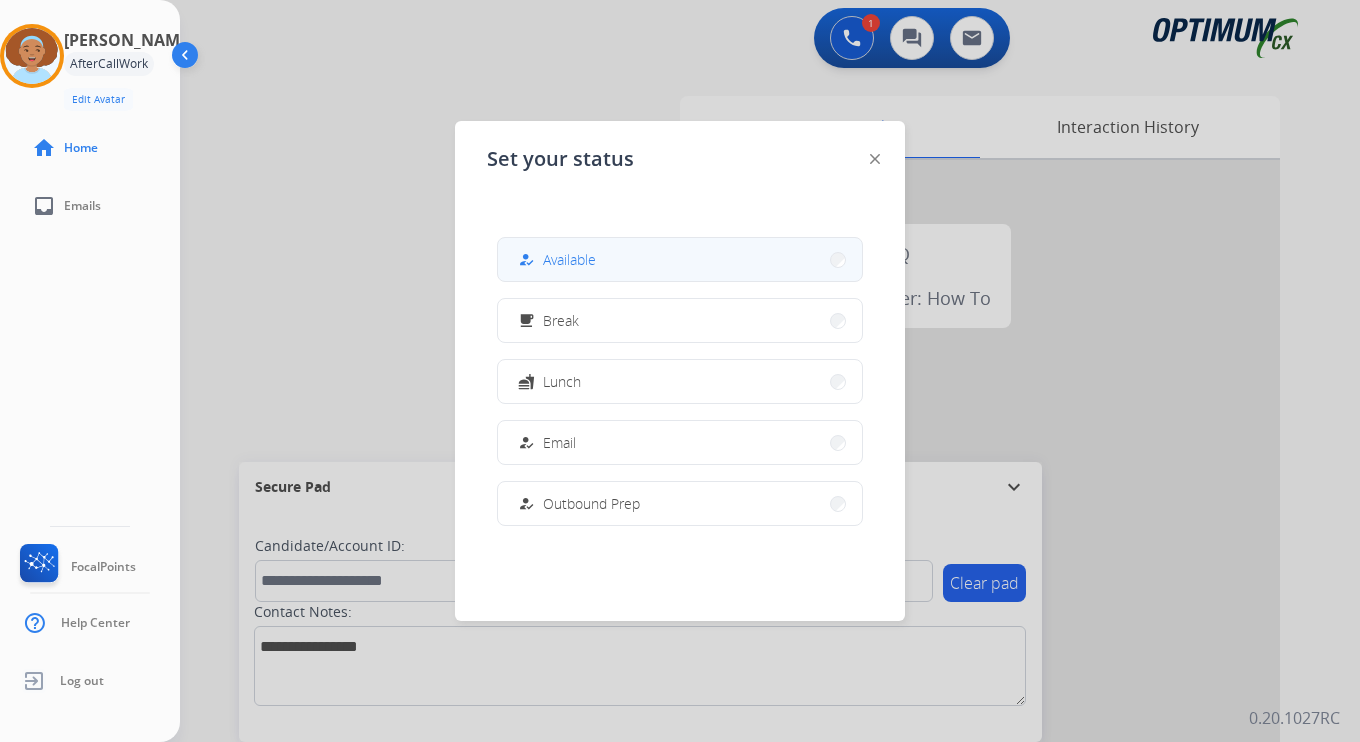 click on "how_to_reg Available" at bounding box center (680, 259) 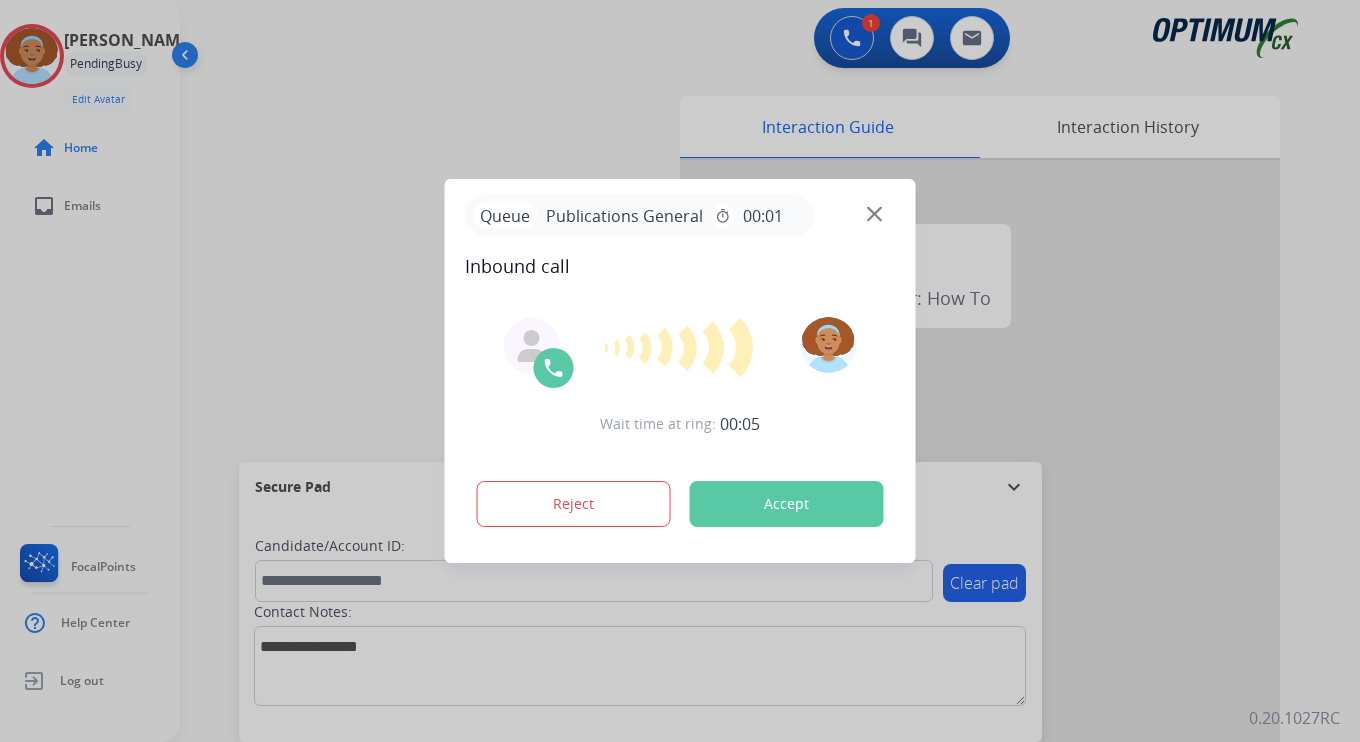 click at bounding box center [680, 371] 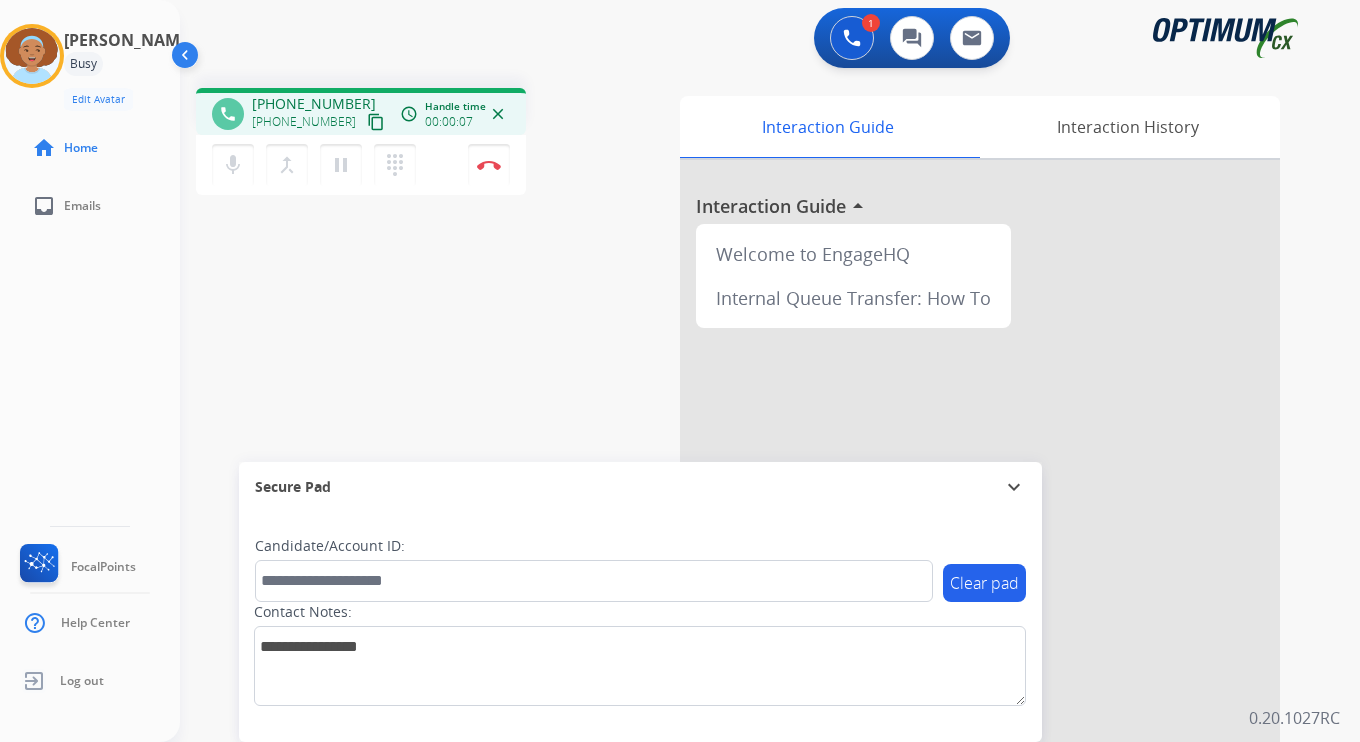 click on "content_copy" at bounding box center (376, 122) 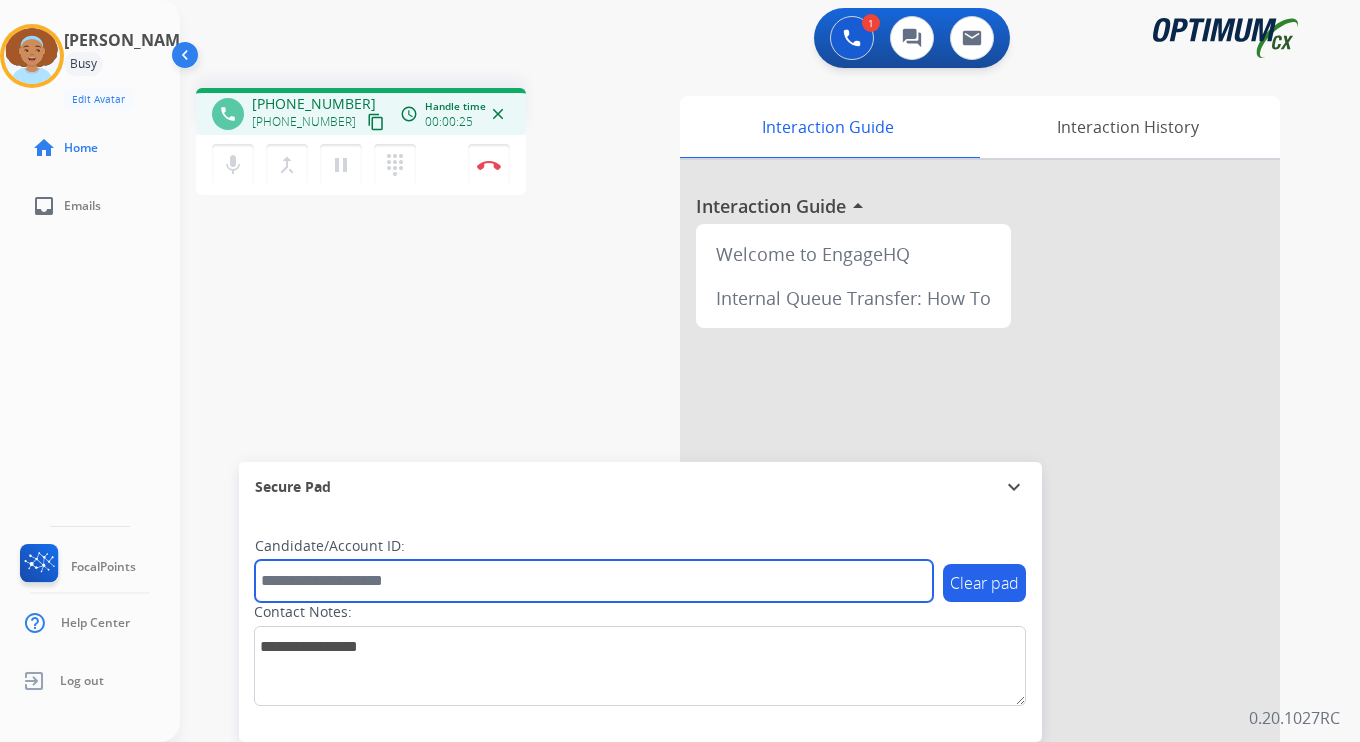 click at bounding box center [594, 581] 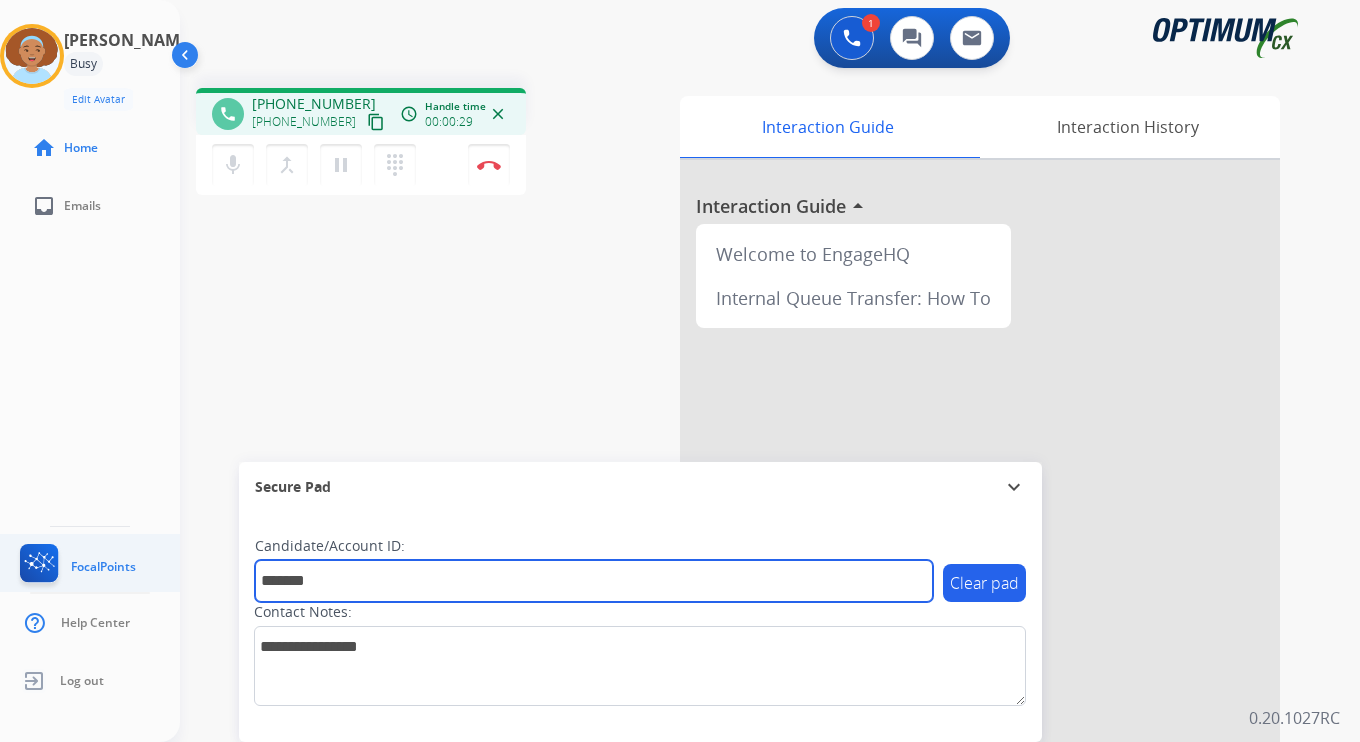 type on "*******" 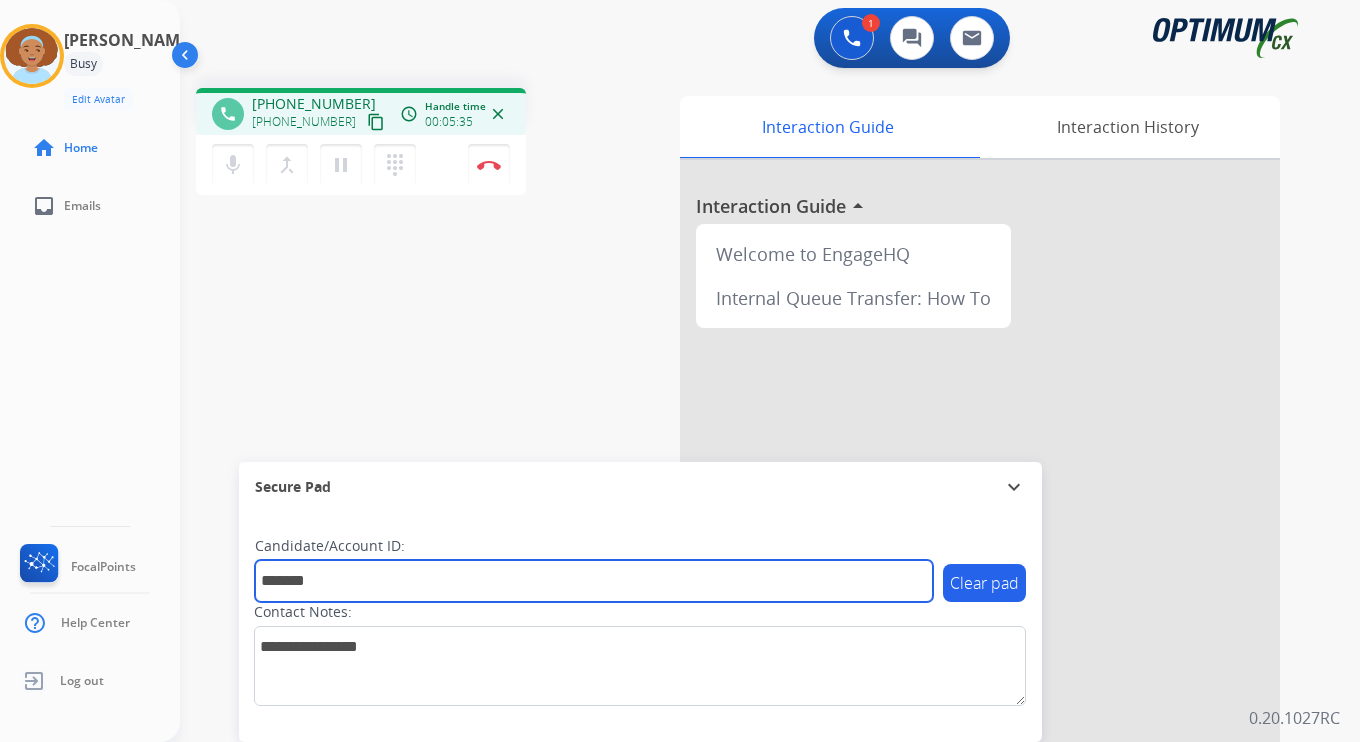 click on "*******" at bounding box center (594, 581) 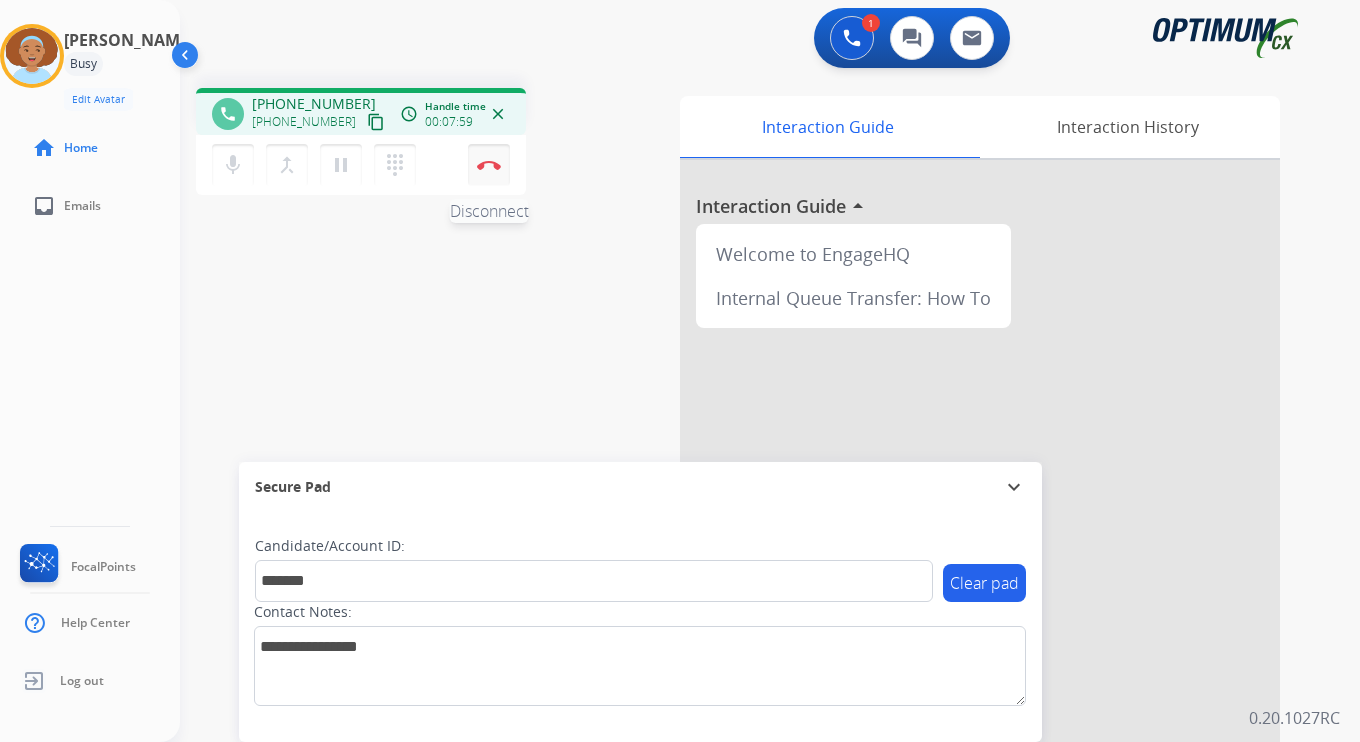 click on "Disconnect" at bounding box center [489, 165] 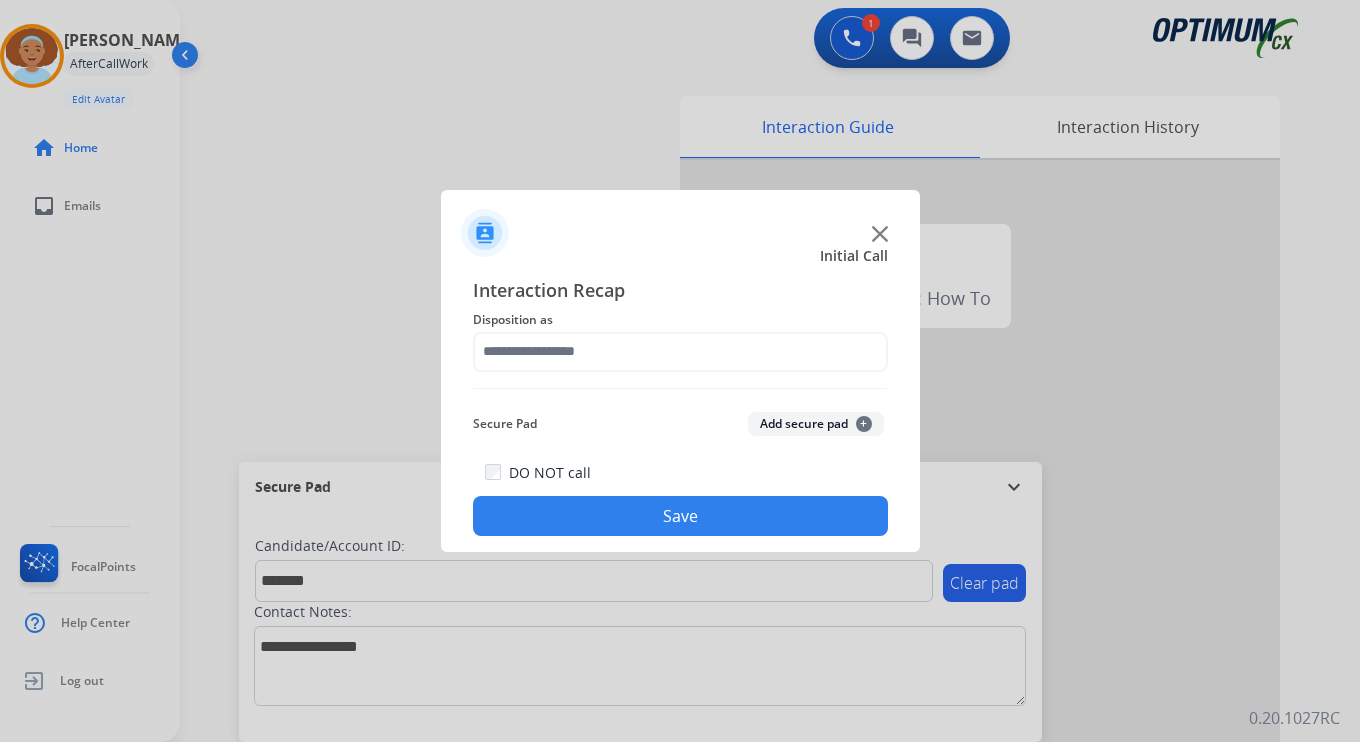 click on "Add secure pad  +" 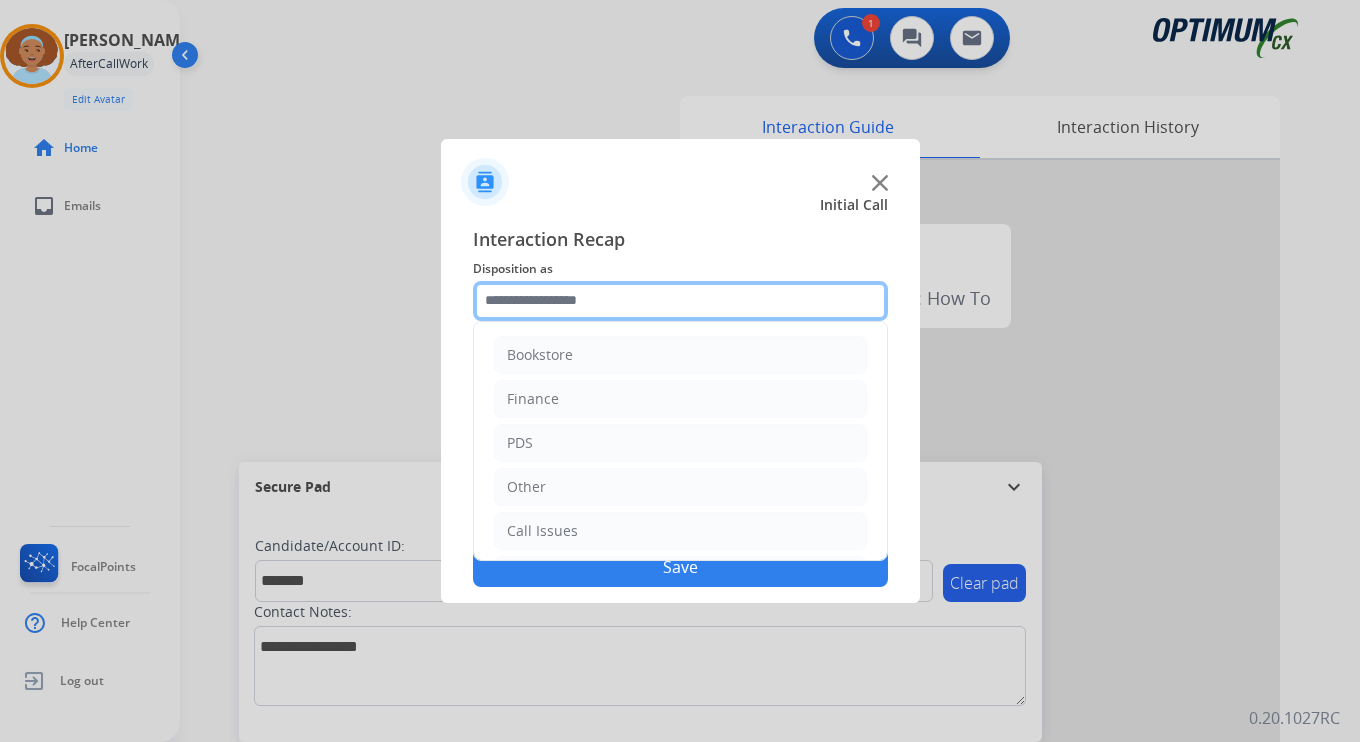 click 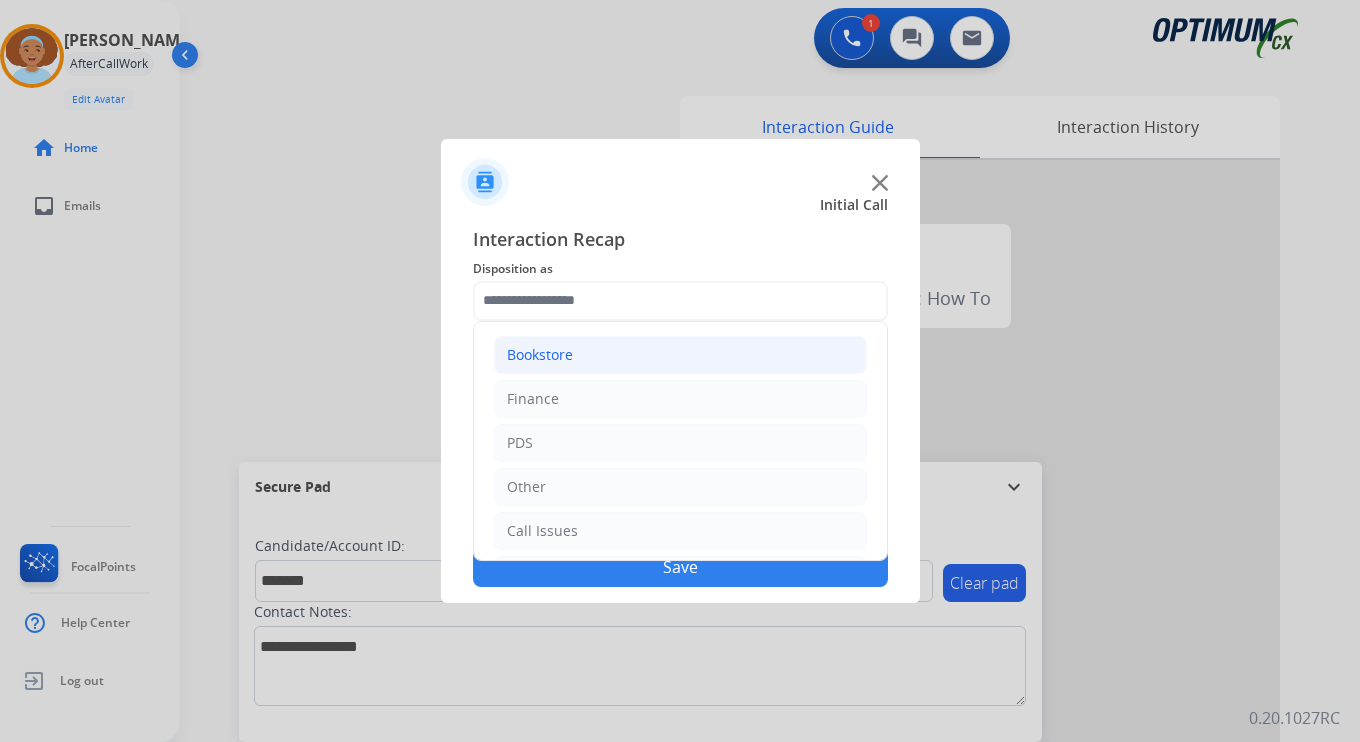 click on "Bookstore" 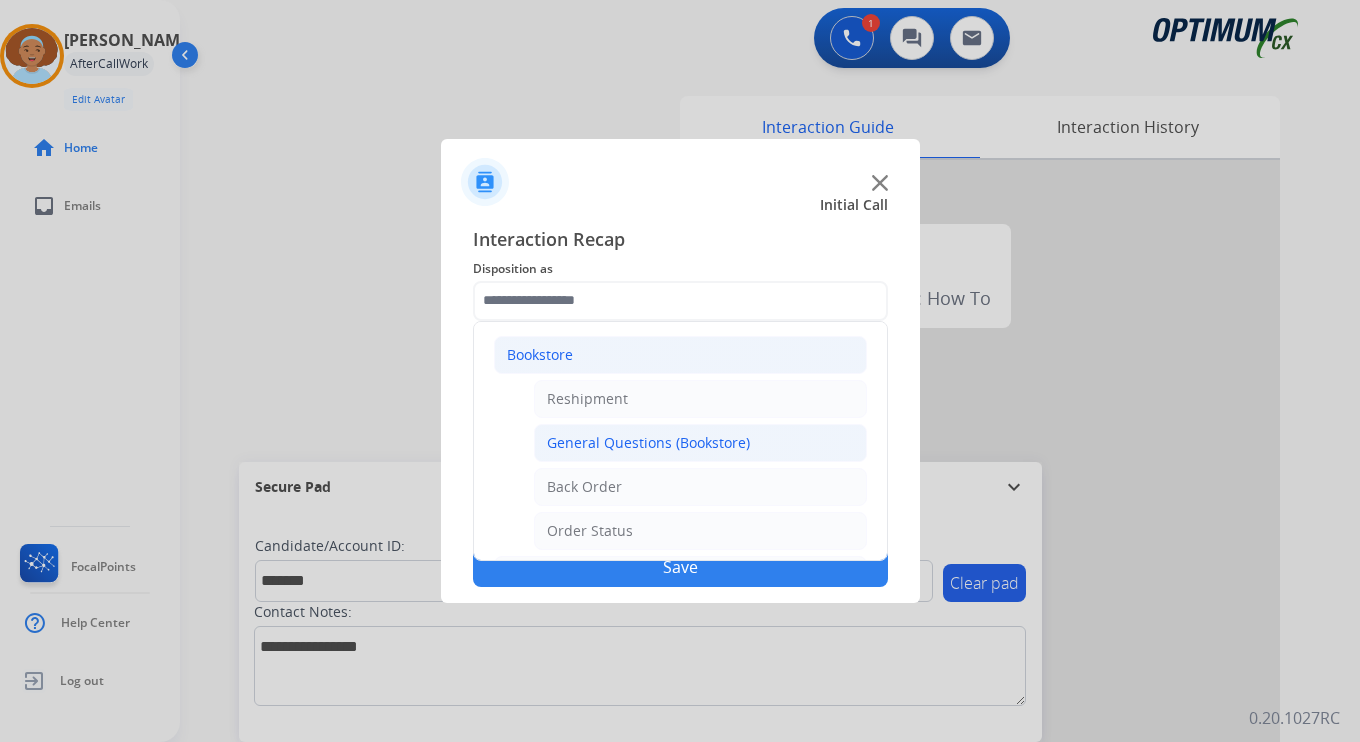 click on "General Questions (Bookstore)" 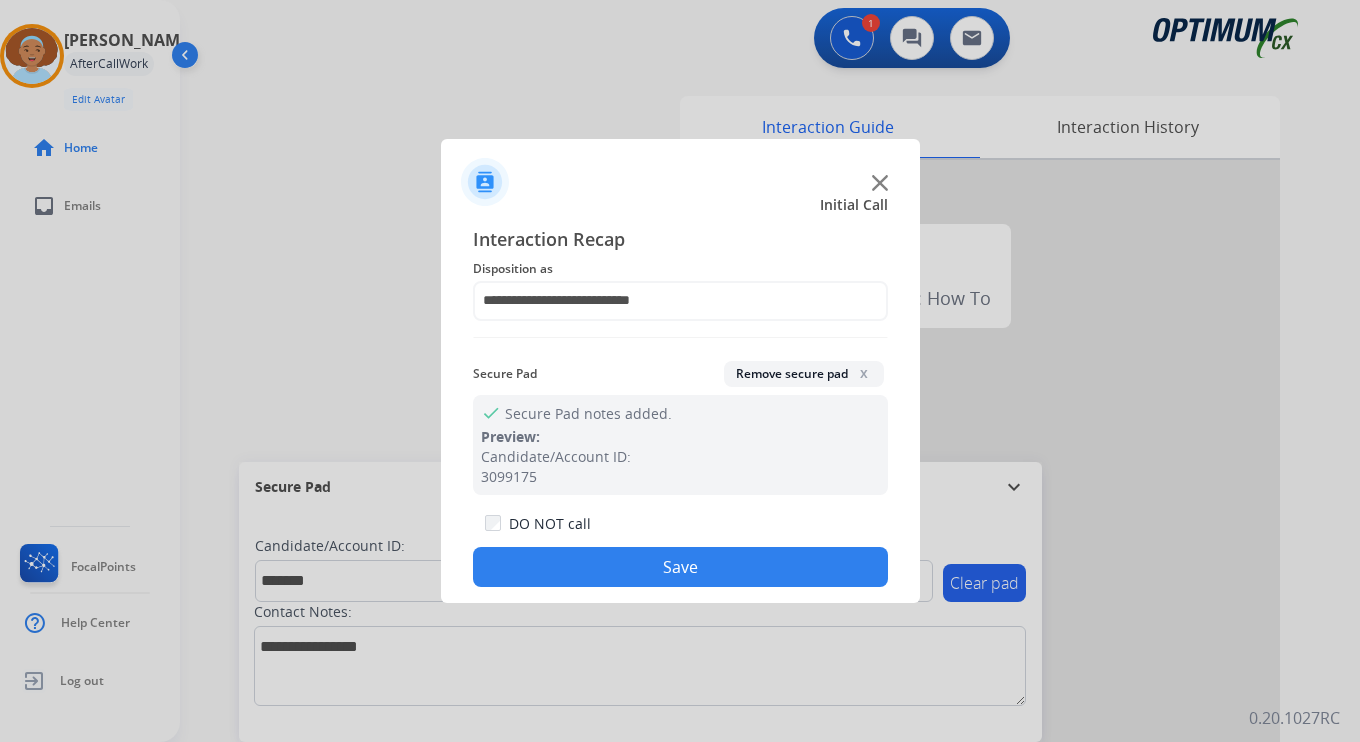 click on "Save" 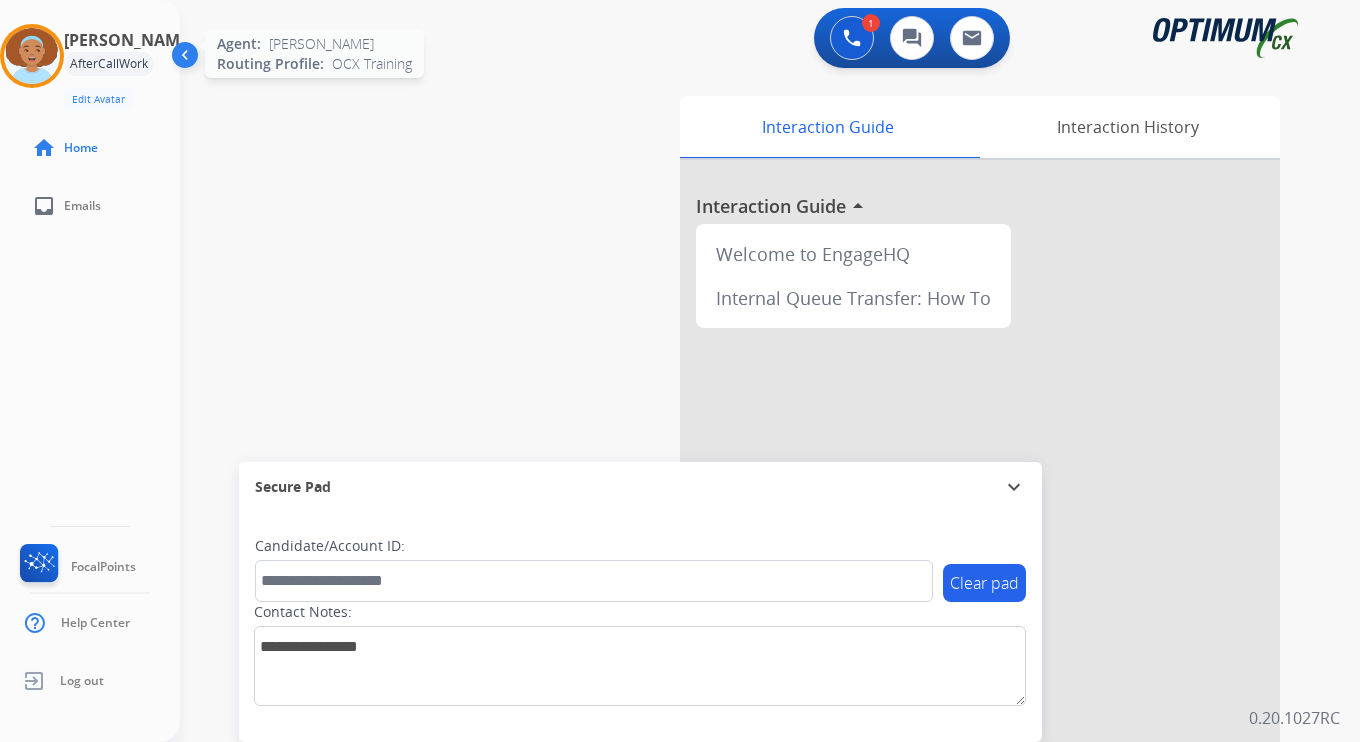 click at bounding box center [32, 56] 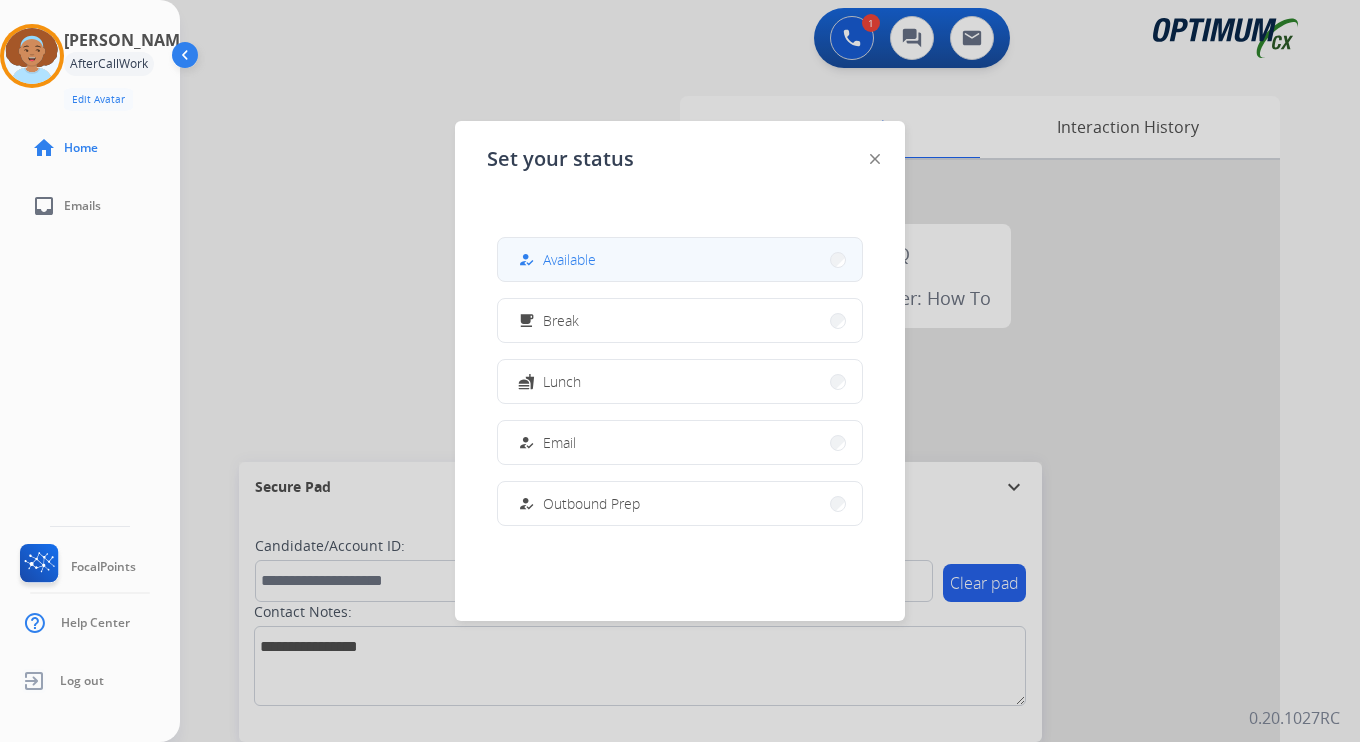 click on "Available" at bounding box center [569, 259] 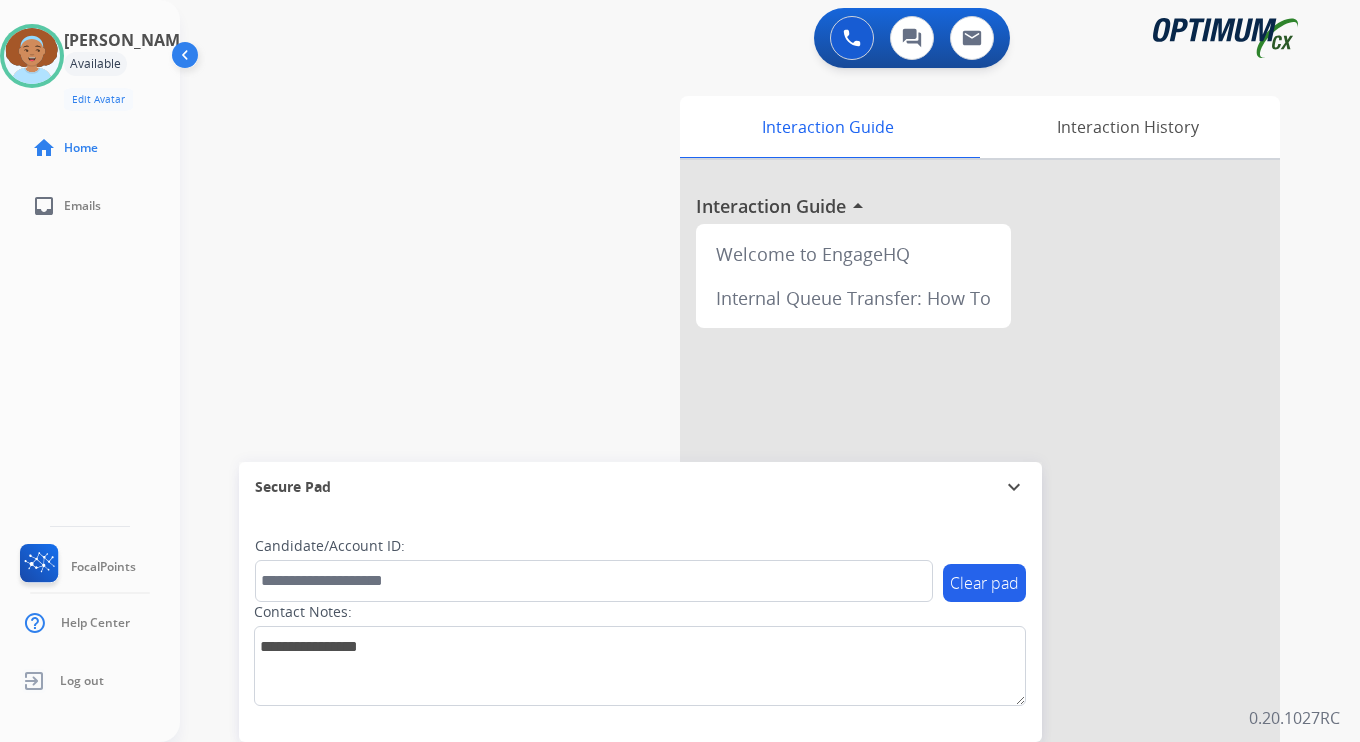 click on "0 Voice Interactions  0  Chat Interactions   0  Email Interactions swap_horiz Break voice bridge close_fullscreen Connect 3-Way Call merge_type Separate 3-Way Call  Interaction Guide   Interaction History  Interaction Guide arrow_drop_up  Welcome to EngageHQ   Internal Queue Transfer: How To  Secure Pad expand_more Clear pad Candidate/Account ID: Contact Notes:                  0.20.1027RC" at bounding box center (770, 371) 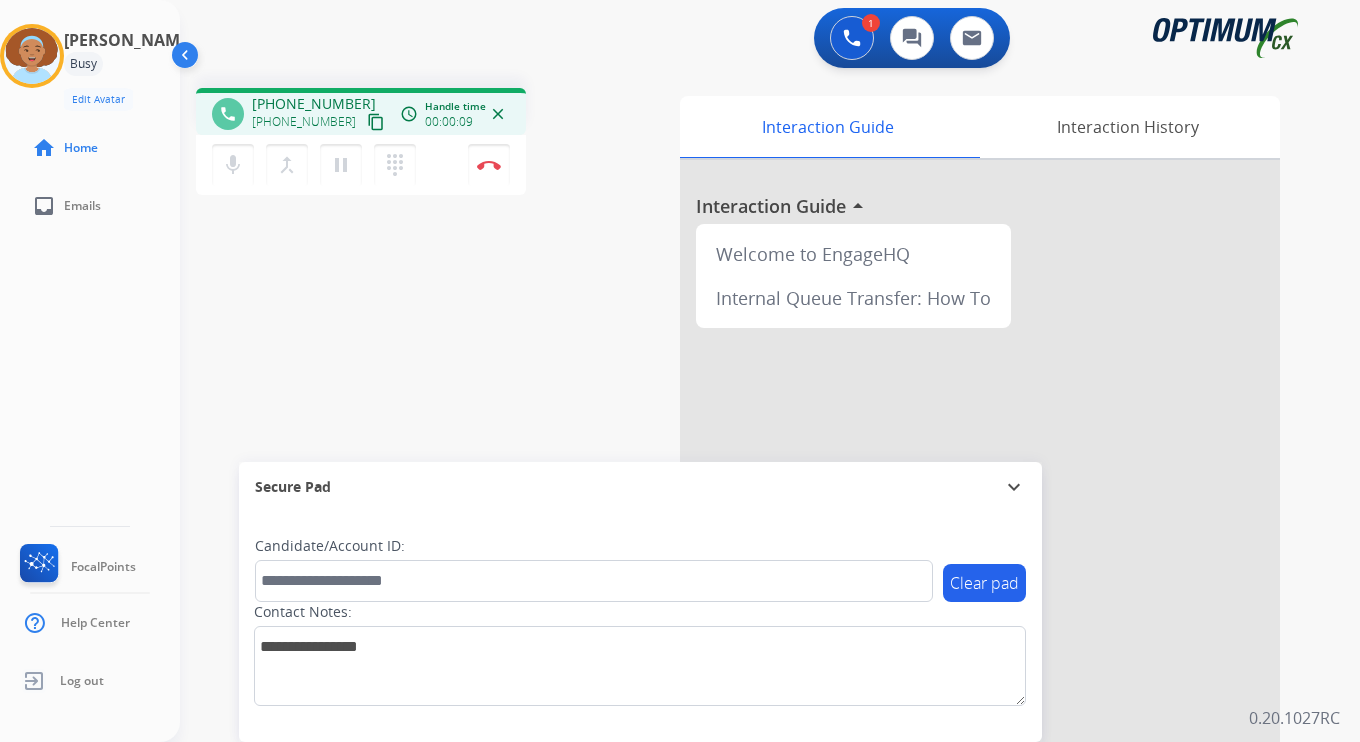 click on "[PERSON_NAME]  Edit Avatar  Agent:   [PERSON_NAME] Profile:  OCX Training home  Home  inbox  Emails   FocalPoints   Help Center   Log out" 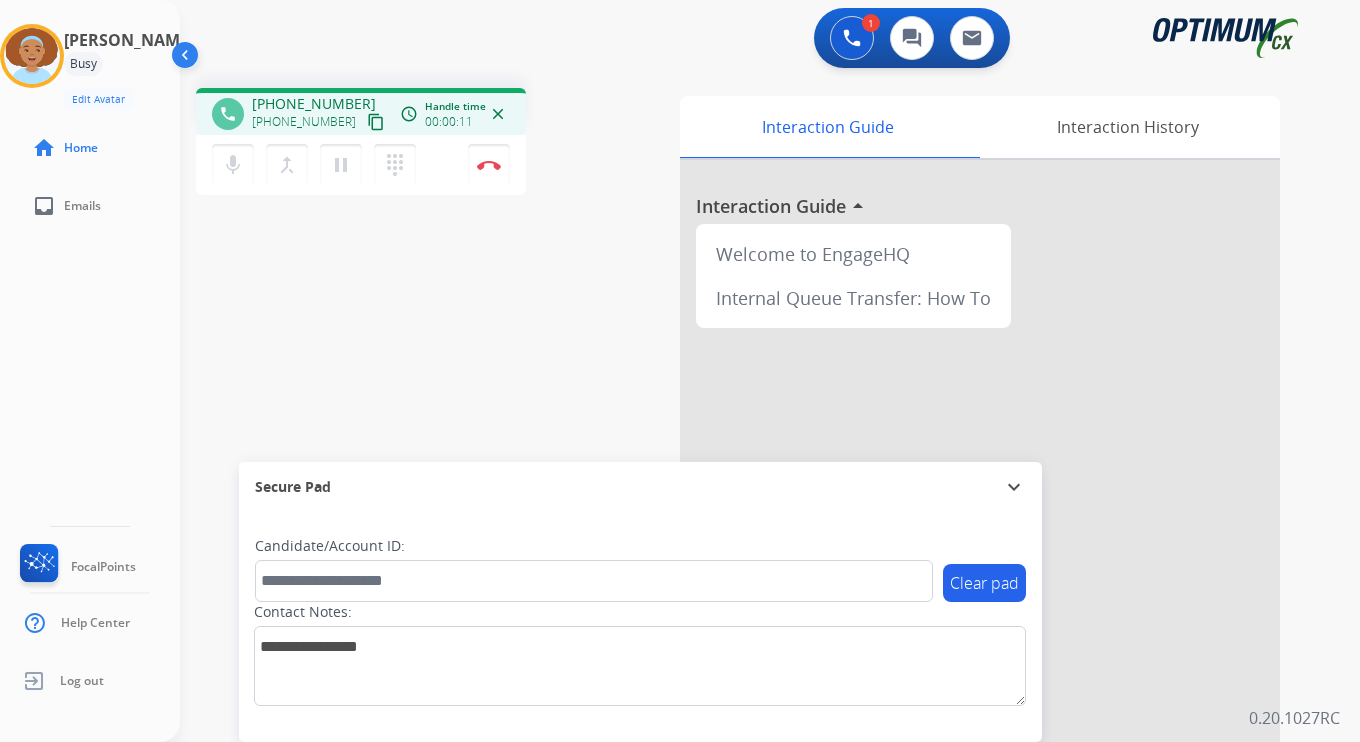 drag, startPoint x: 356, startPoint y: 119, endPoint x: 330, endPoint y: 124, distance: 26.476404 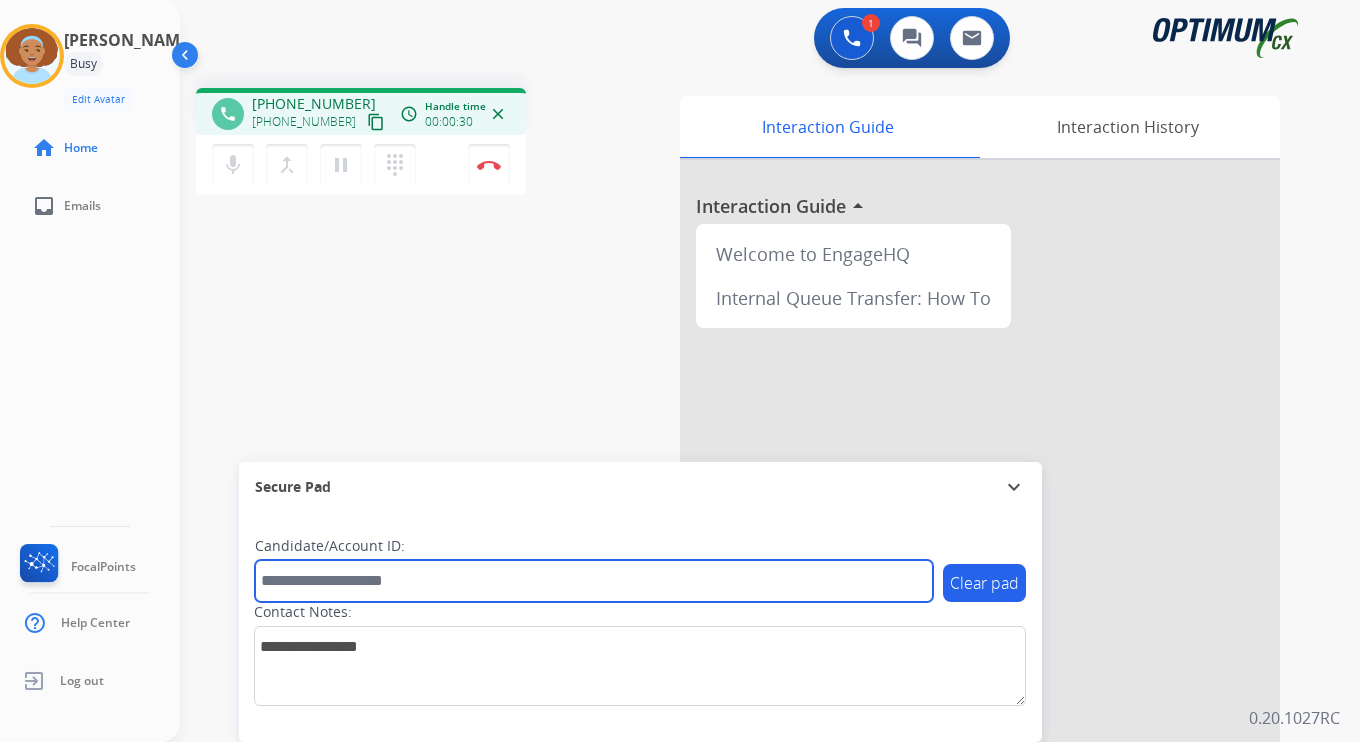 click at bounding box center (594, 581) 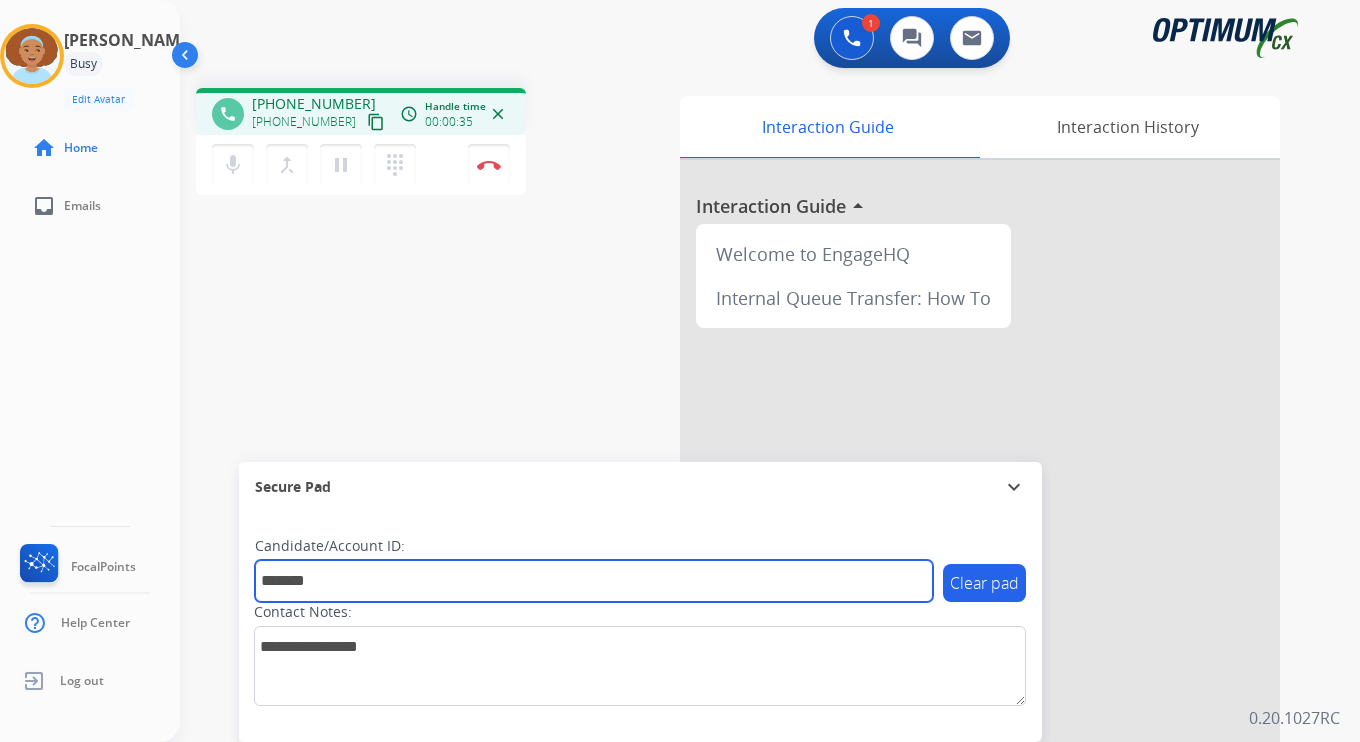 type on "*******" 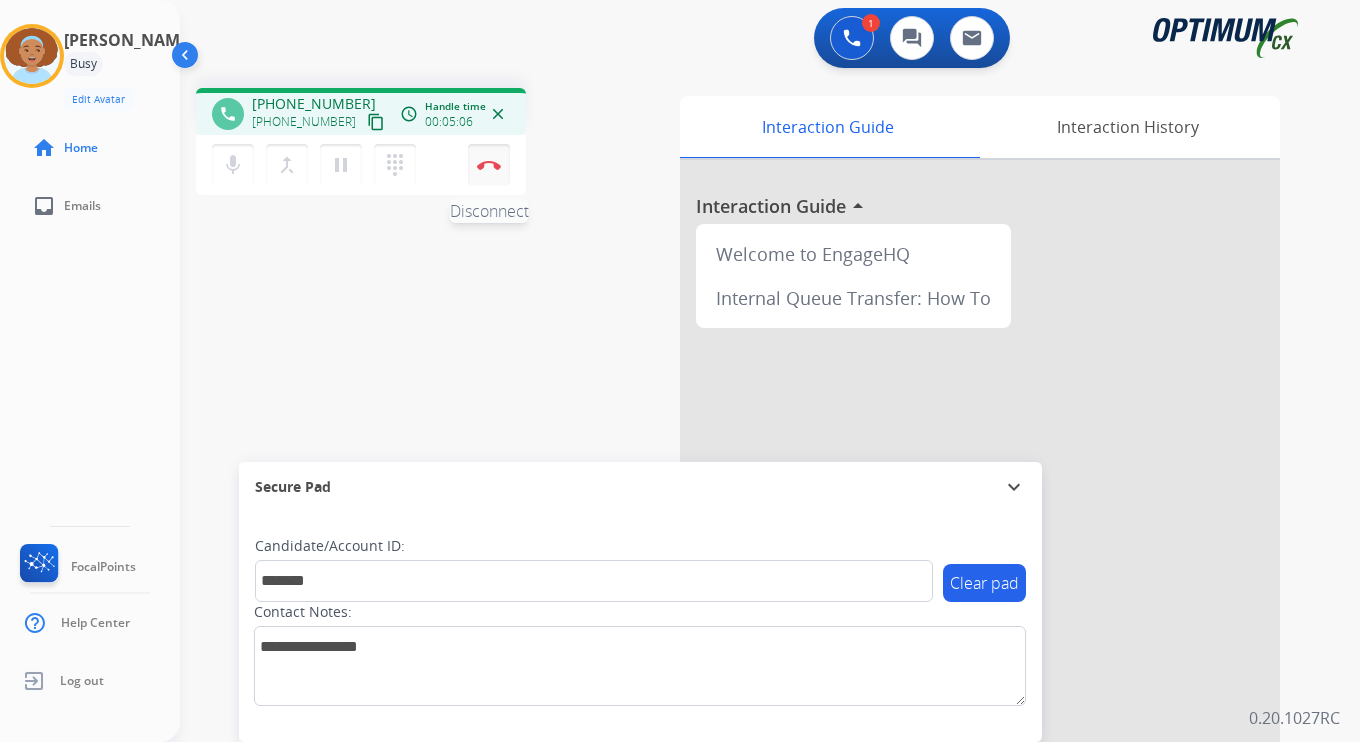 click on "Disconnect" at bounding box center (489, 165) 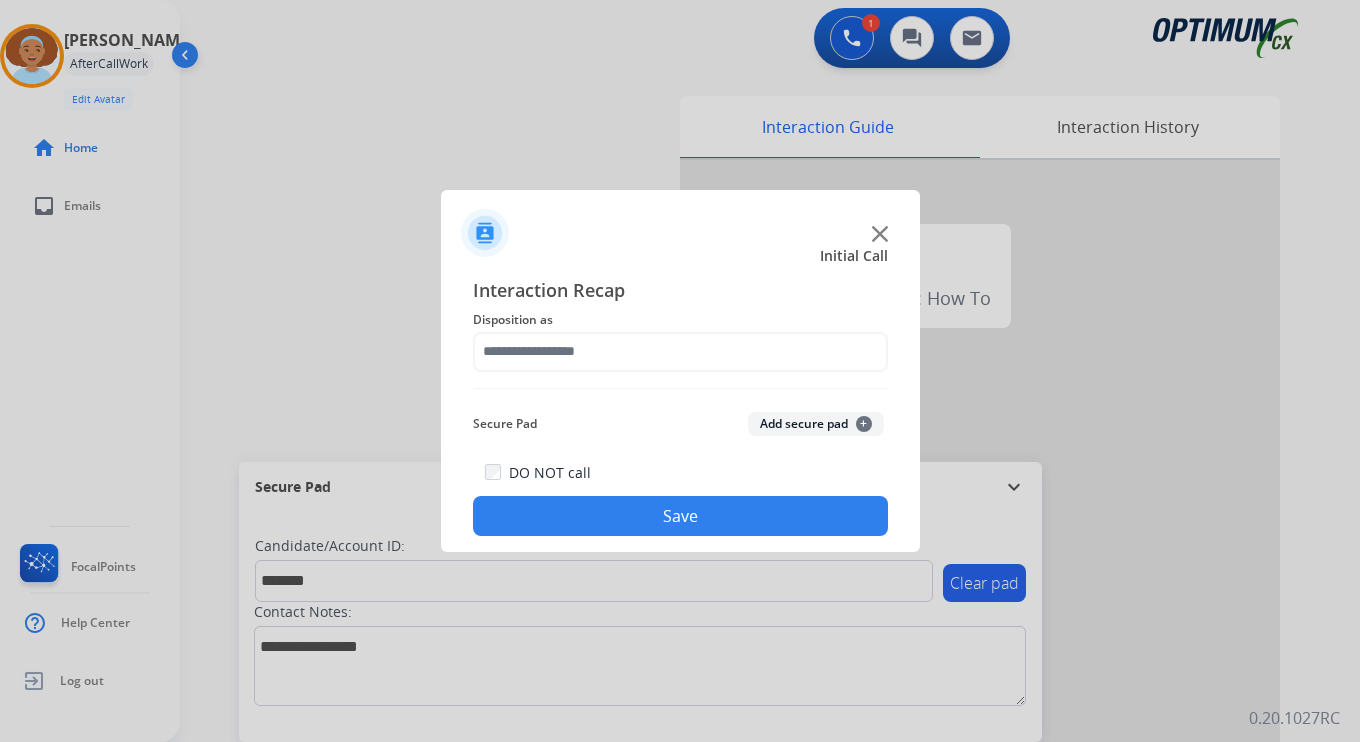 click on "Add secure pad  +" 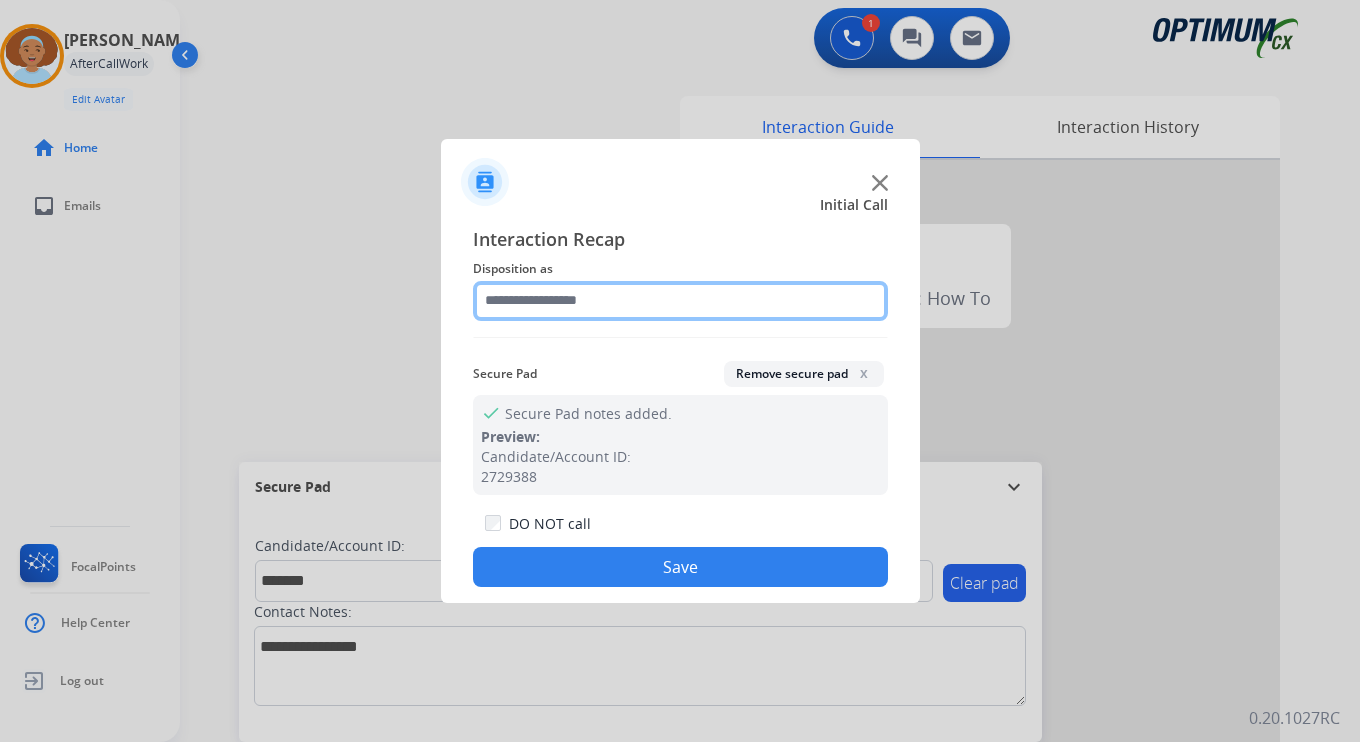 click 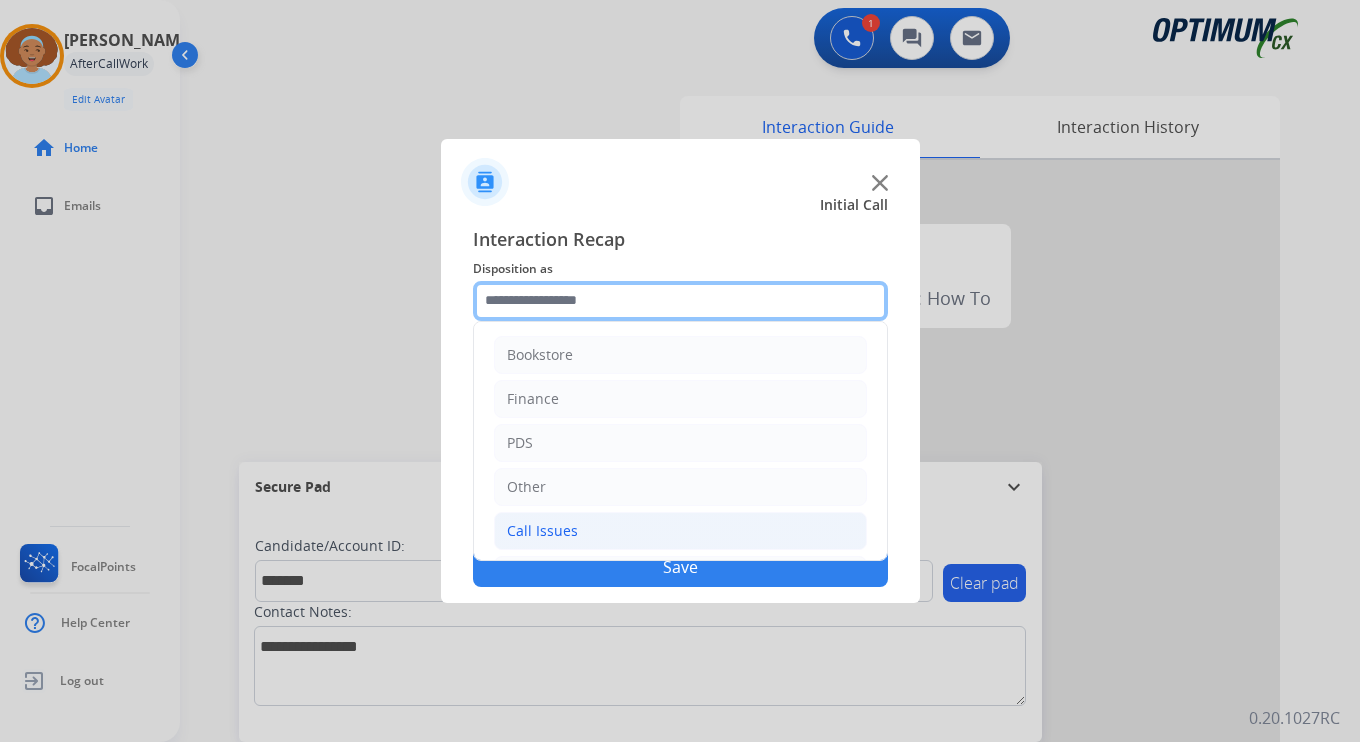 scroll, scrollTop: 136, scrollLeft: 0, axis: vertical 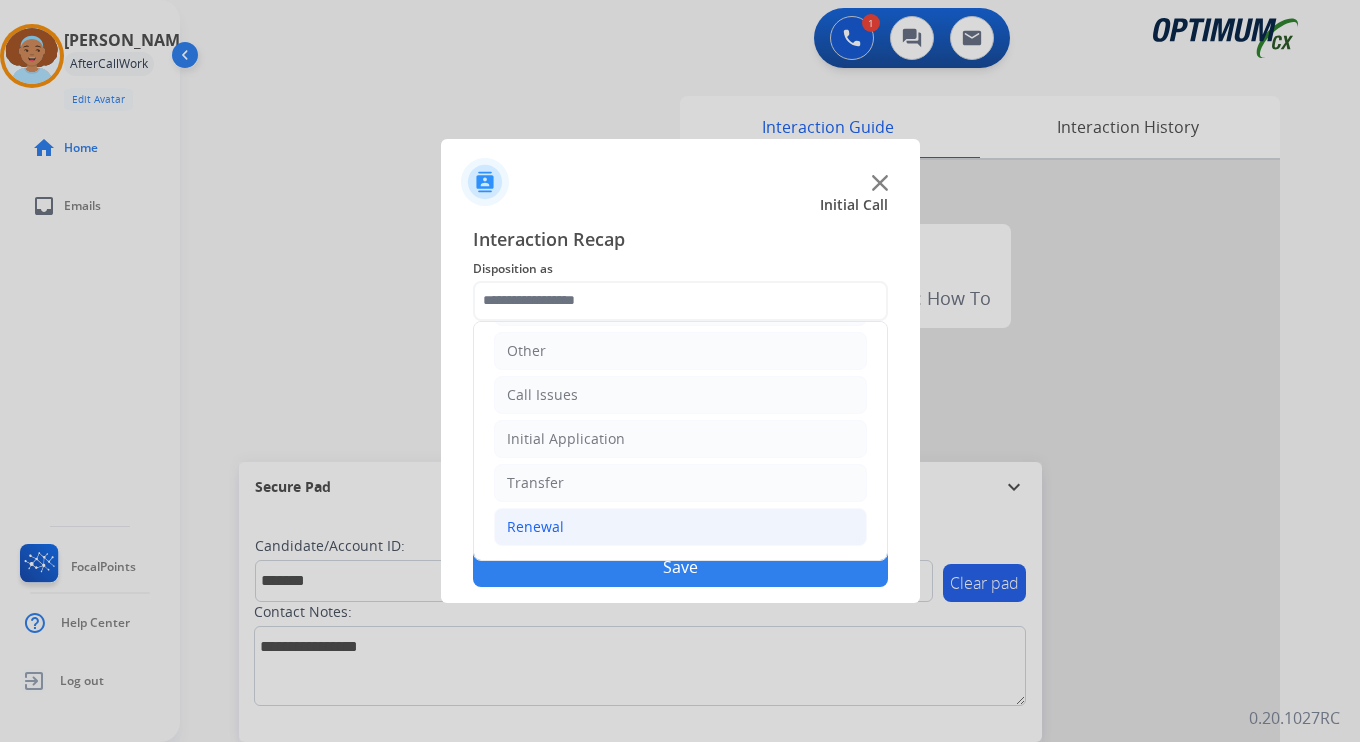 click on "Renewal" 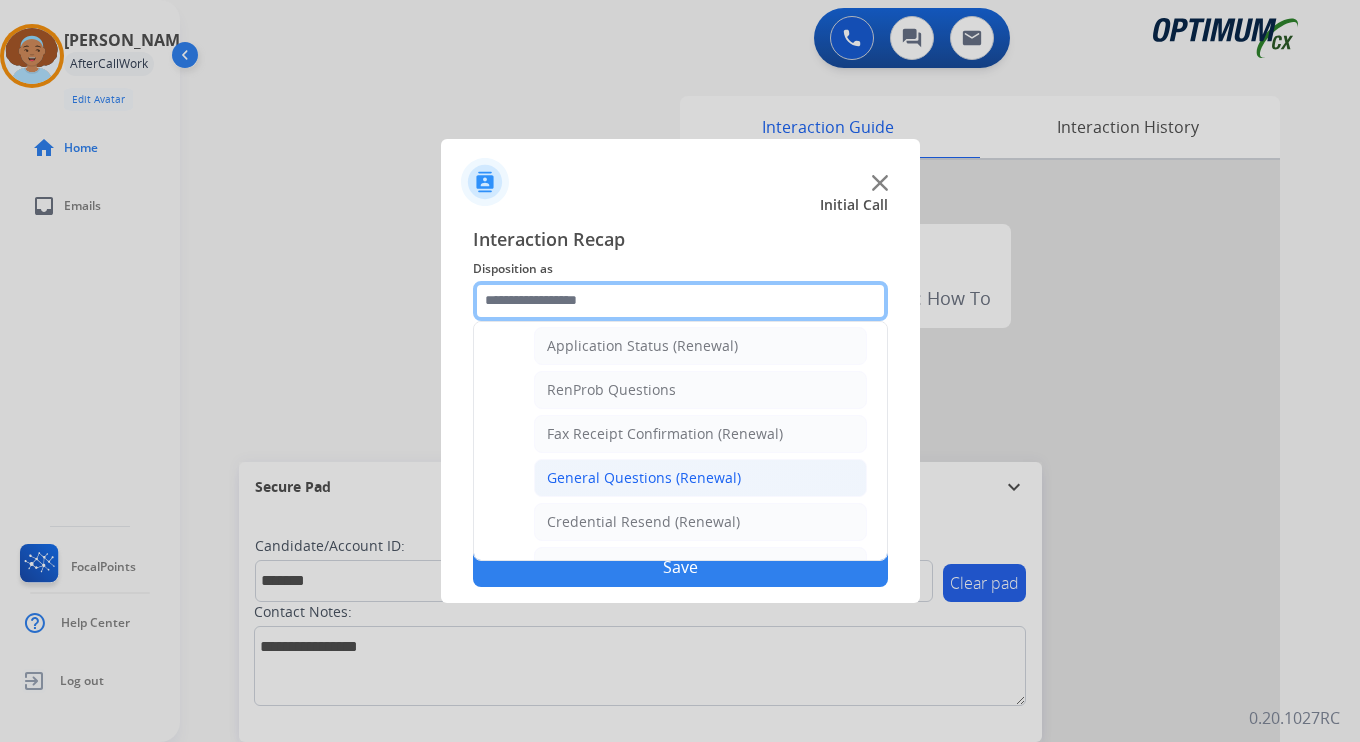 scroll, scrollTop: 772, scrollLeft: 0, axis: vertical 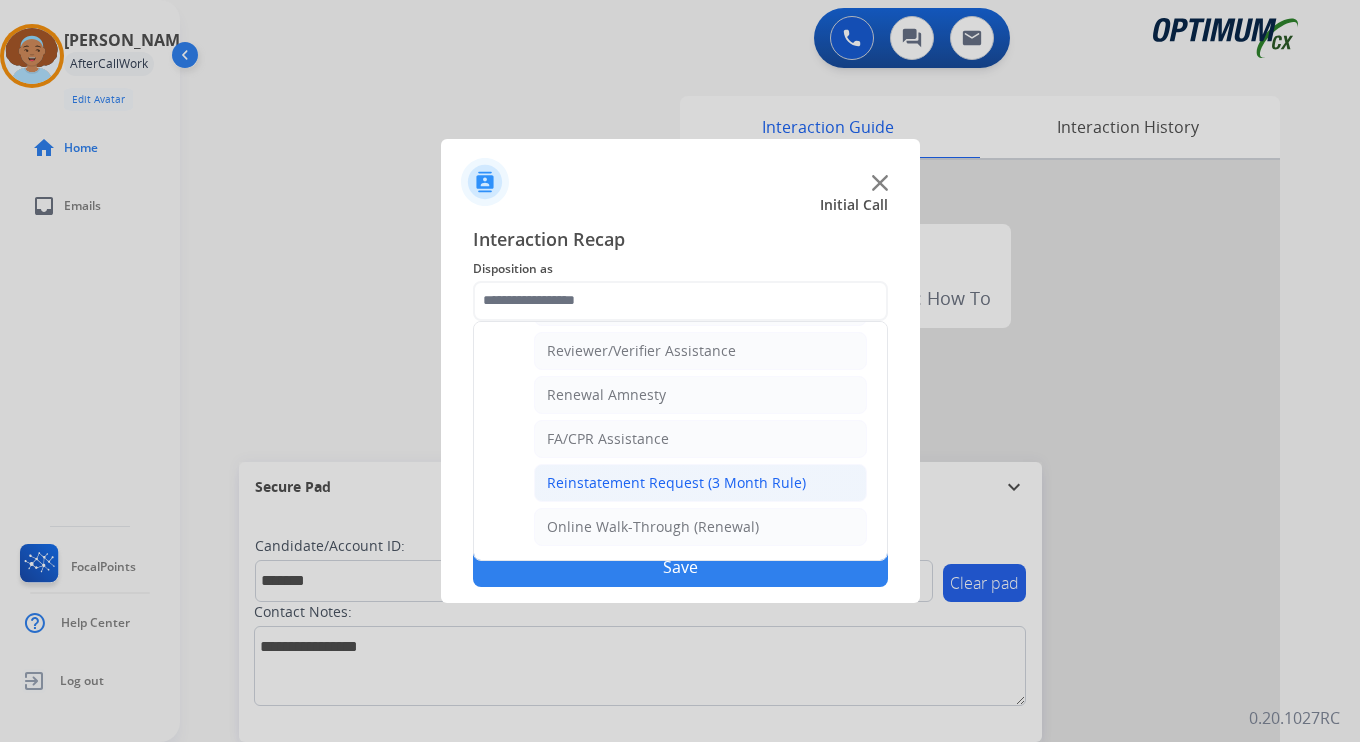 click on "Reinstatement Request (3 Month Rule)" 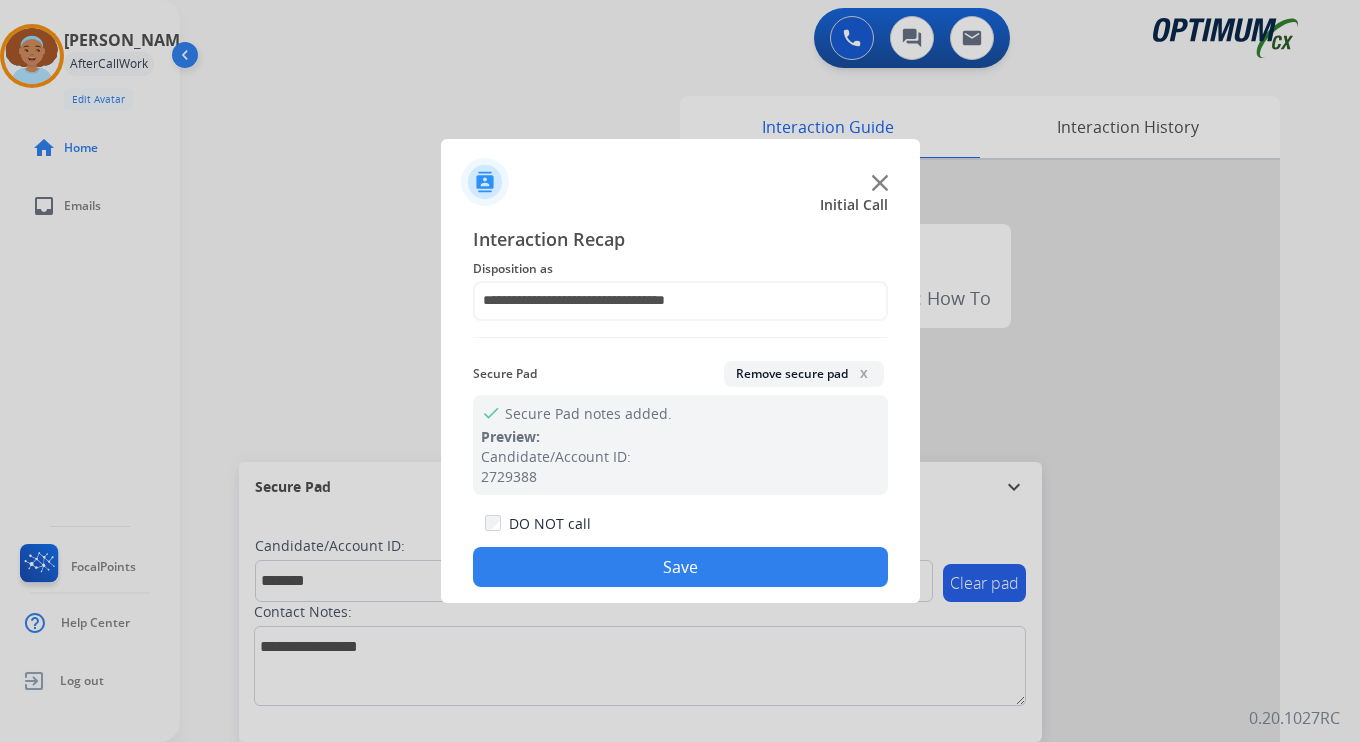 click on "Save" 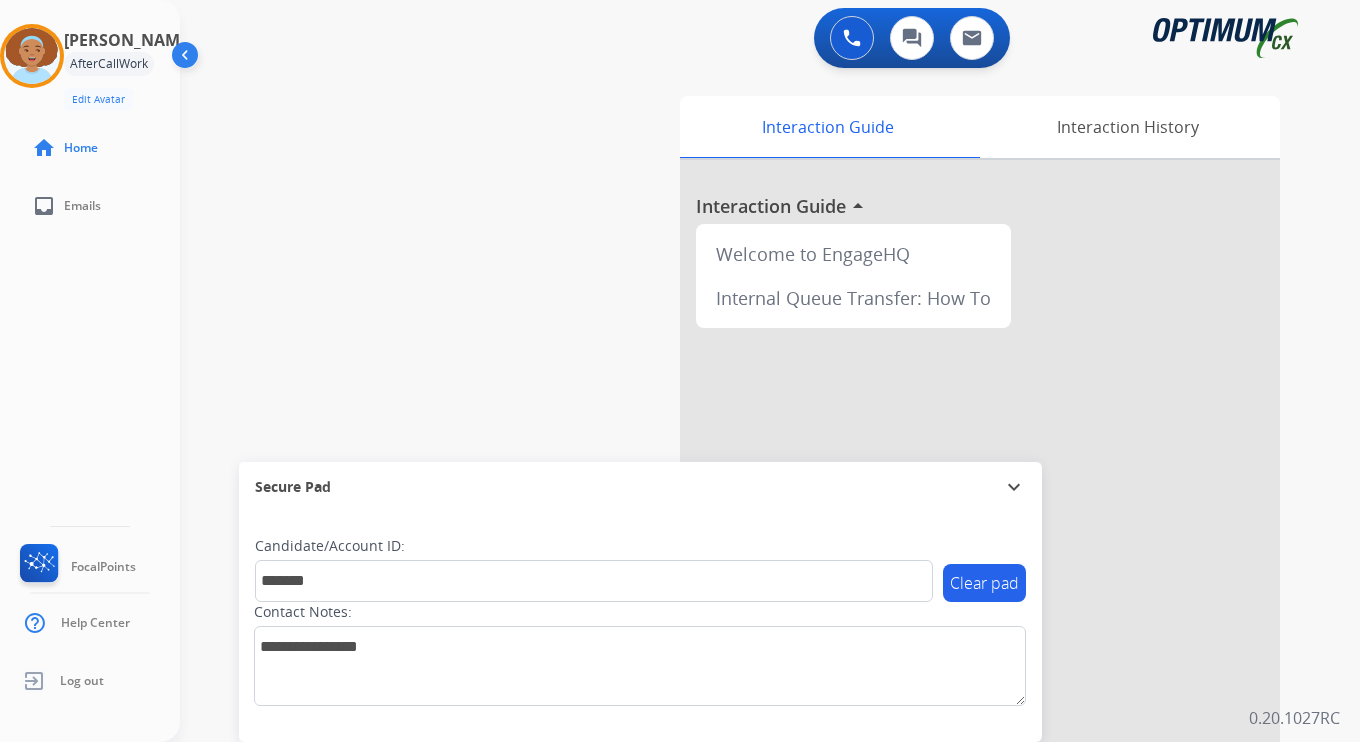 type 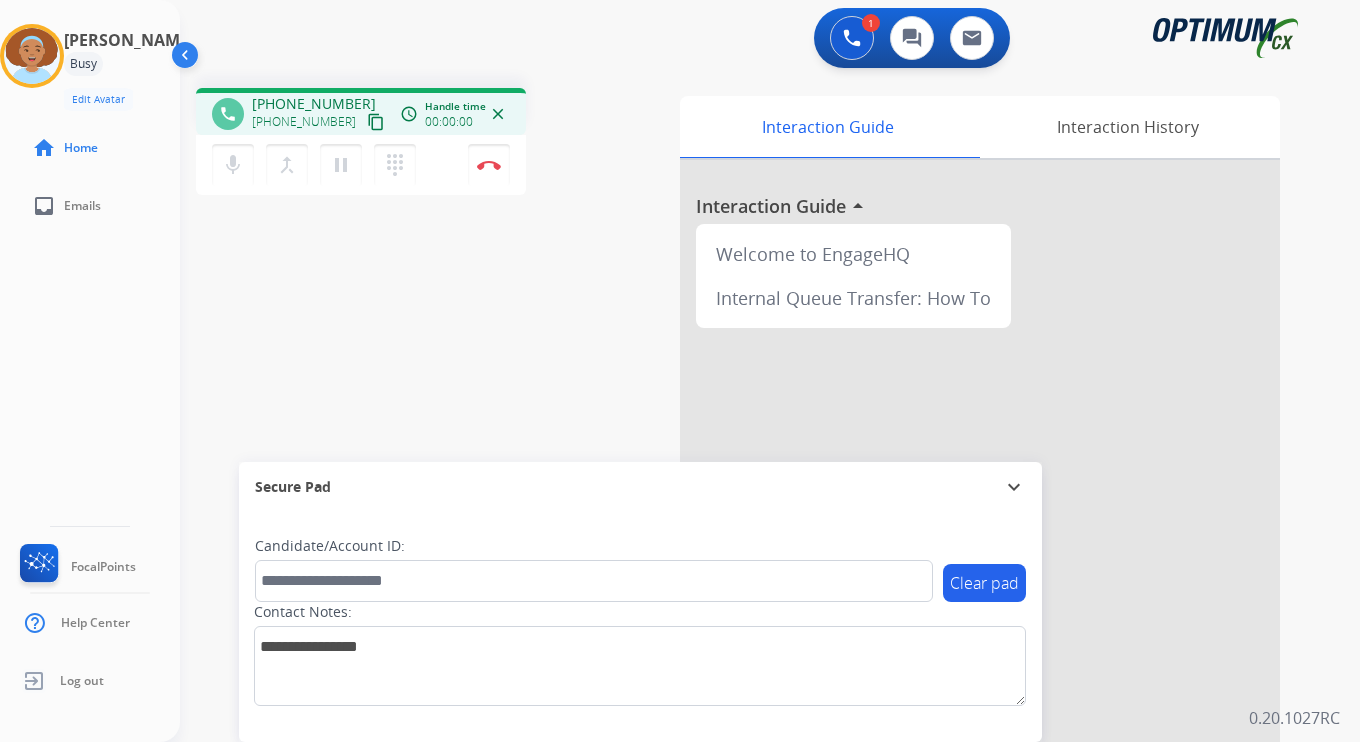 click on "content_copy" at bounding box center [376, 122] 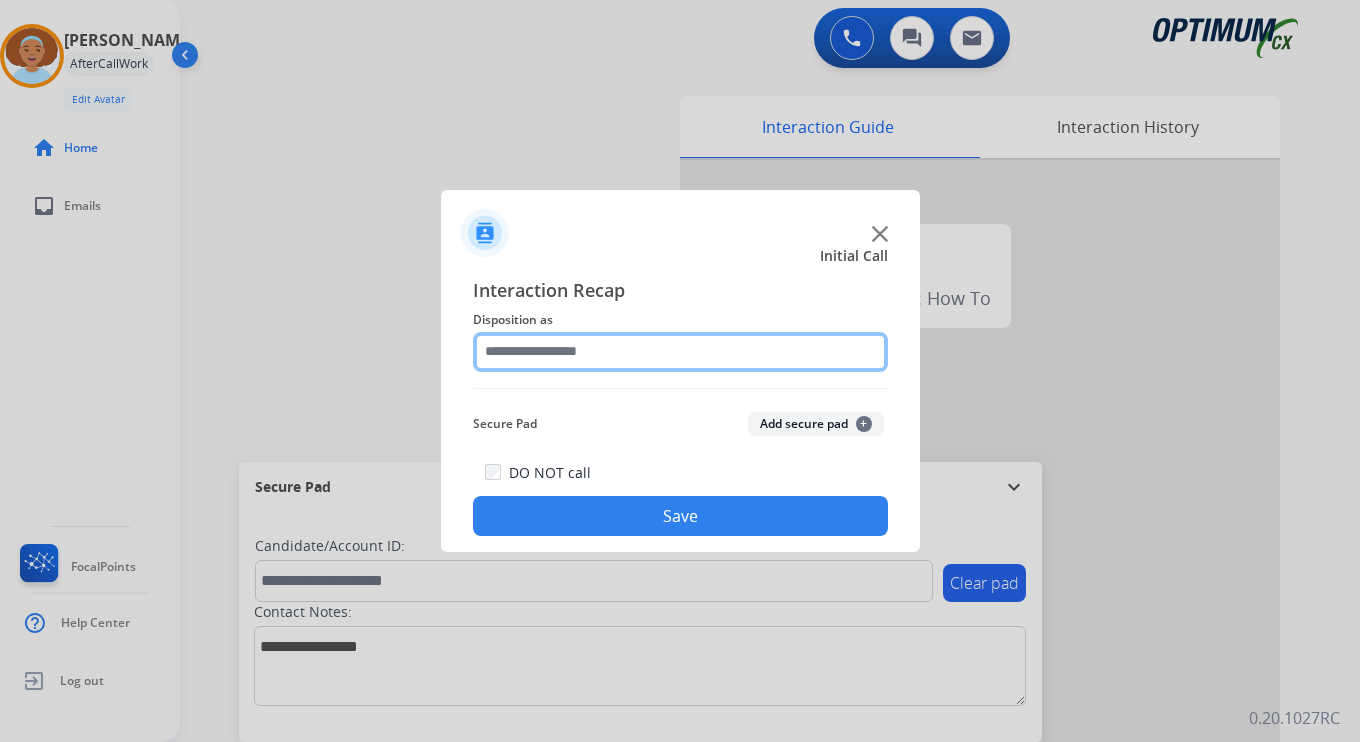 click 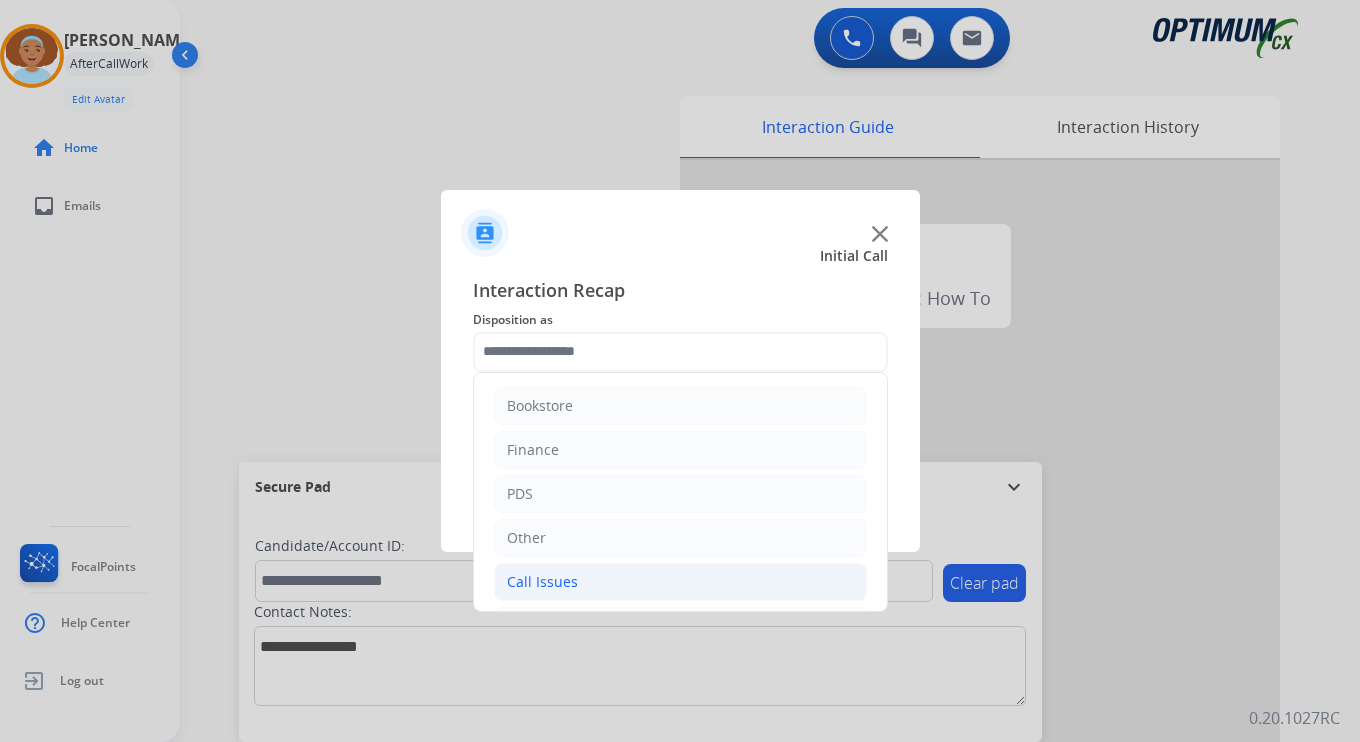 click on "Call Issues" 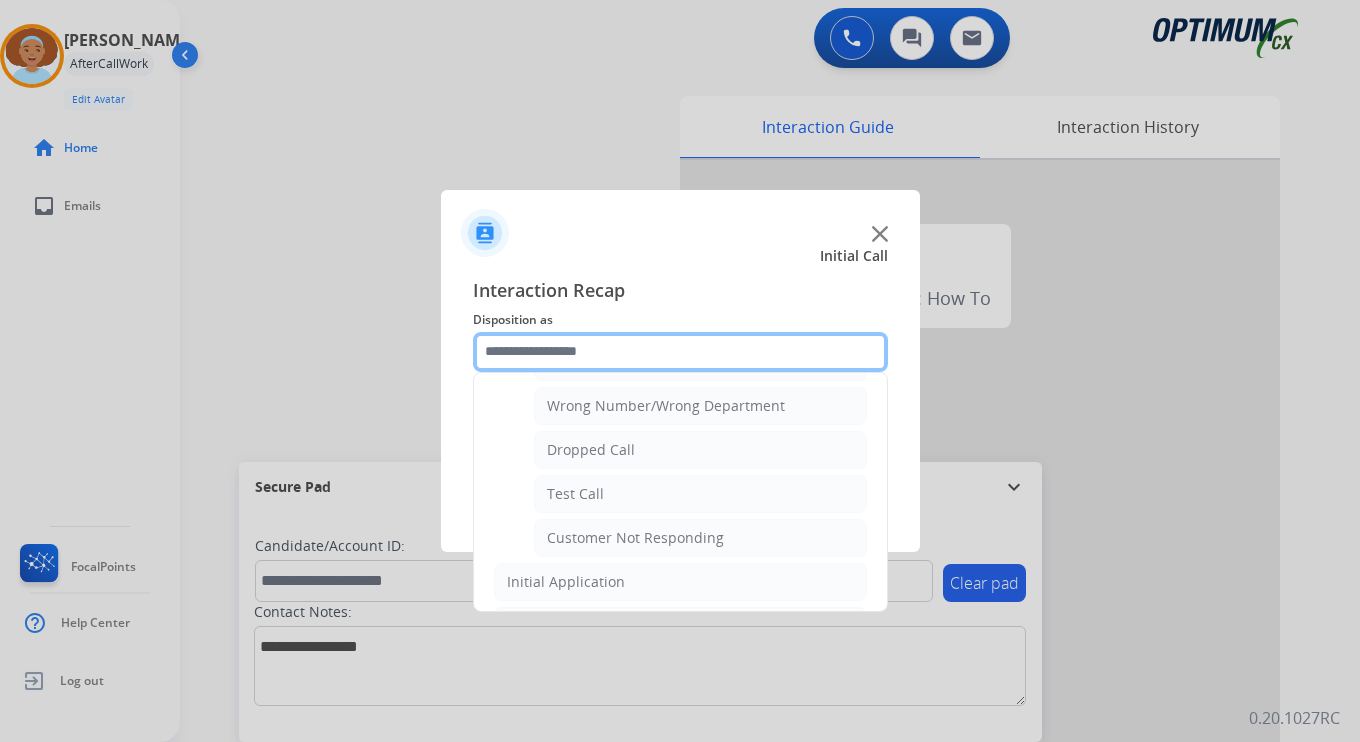 scroll, scrollTop: 267, scrollLeft: 0, axis: vertical 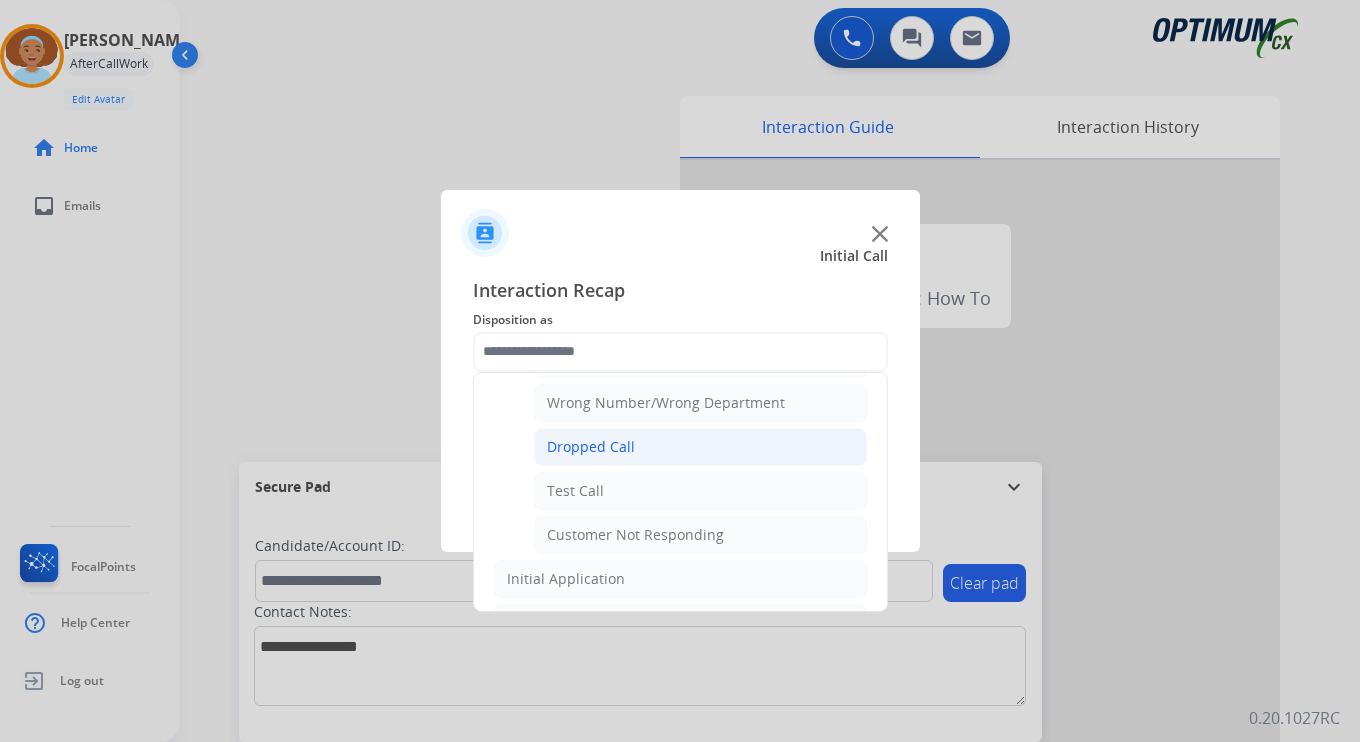 click on "Dropped Call" 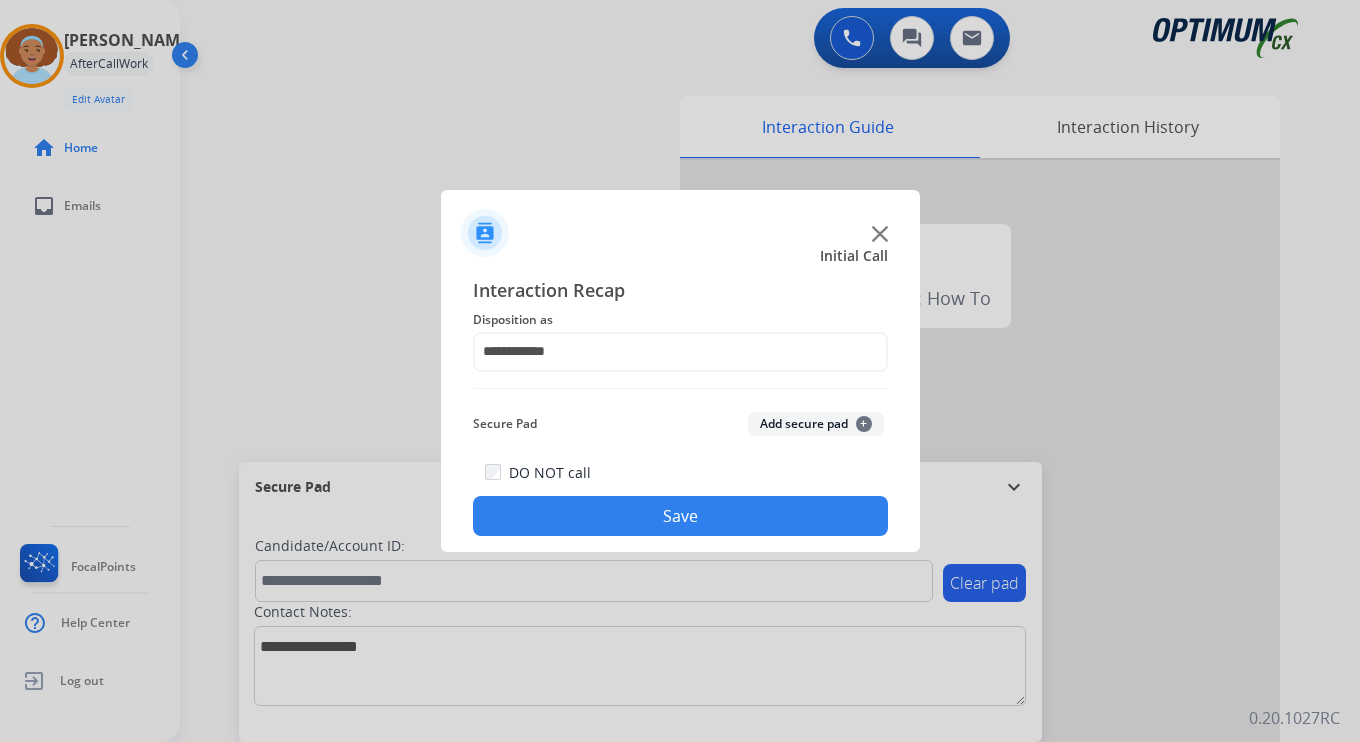 click on "Save" 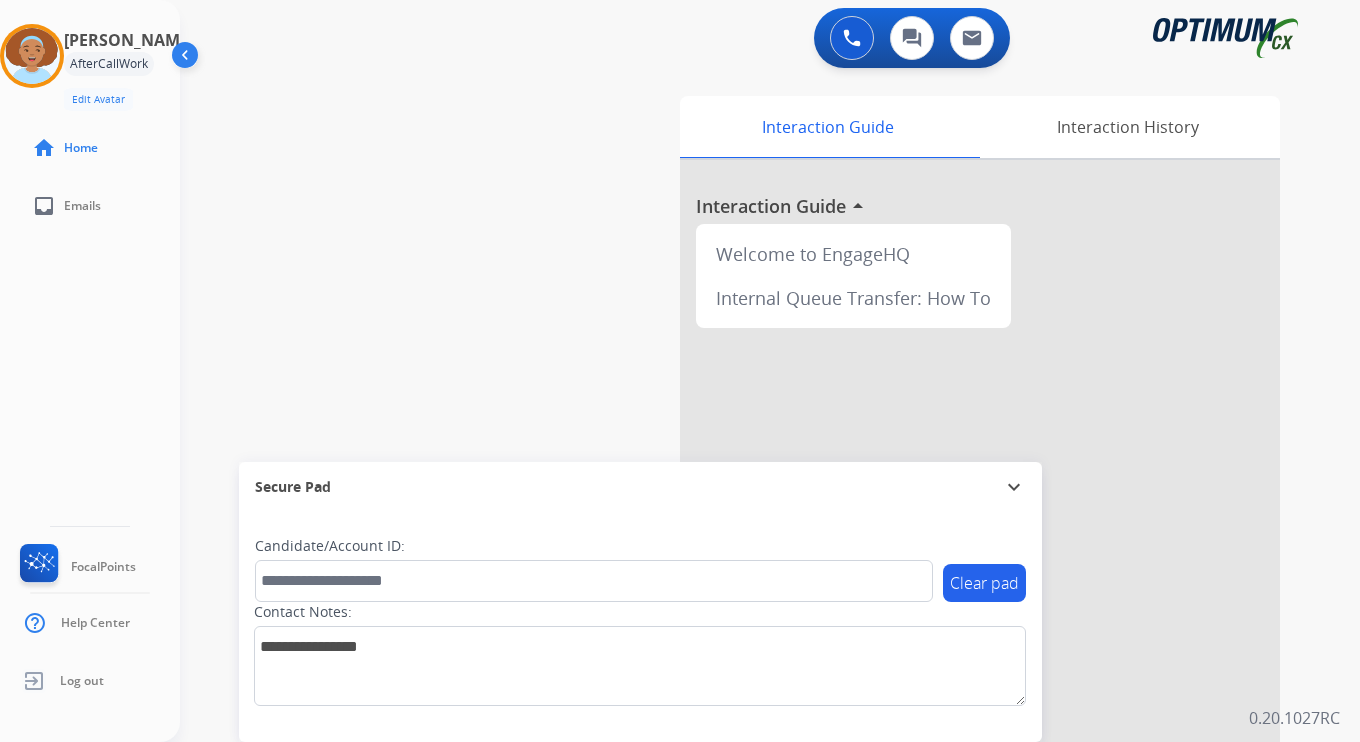click on "Interaction Guide   Interaction History  Interaction Guide arrow_drop_up  Welcome to EngageHQ   Internal Queue Transfer: How To" at bounding box center (995, 497) 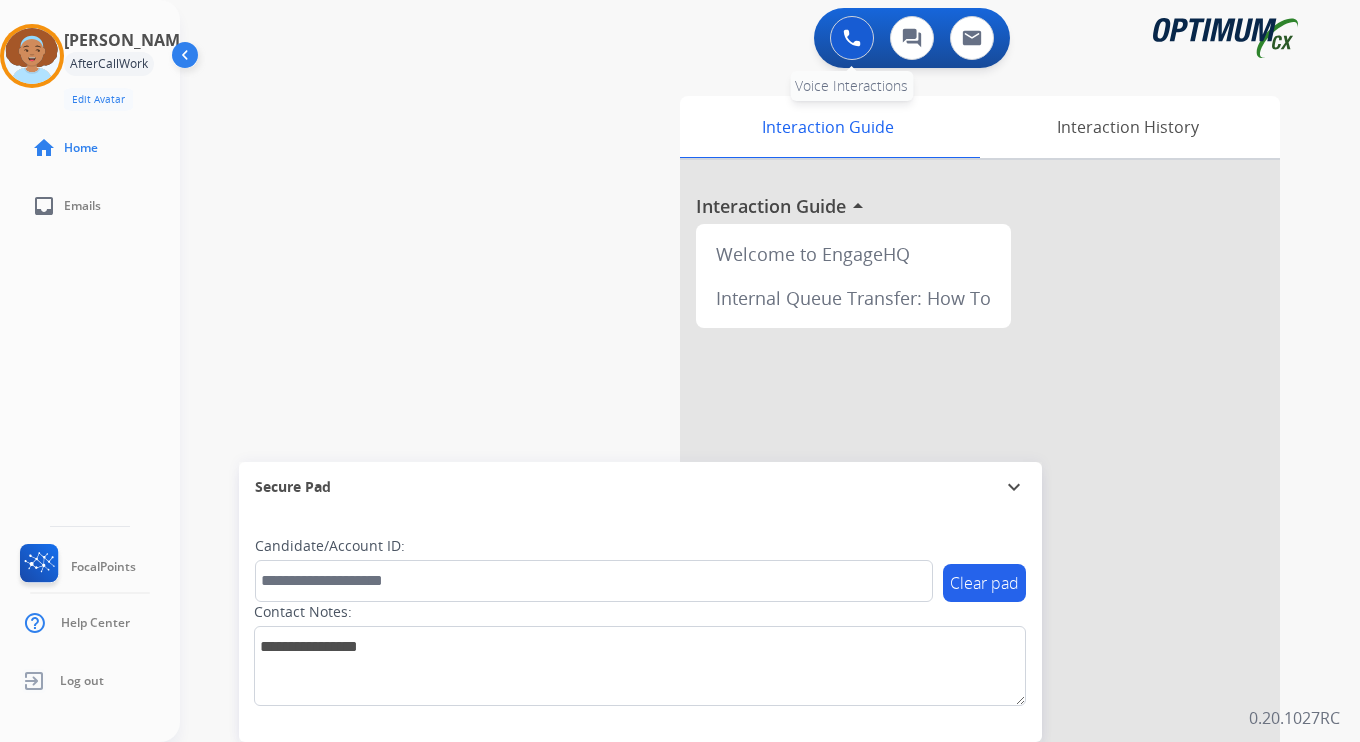 click at bounding box center (852, 38) 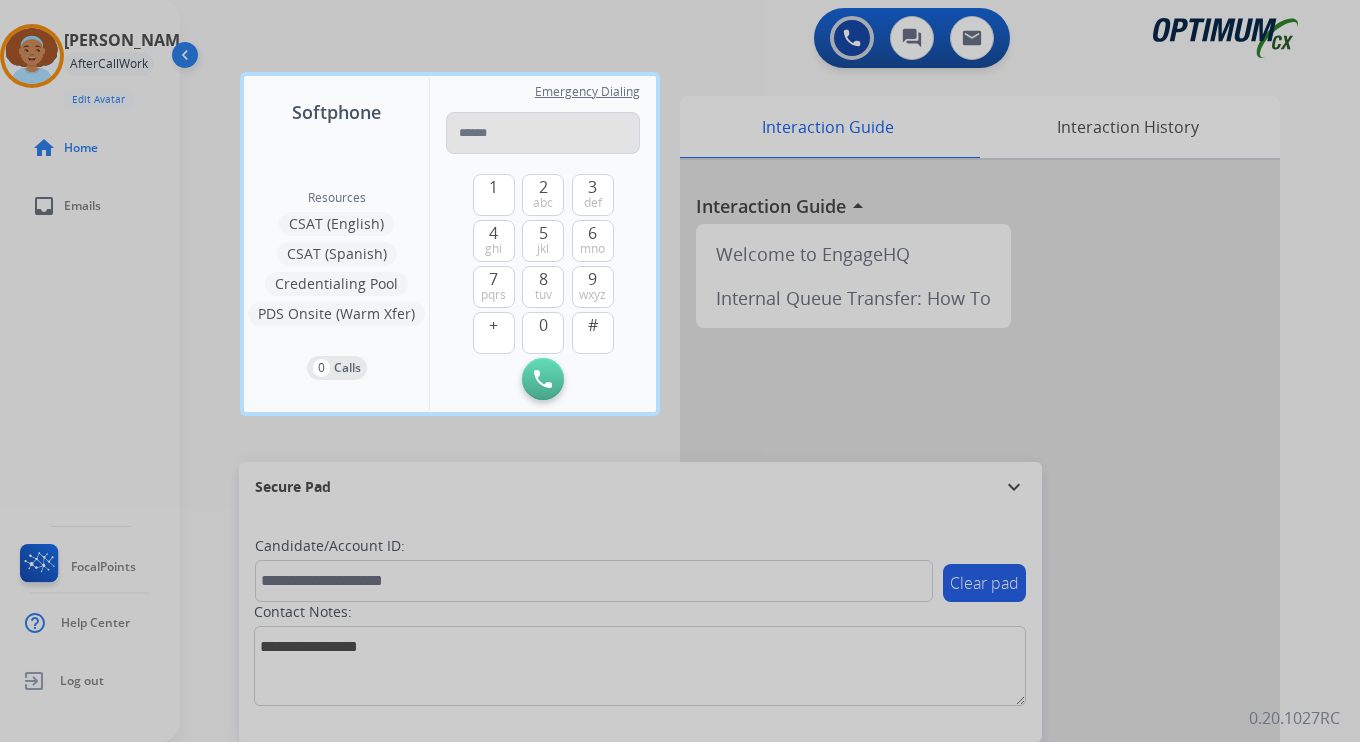 click at bounding box center (543, 133) 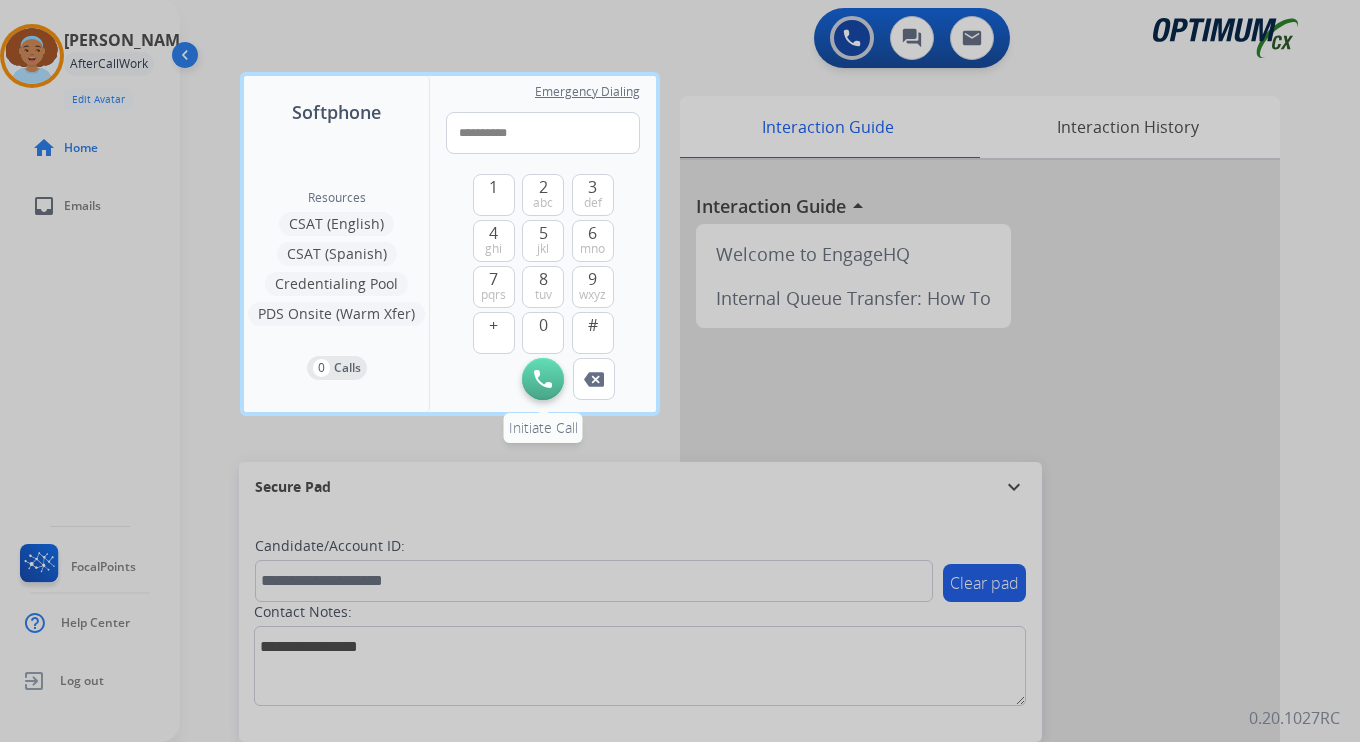 type on "**********" 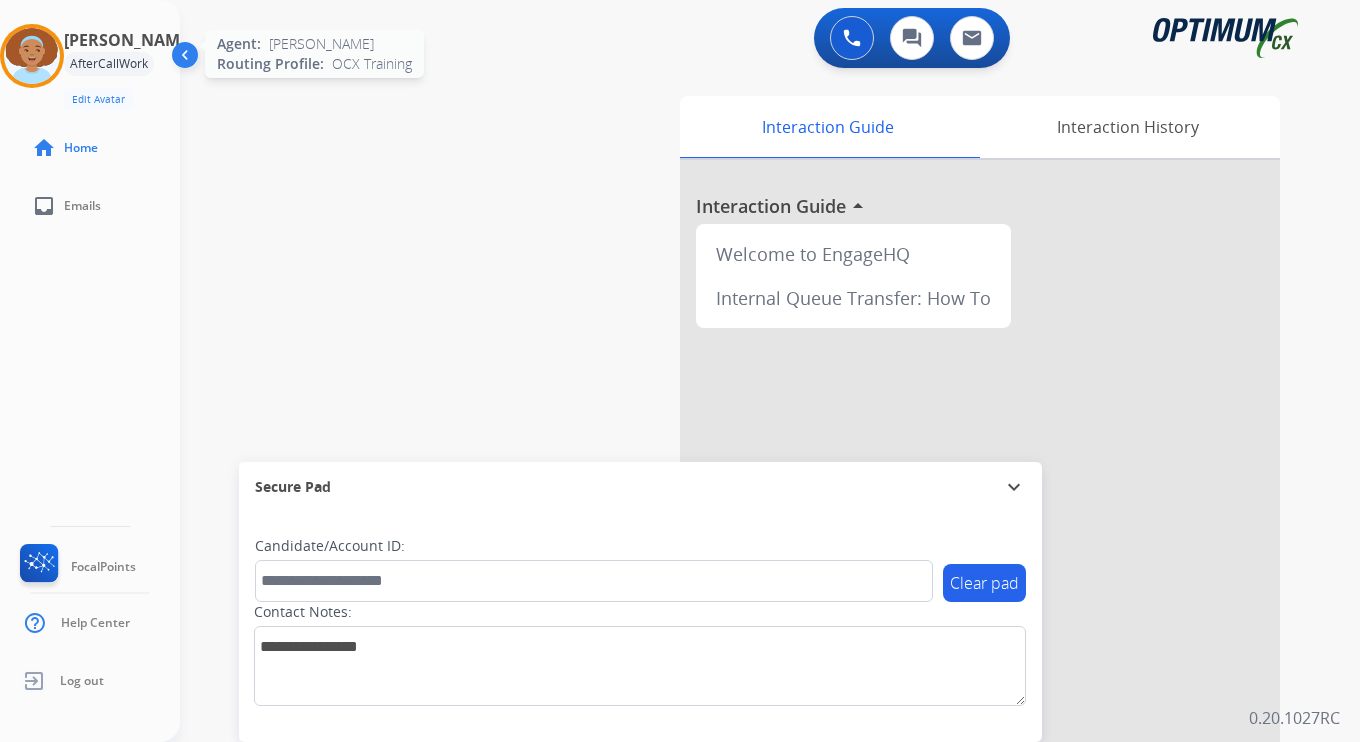 click at bounding box center (32, 56) 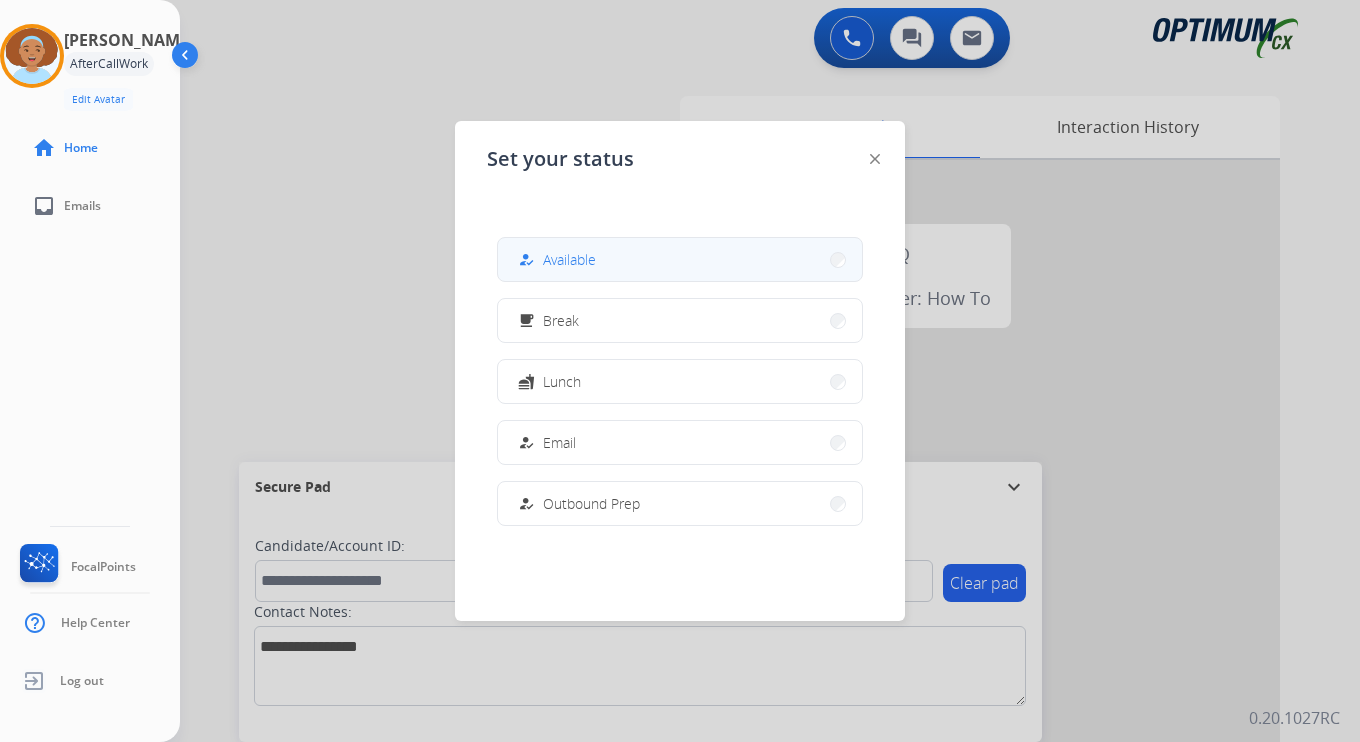 click on "how_to_reg Available" at bounding box center (680, 259) 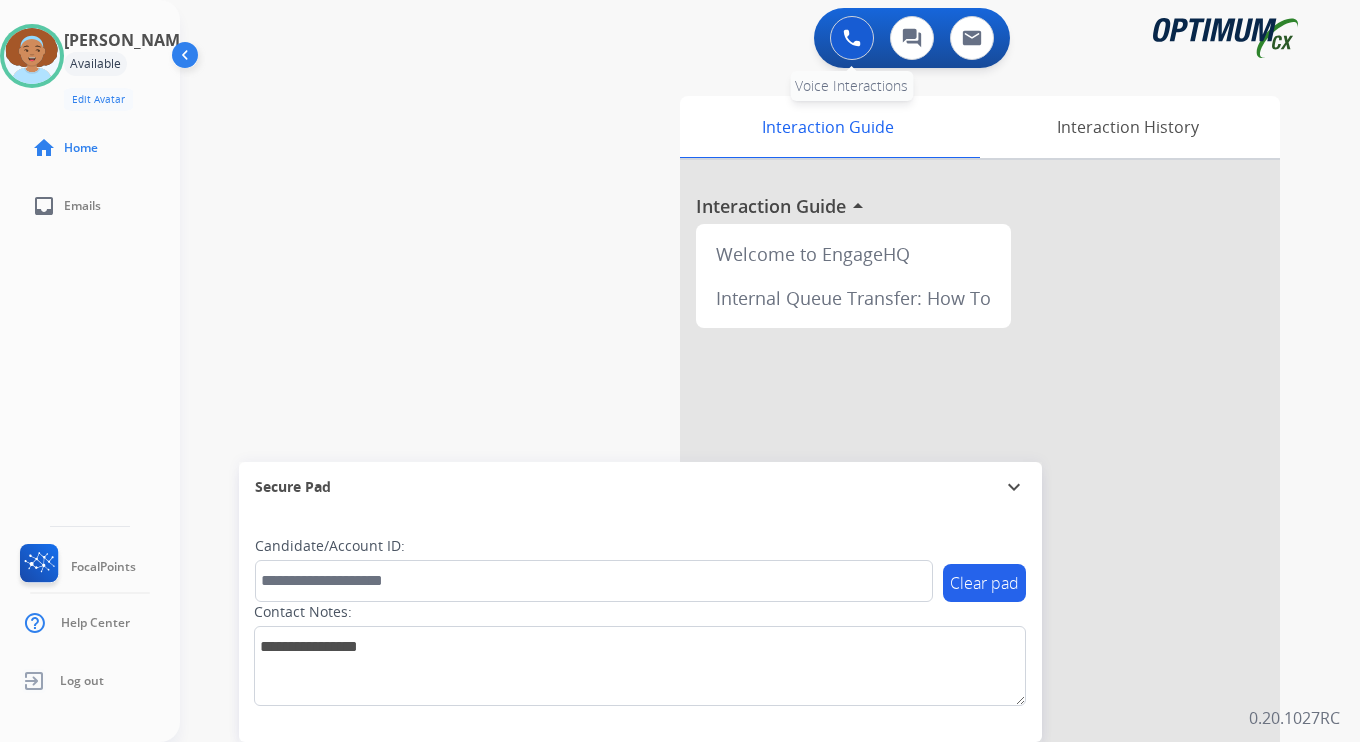 click at bounding box center (852, 38) 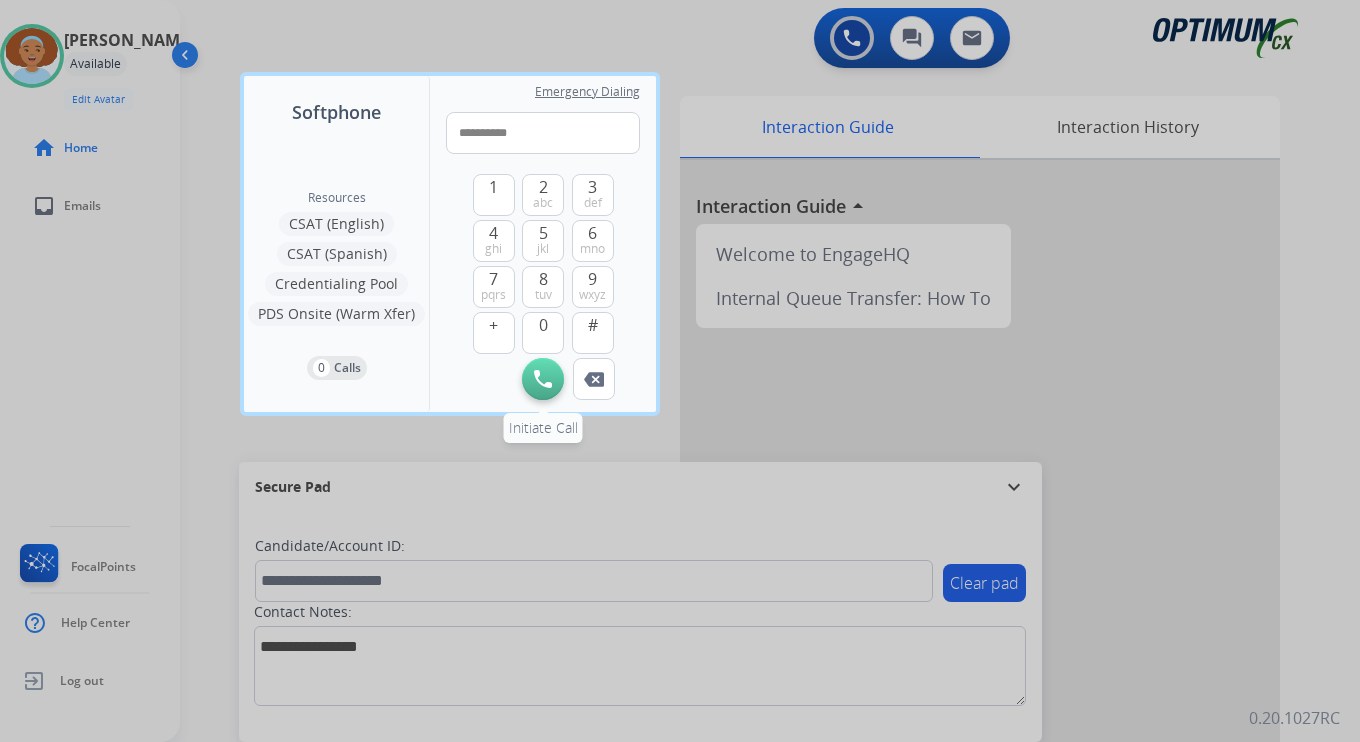 type on "**********" 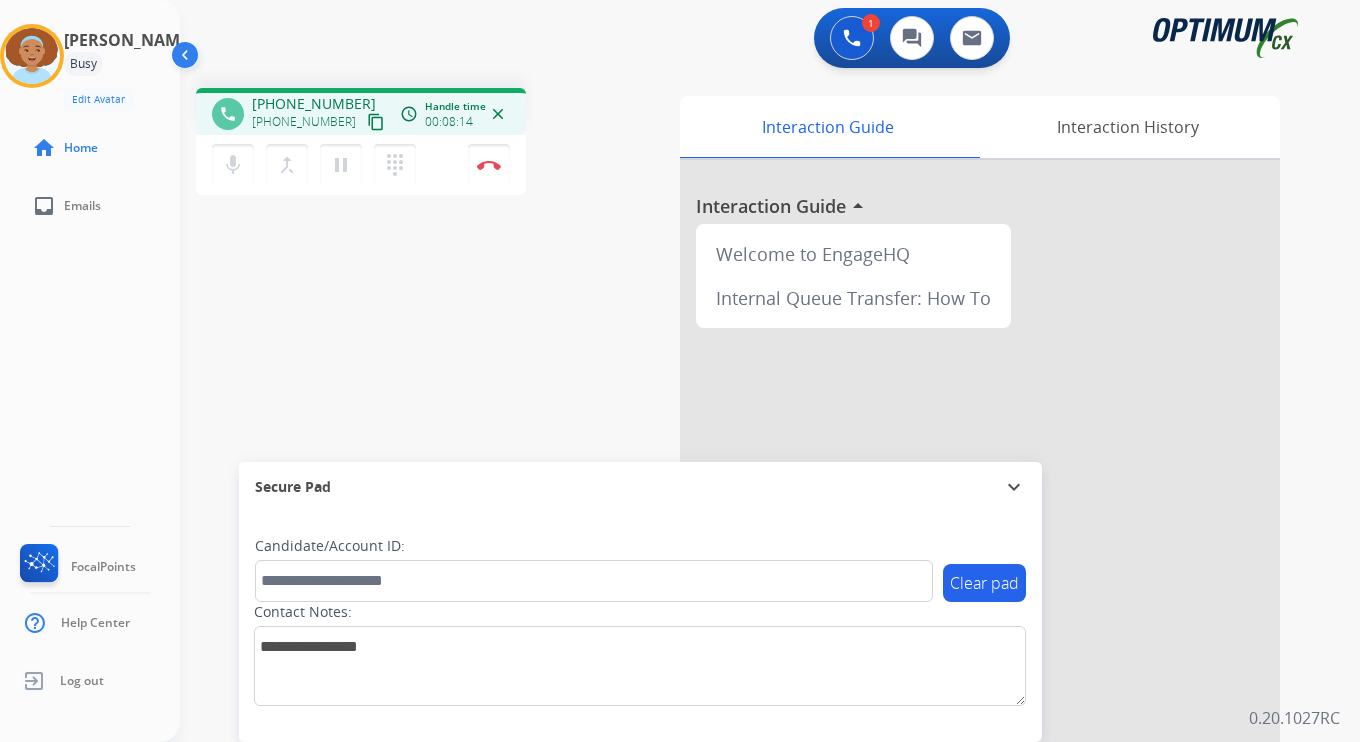 click on "phone [PHONE_NUMBER] [PHONE_NUMBER] content_copy access_time Call metrics Queue   00:11 Hold   00:00 Talk   08:15 Total   08:25 Handle time 00:08:14 close mic Mute merge_type Bridge pause Hold dialpad Dialpad Disconnect swap_horiz Break voice bridge close_fullscreen Connect 3-Way Call merge_type Separate 3-Way Call  Interaction Guide   Interaction History  Interaction Guide arrow_drop_up  Welcome to EngageHQ   Internal Queue Transfer: How To  Secure Pad expand_more Clear pad Candidate/Account ID: Contact Notes:" at bounding box center (746, 489) 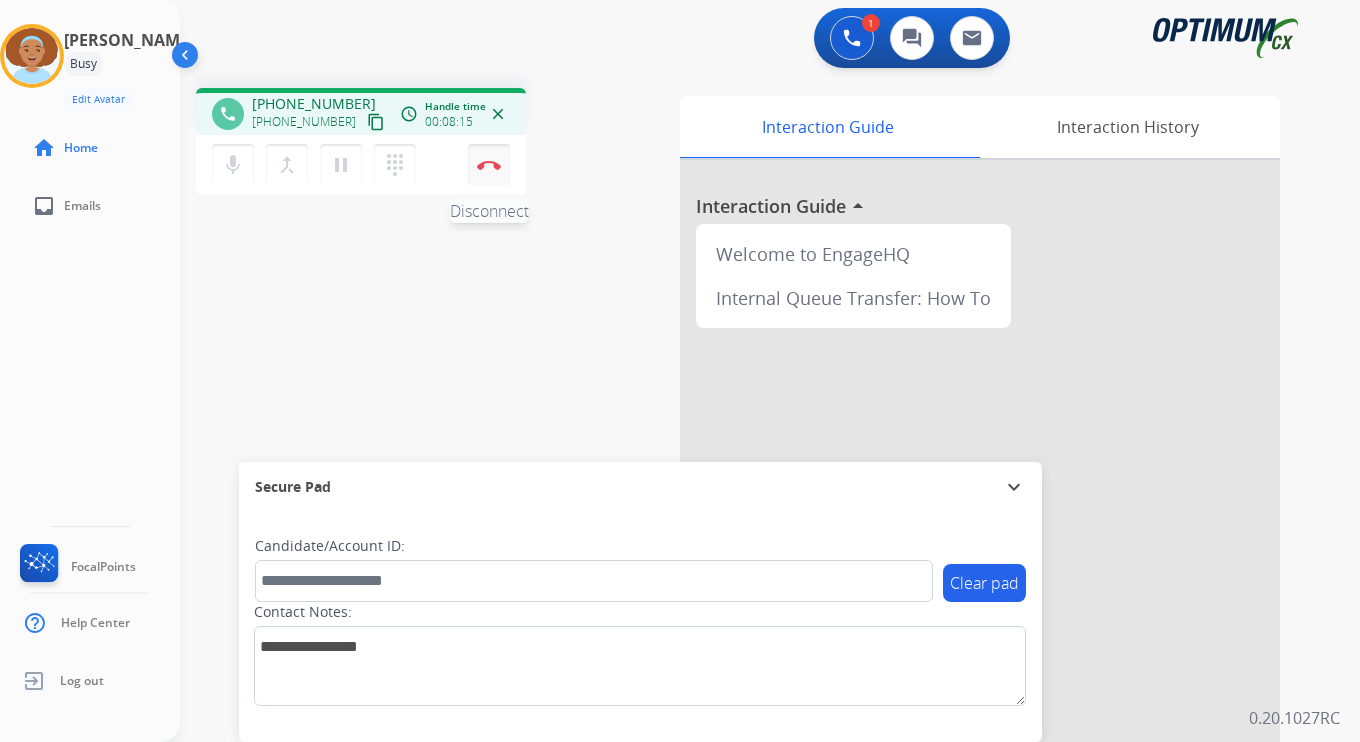 click on "Disconnect" at bounding box center [489, 165] 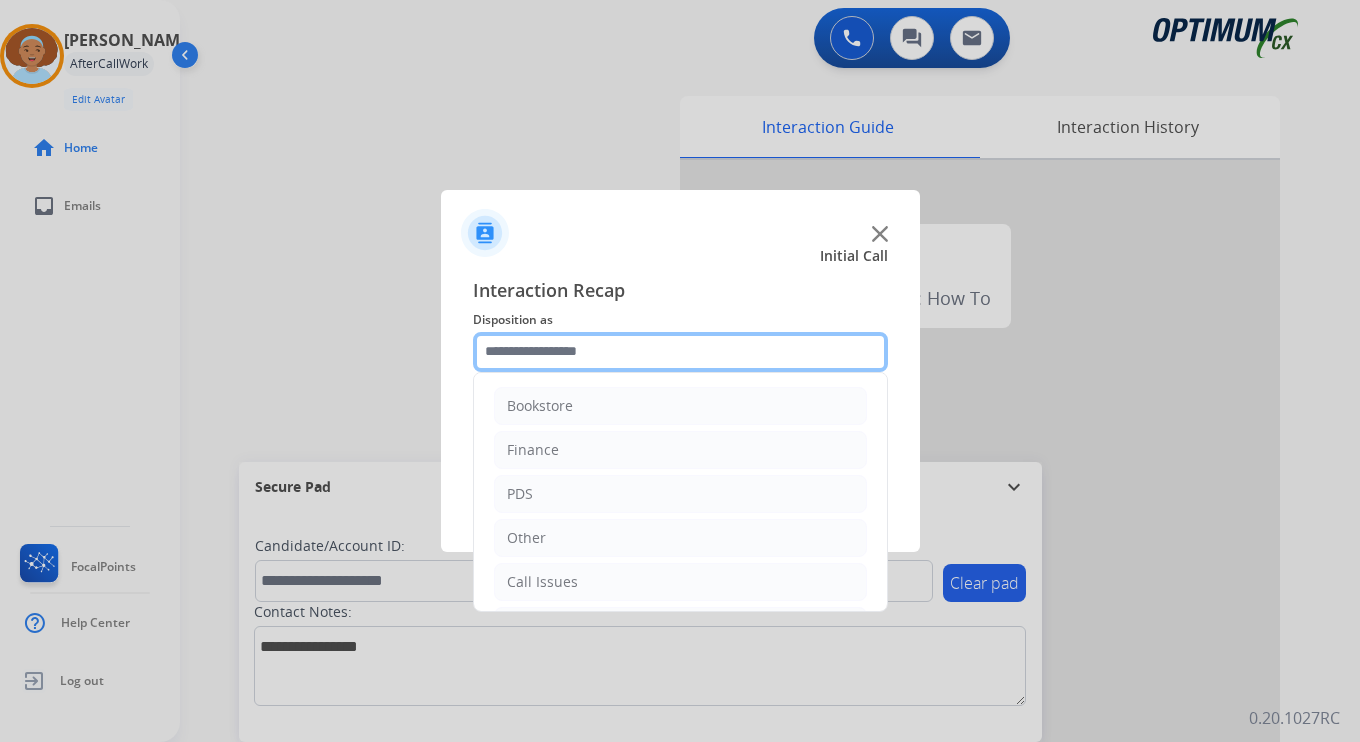 click 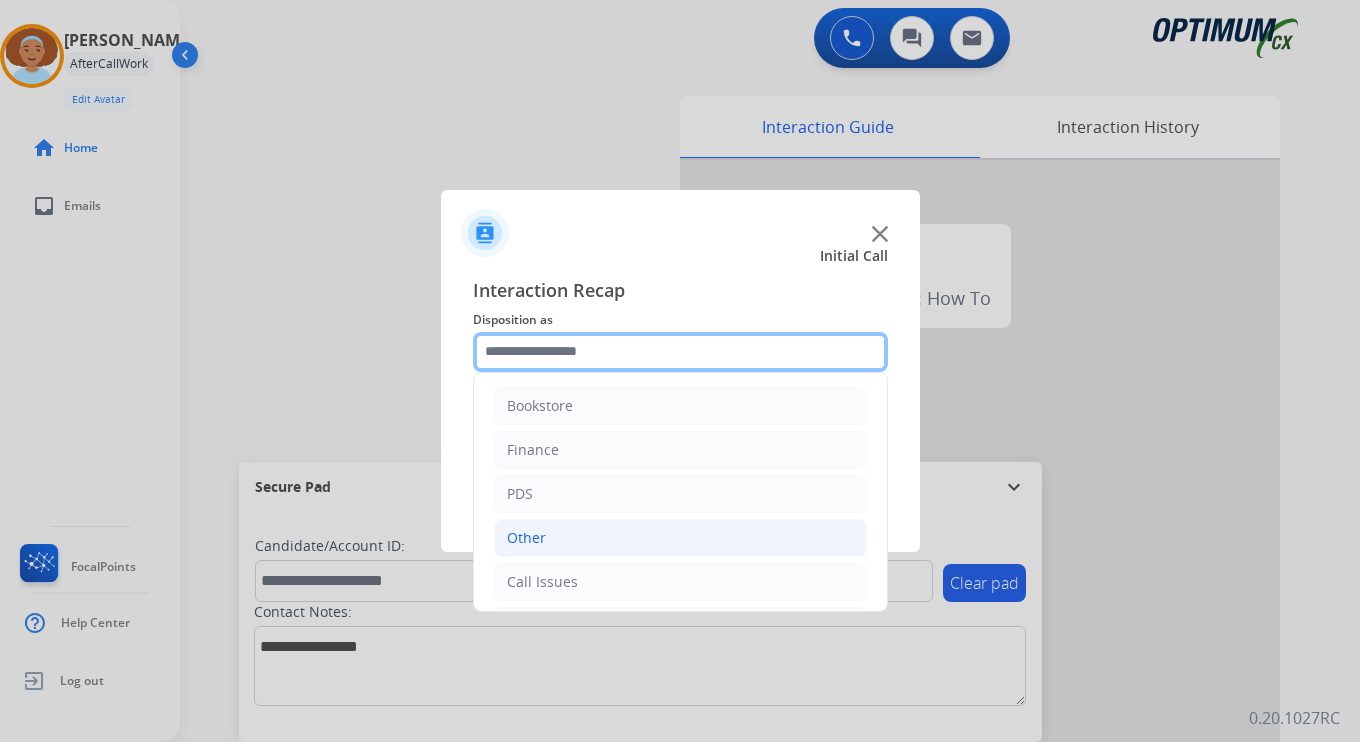 scroll, scrollTop: 136, scrollLeft: 0, axis: vertical 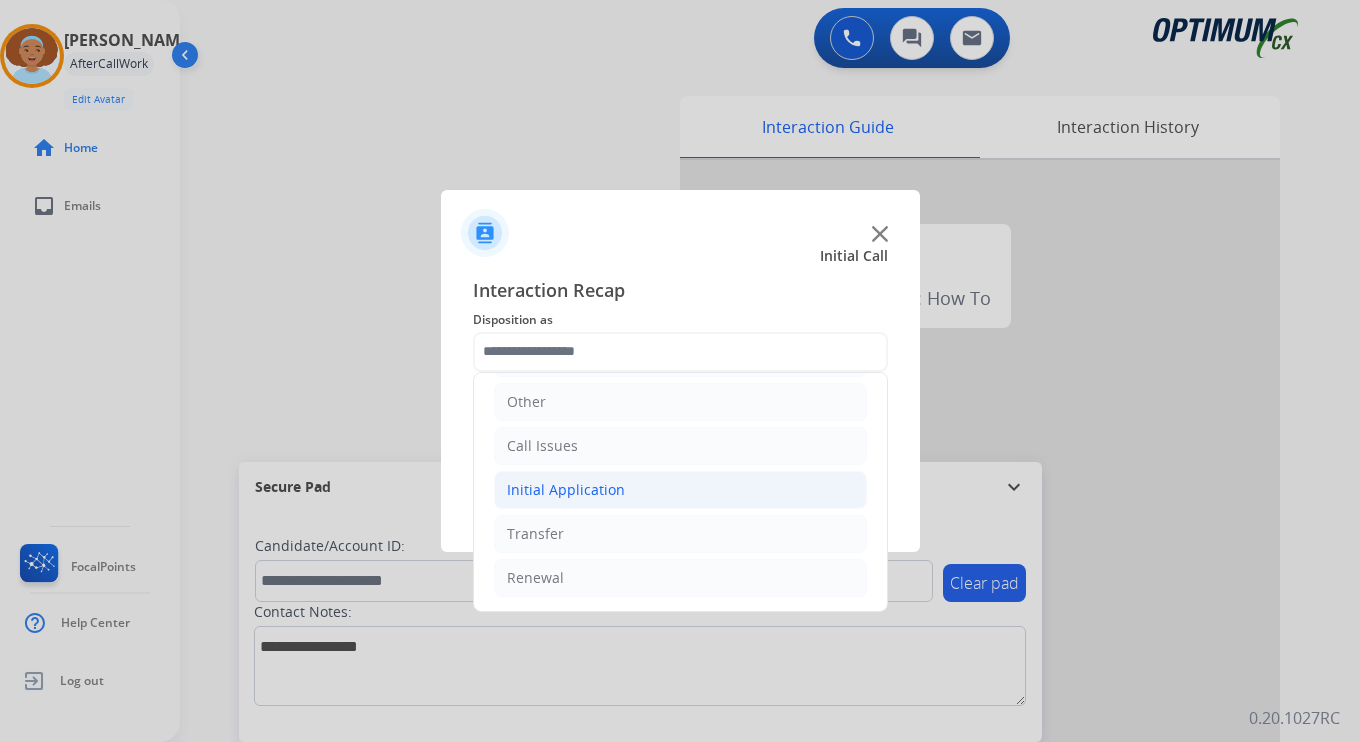 click on "Initial Application" 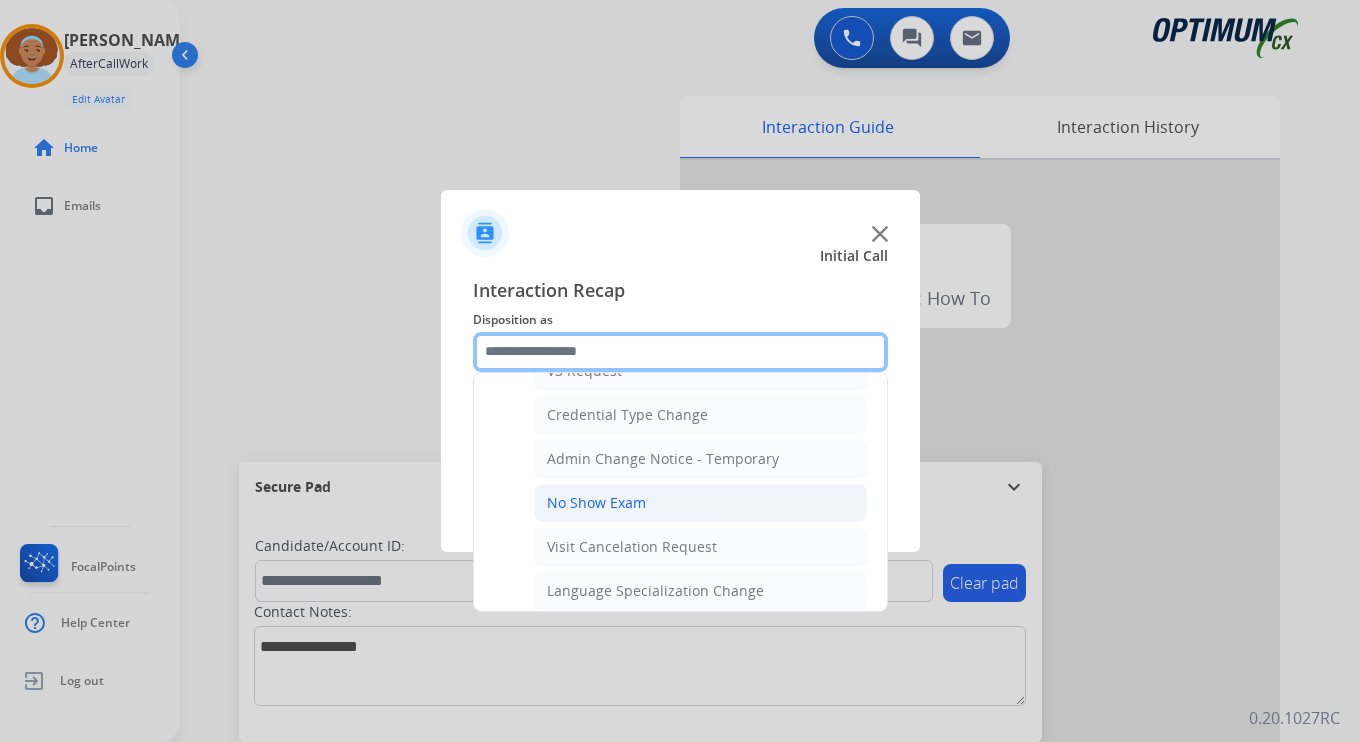 scroll, scrollTop: 1136, scrollLeft: 0, axis: vertical 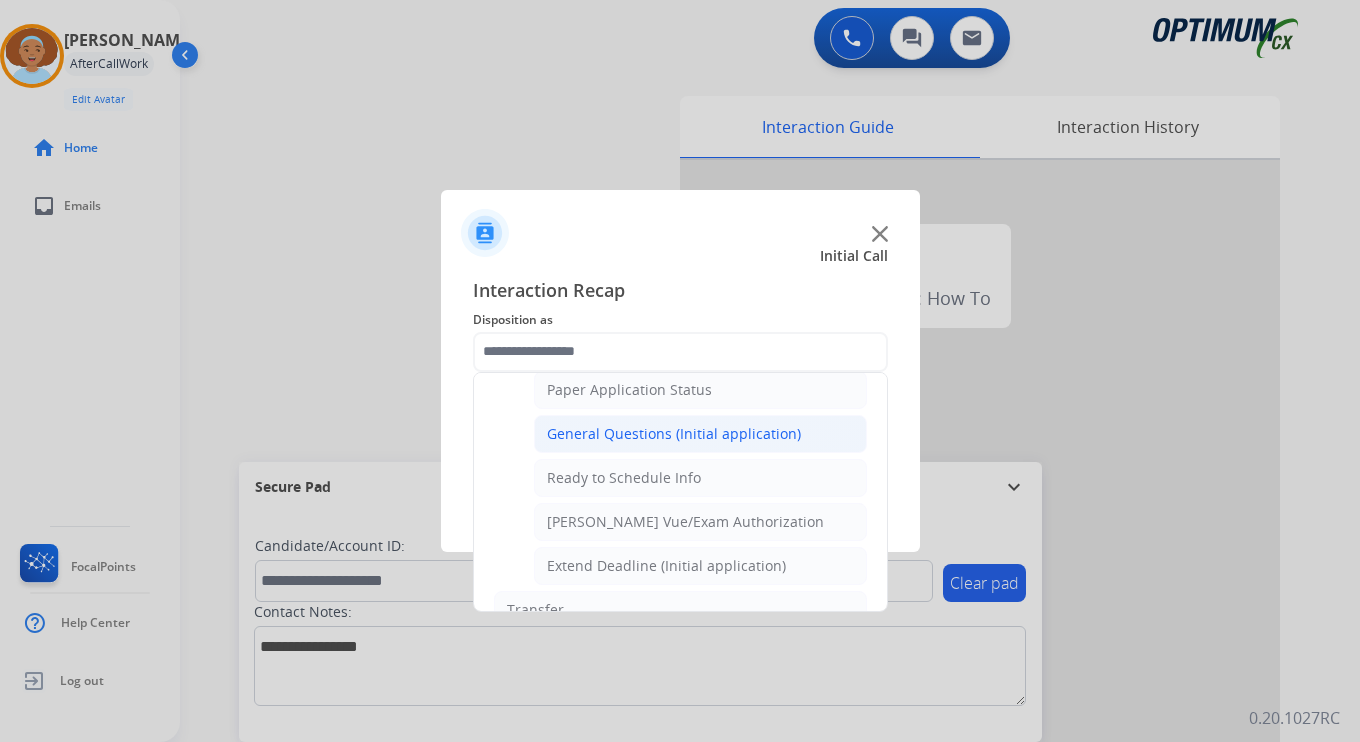 click on "General Questions (Initial application)" 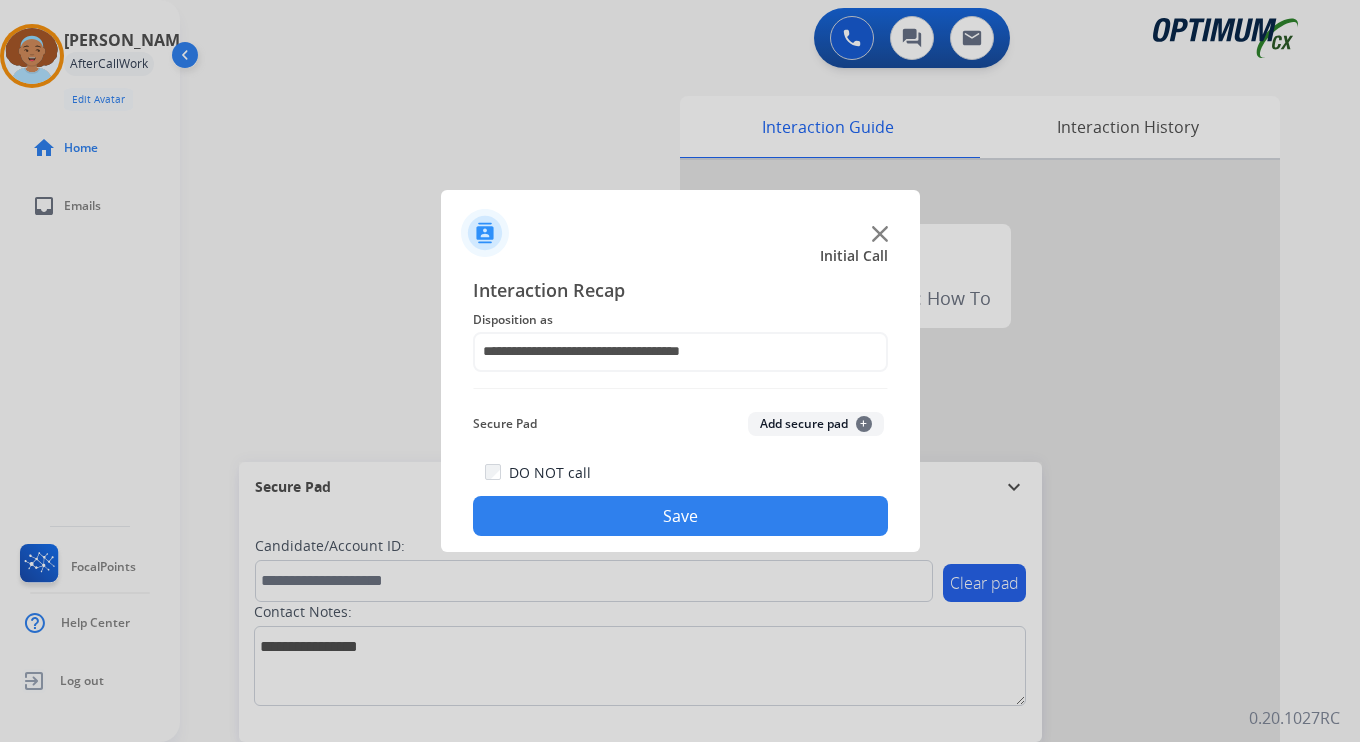 click on "Save" 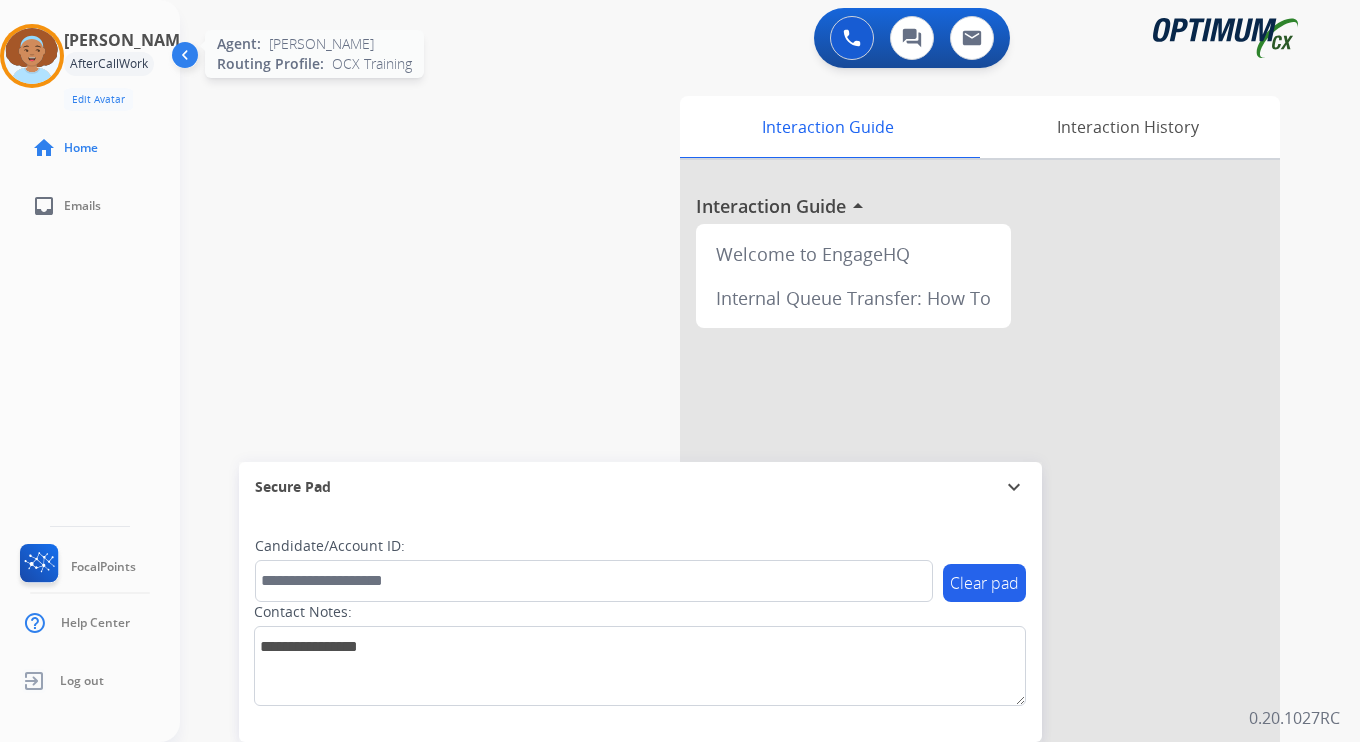 click at bounding box center [32, 56] 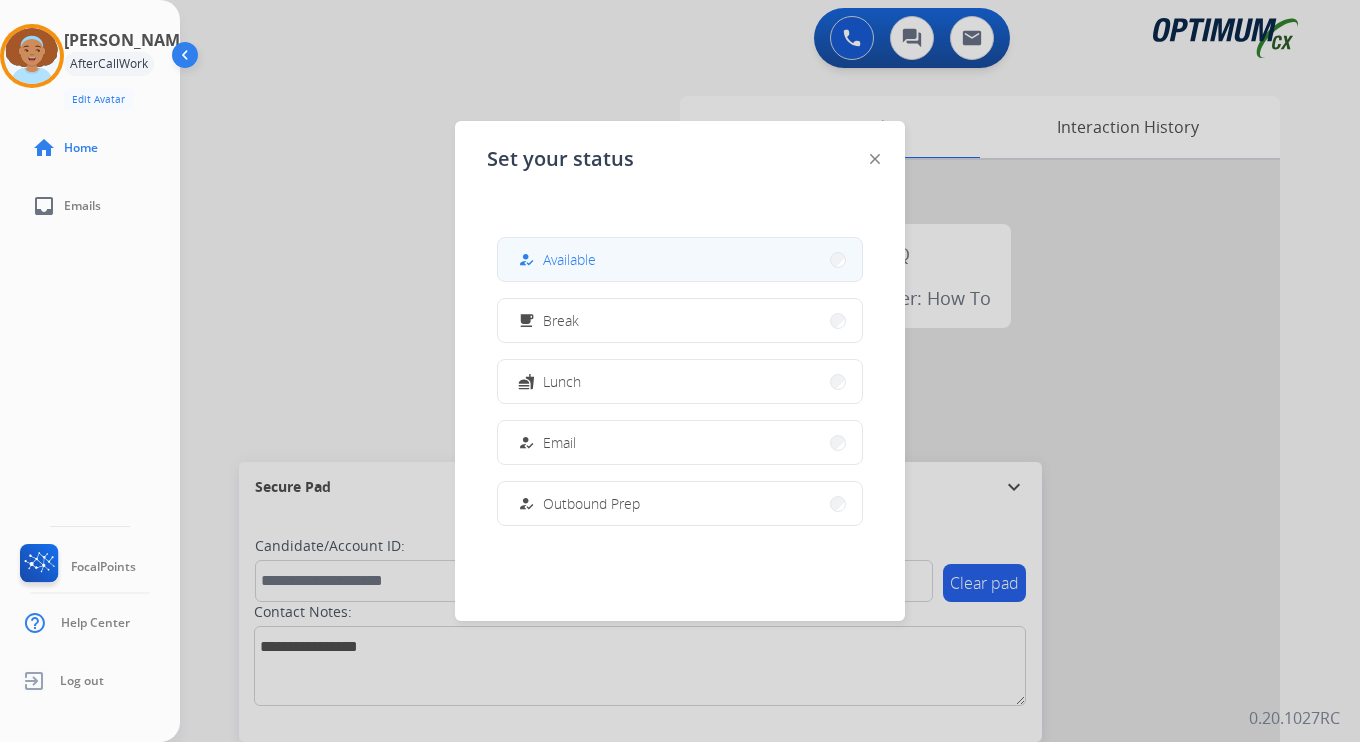 click on "how_to_reg Available" at bounding box center [680, 259] 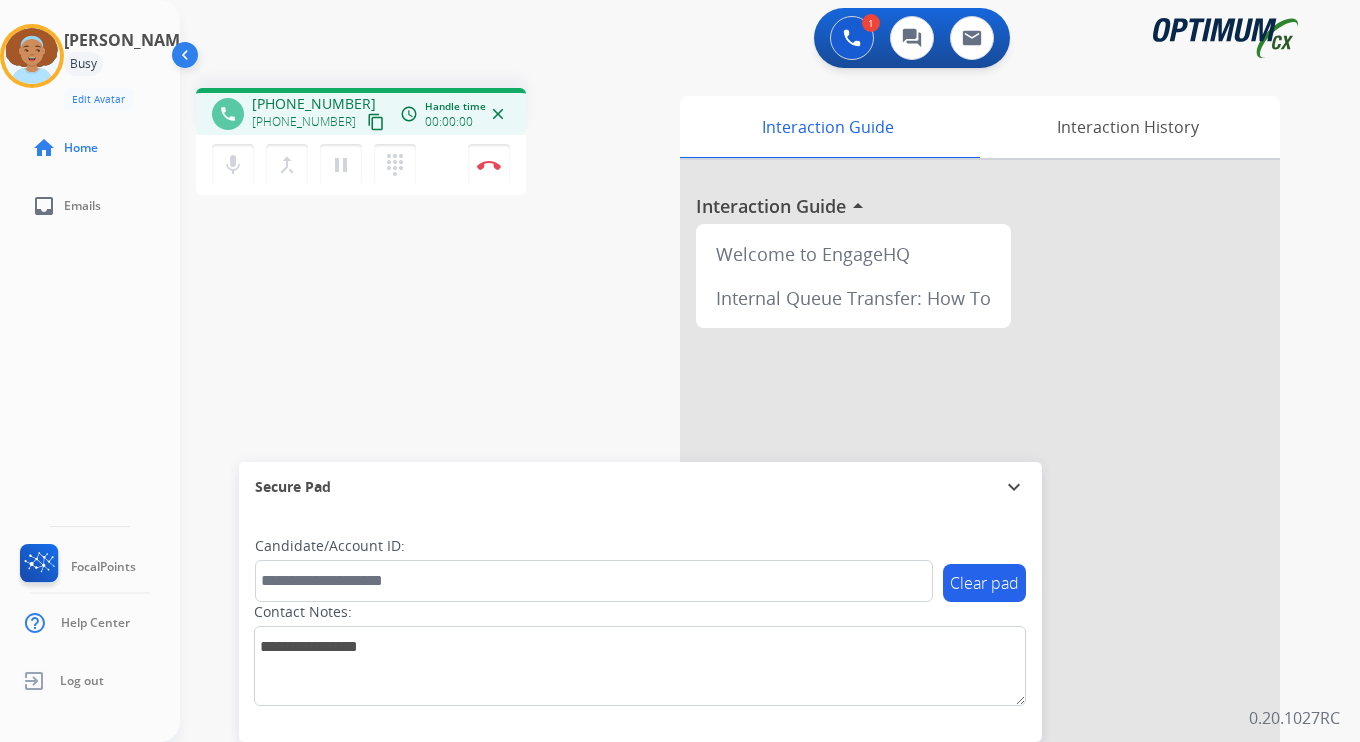 click on "content_copy" at bounding box center (376, 122) 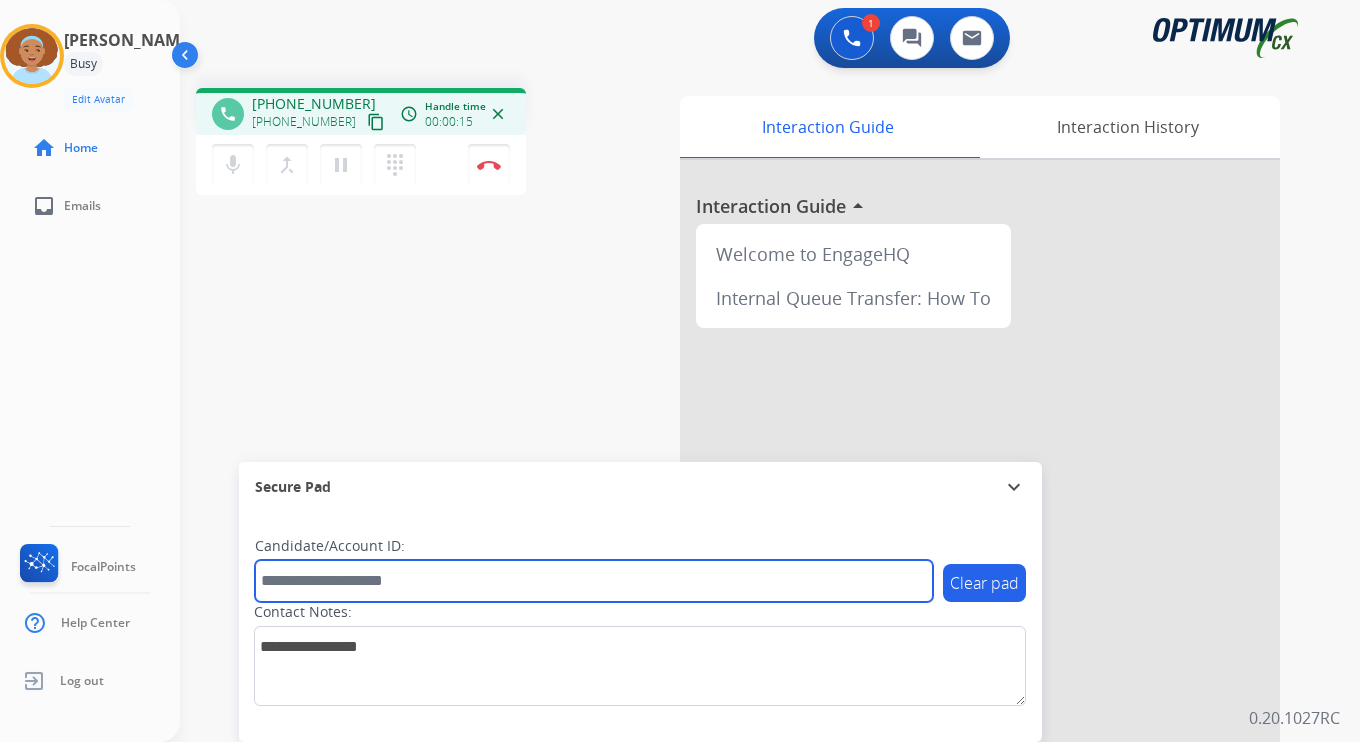 click at bounding box center (594, 581) 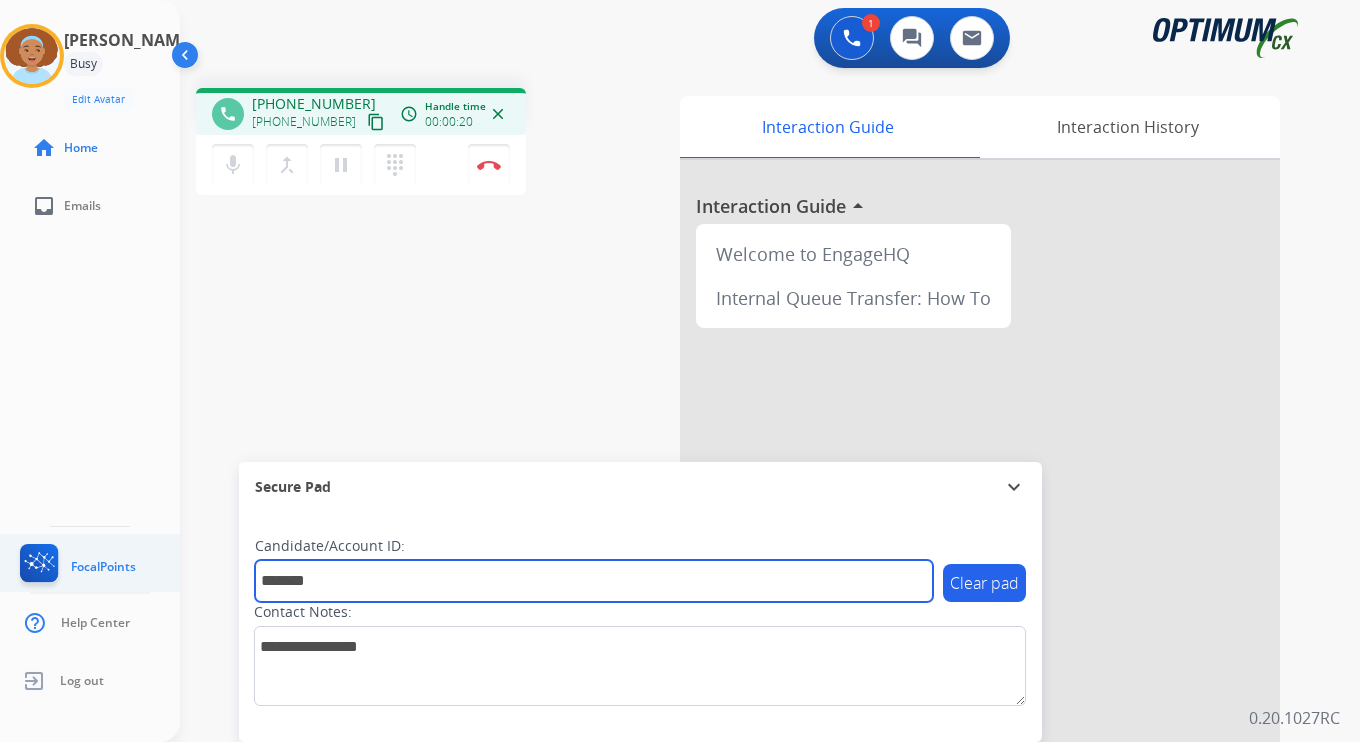 type on "*******" 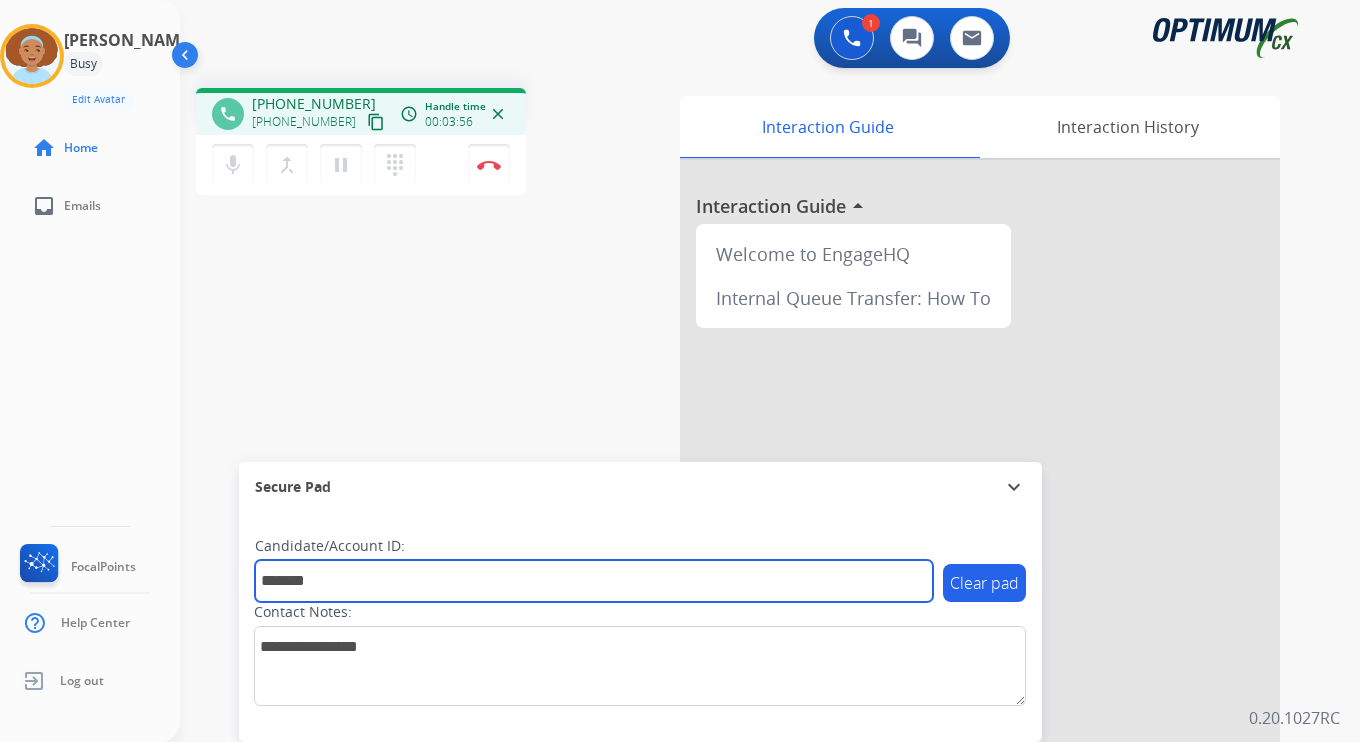 click on "*******" at bounding box center [594, 581] 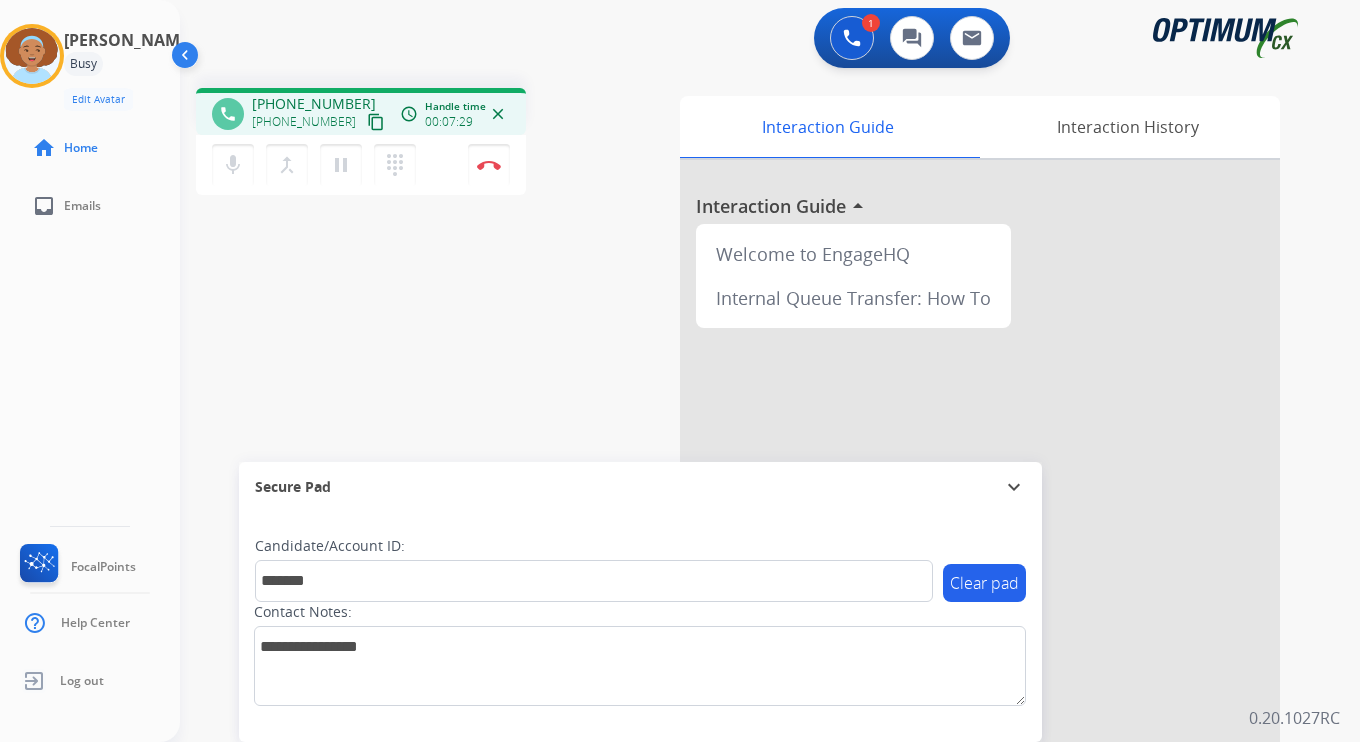 click on "phone [PHONE_NUMBER] [PHONE_NUMBER] content_copy access_time Call metrics Queue   00:08 Hold   00:00 Talk   07:30 Total   07:37 Handle time 00:07:29 close mic Mute merge_type Bridge pause Hold dialpad Dialpad Disconnect swap_horiz Break voice bridge close_fullscreen Connect 3-Way Call merge_type Separate 3-Way Call  Interaction Guide   Interaction History  Interaction Guide arrow_drop_up  Welcome to EngageHQ   Internal Queue Transfer: How To  Secure Pad expand_more Clear pad Candidate/Account ID: ******* Contact Notes:" at bounding box center [746, 489] 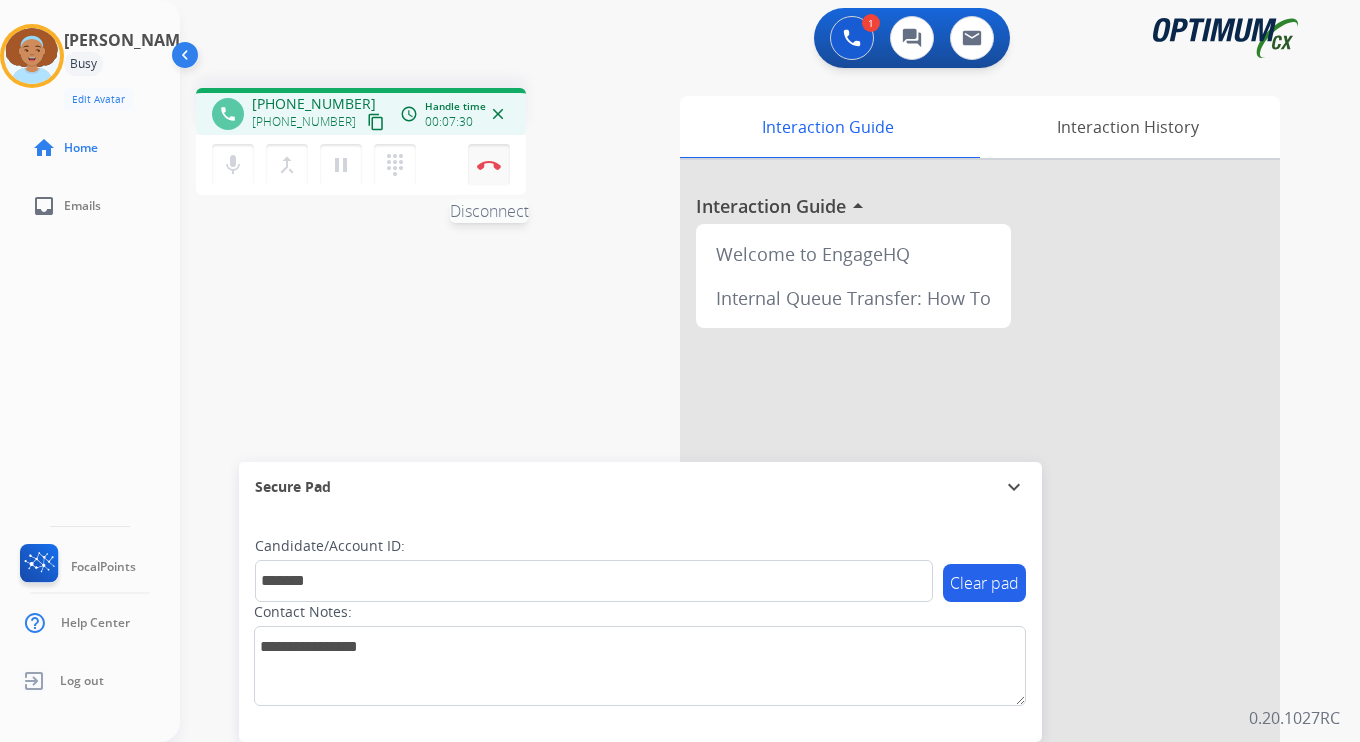 click at bounding box center (489, 165) 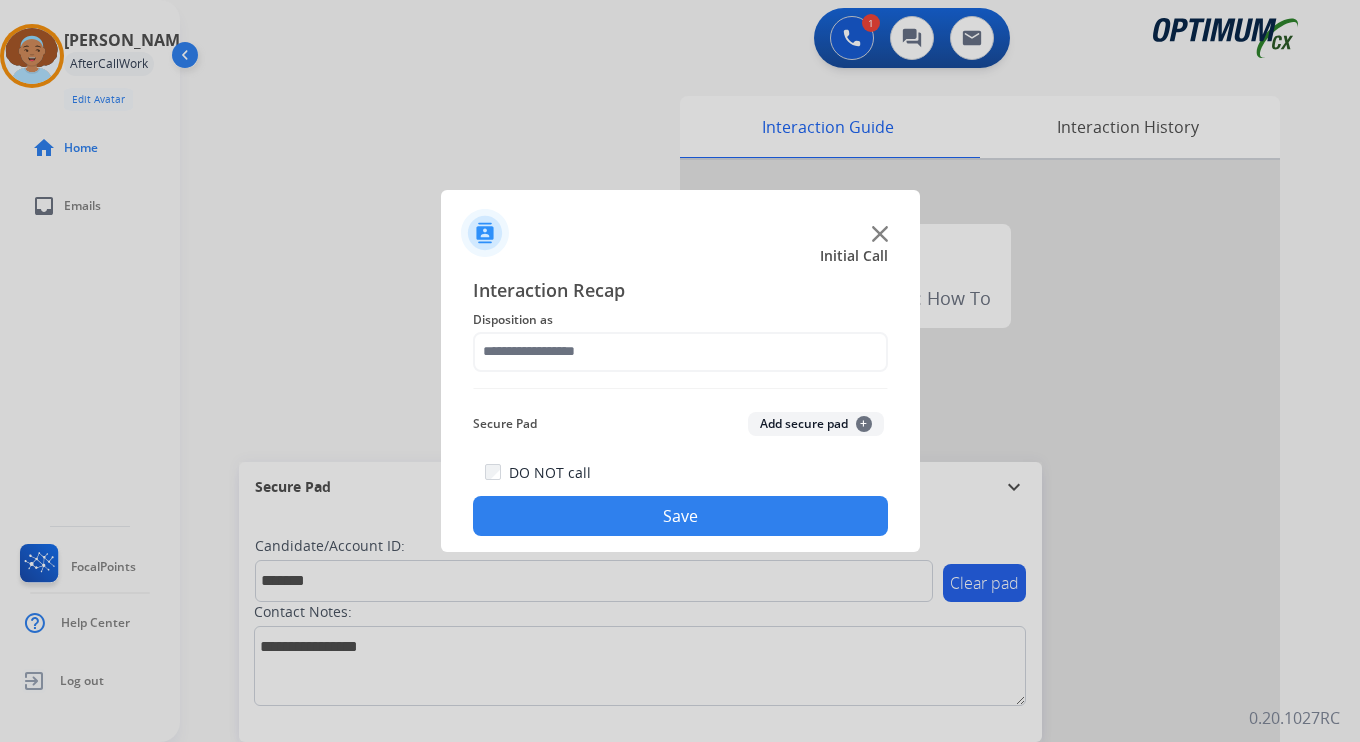 click on "Add secure pad  +" 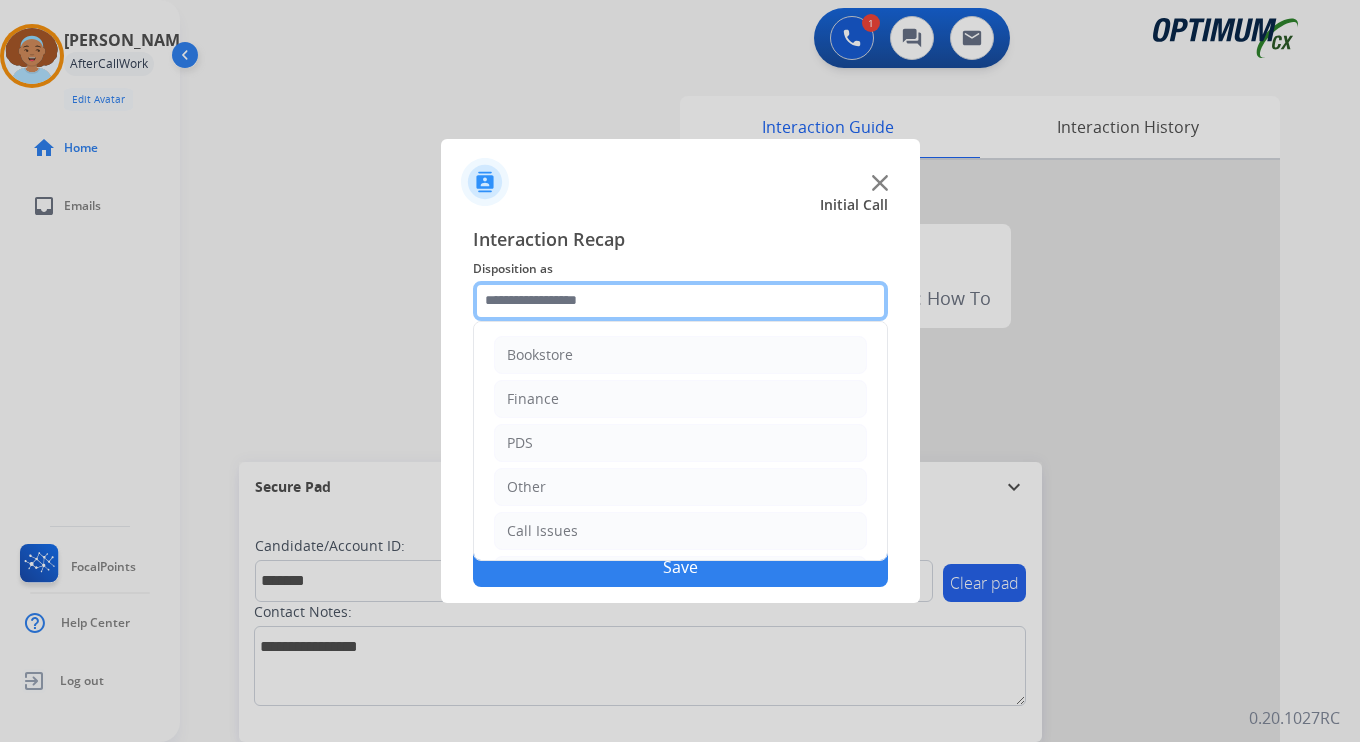click 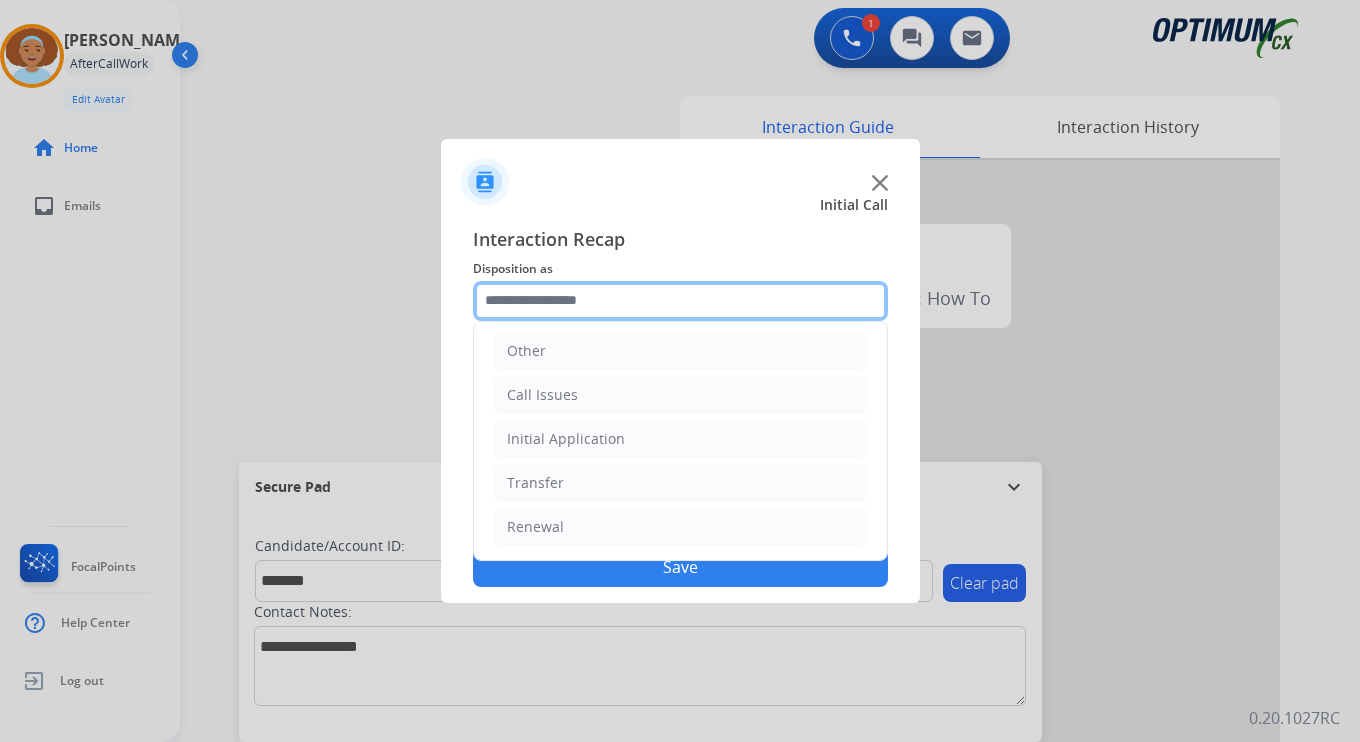 scroll, scrollTop: 0, scrollLeft: 0, axis: both 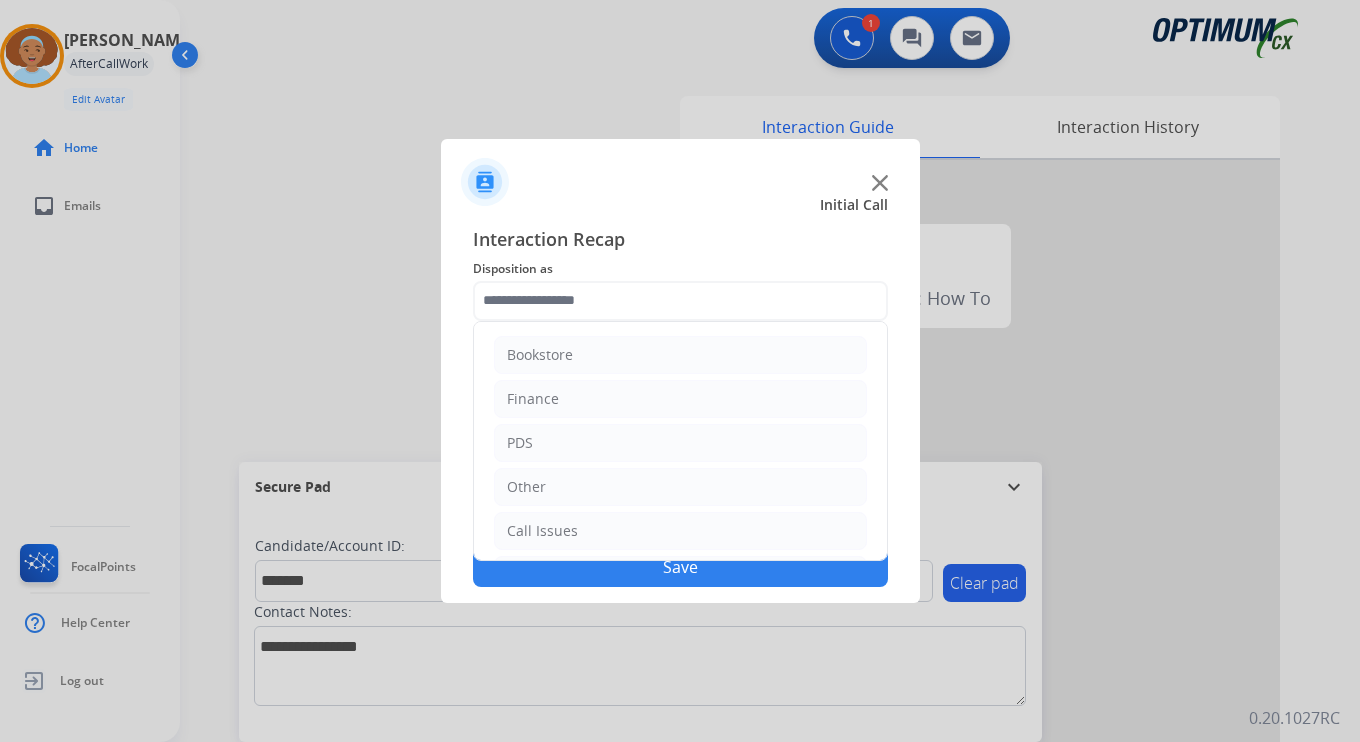 click on "Bookstore   Finance   PDS   Other   Call Issues   Initial Application   Transfer   Renewal" 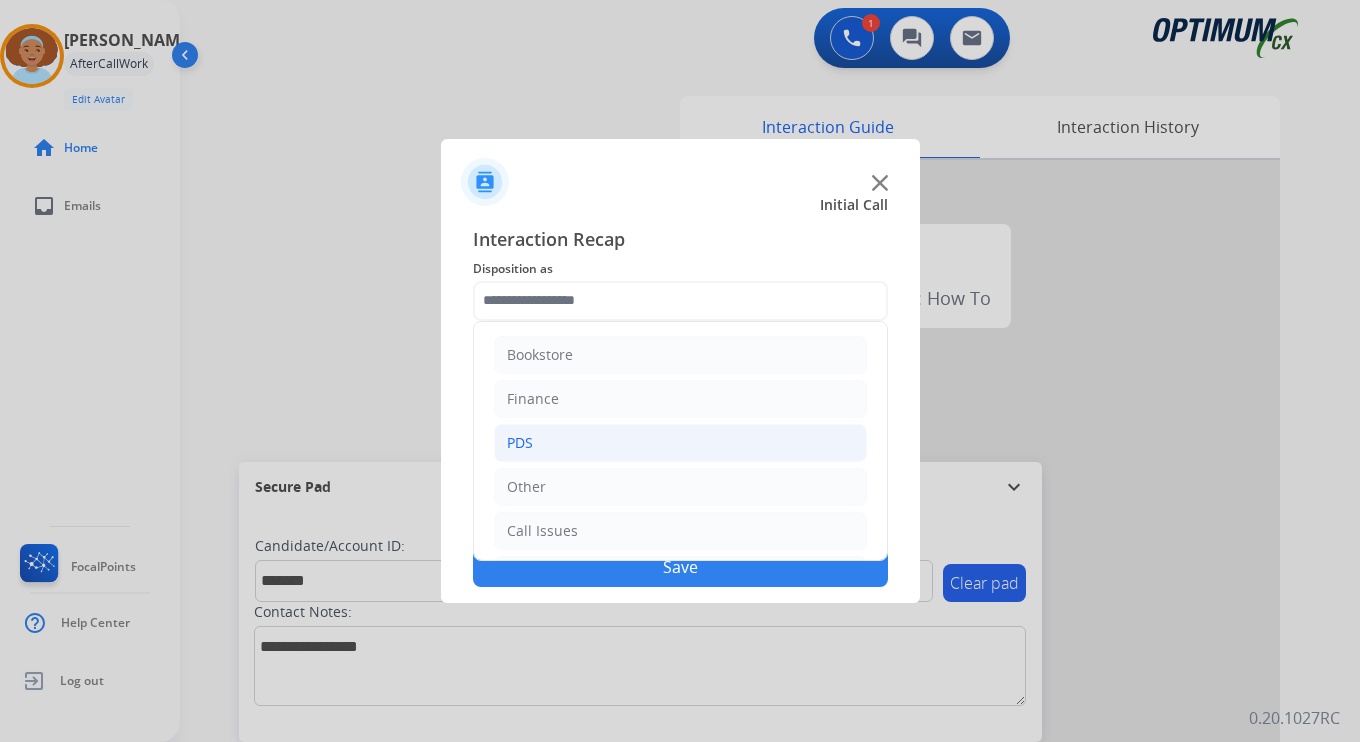 click on "PDS" 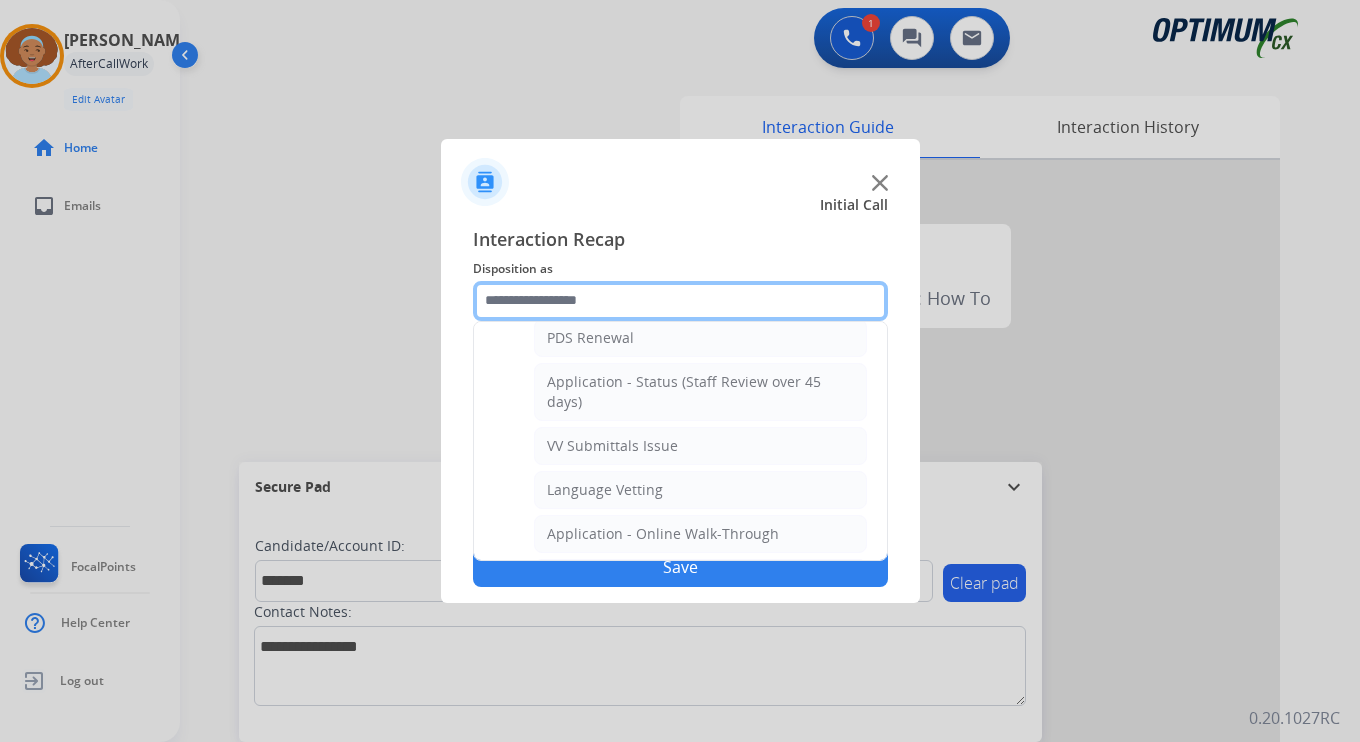 scroll, scrollTop: 305, scrollLeft: 0, axis: vertical 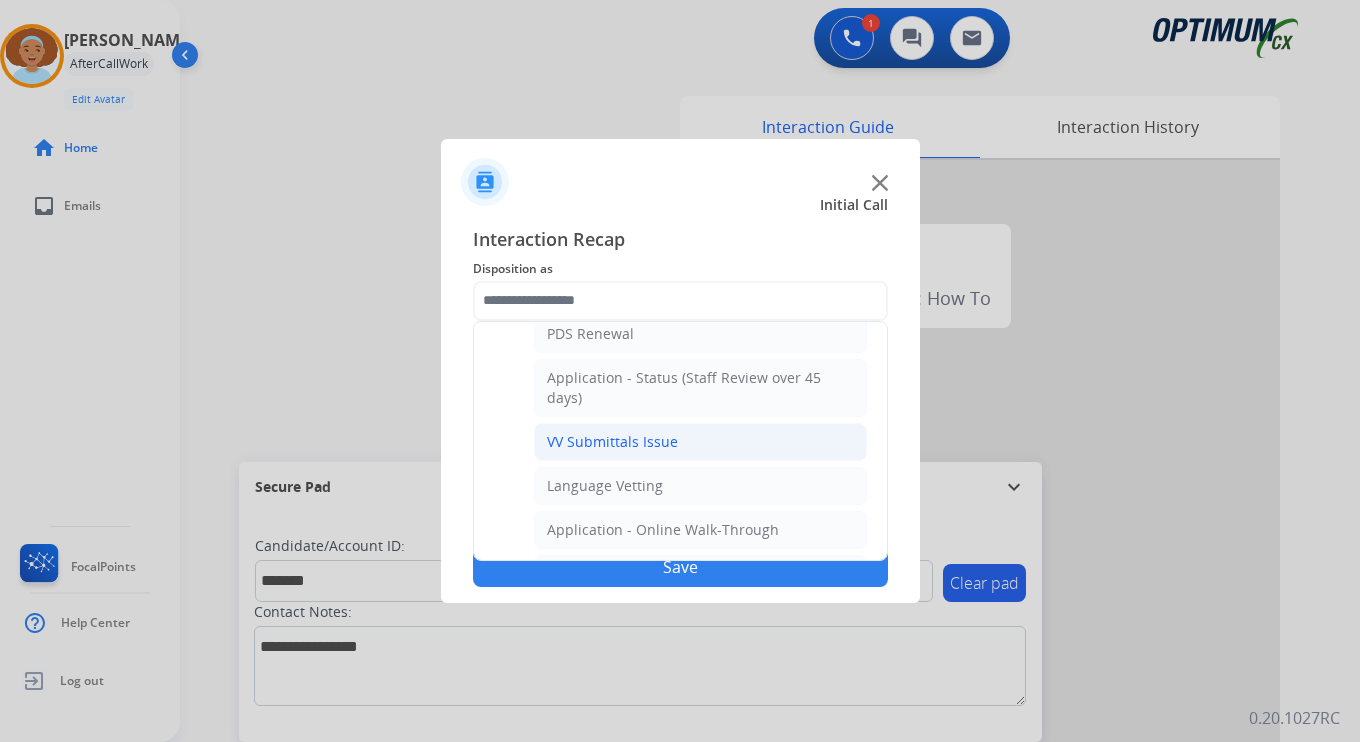 click on "VV Submittals Issue" 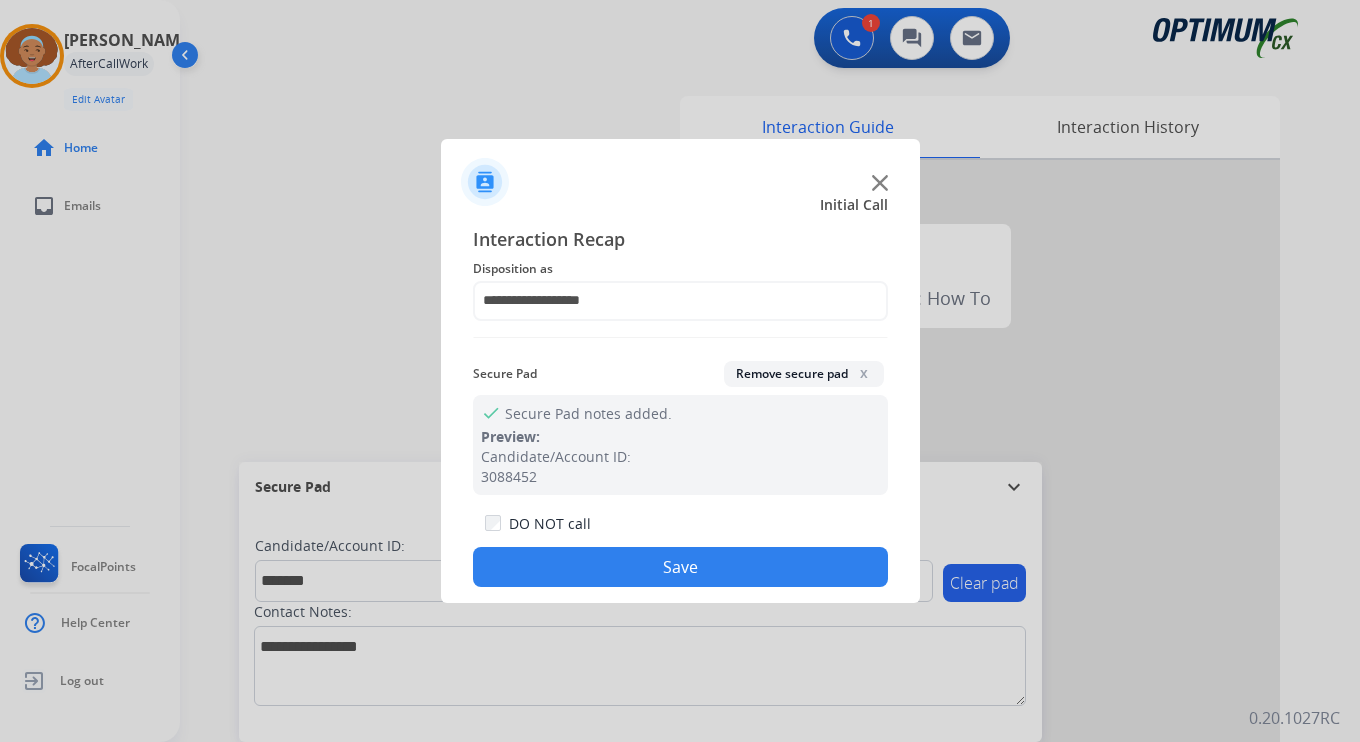 click on "Save" 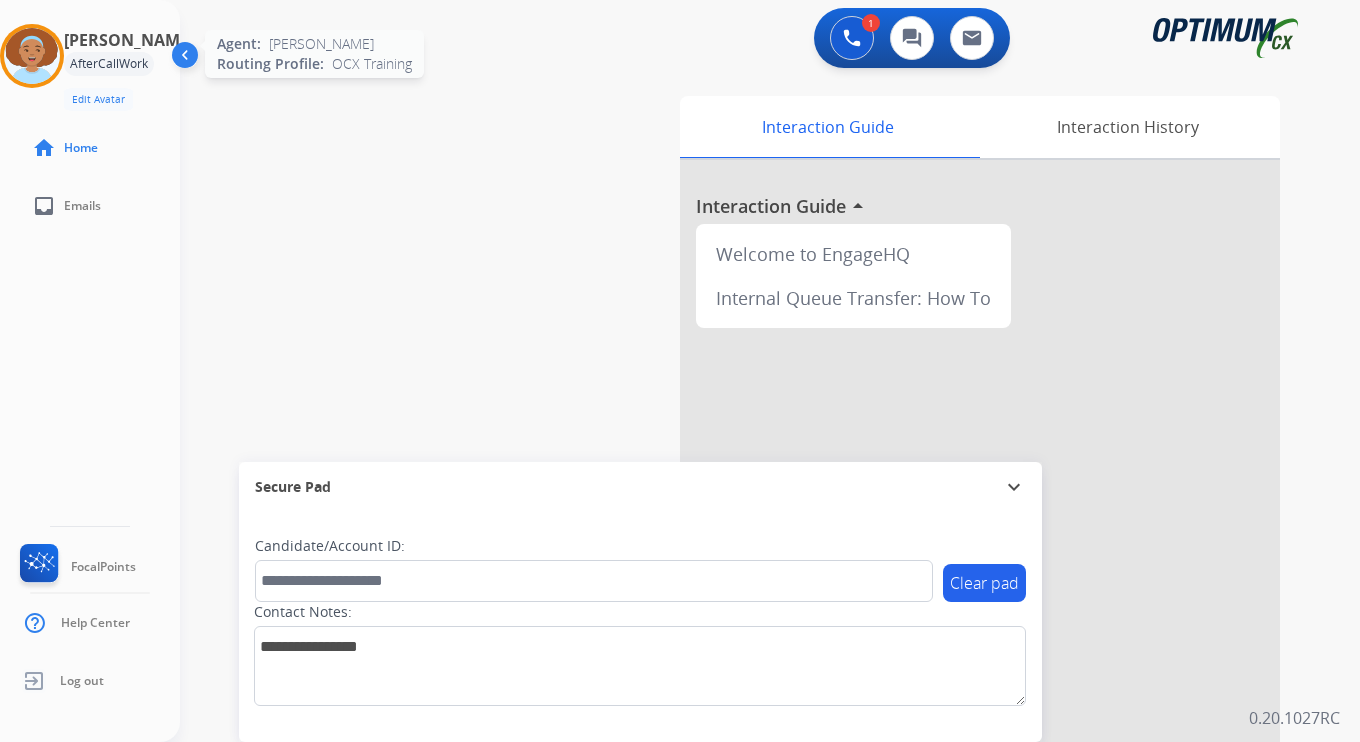 click at bounding box center [32, 56] 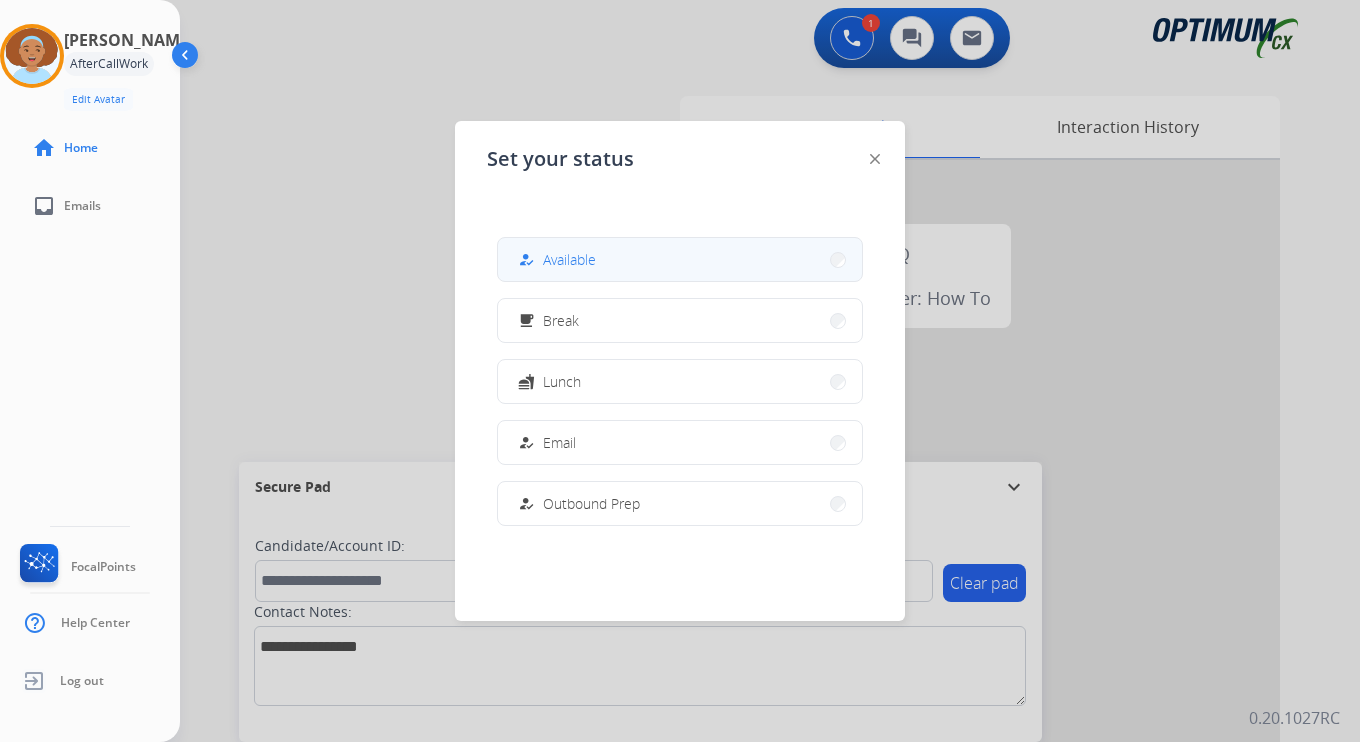 click on "how_to_reg Available" at bounding box center [680, 259] 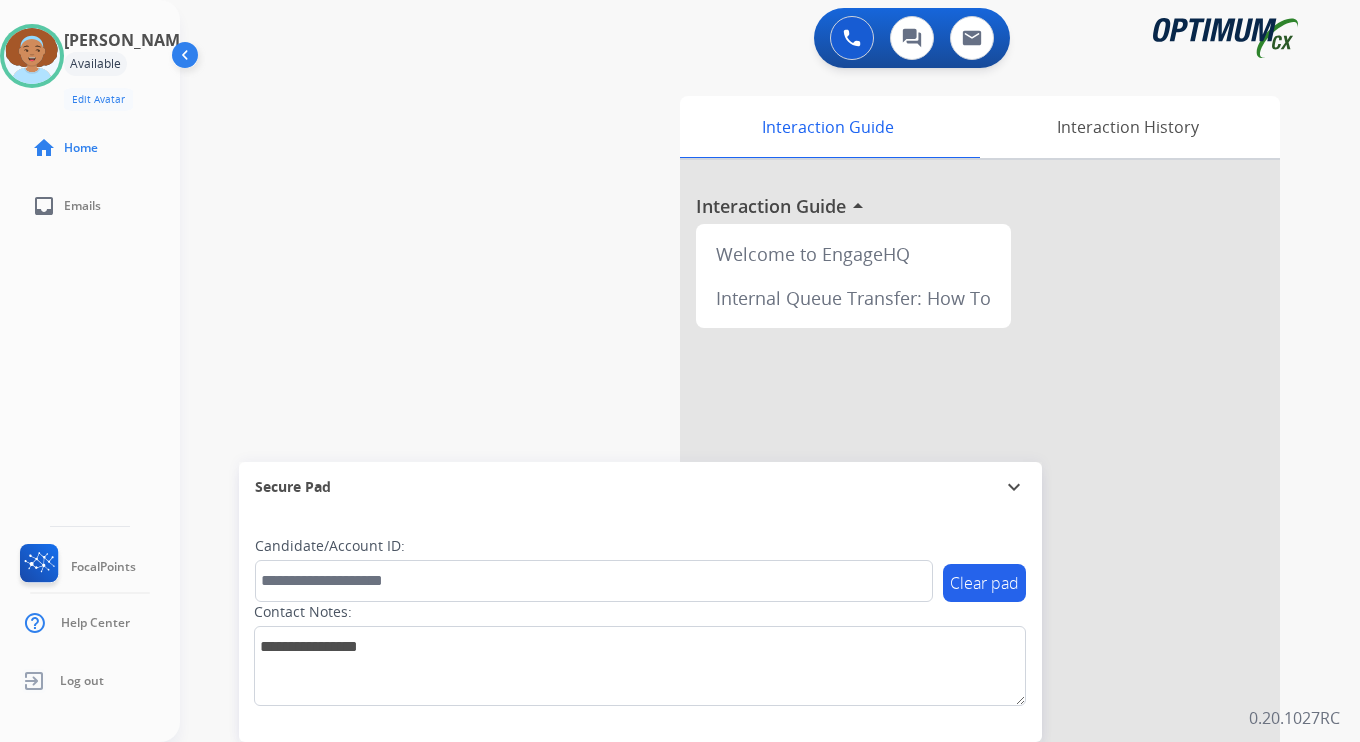 click on "0 Voice Interactions  0  Chat Interactions   0  Email Interactions swap_horiz Break voice bridge close_fullscreen Connect 3-Way Call merge_type Separate 3-Way Call  Interaction Guide   Interaction History  Interaction Guide arrow_drop_up  Welcome to EngageHQ   Internal Queue Transfer: How To  Secure Pad expand_more Clear pad Candidate/Account ID: Contact Notes:                  0.20.1027RC" at bounding box center (770, 371) 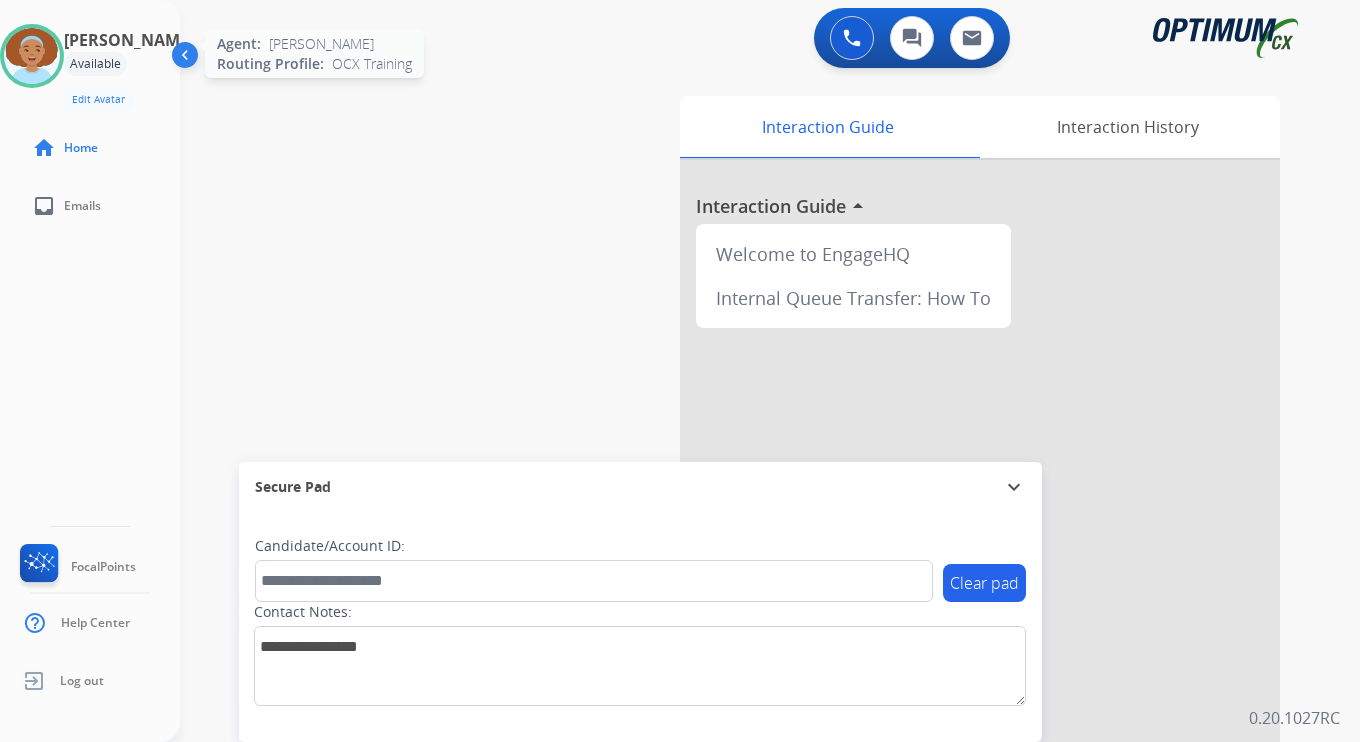 click at bounding box center (32, 56) 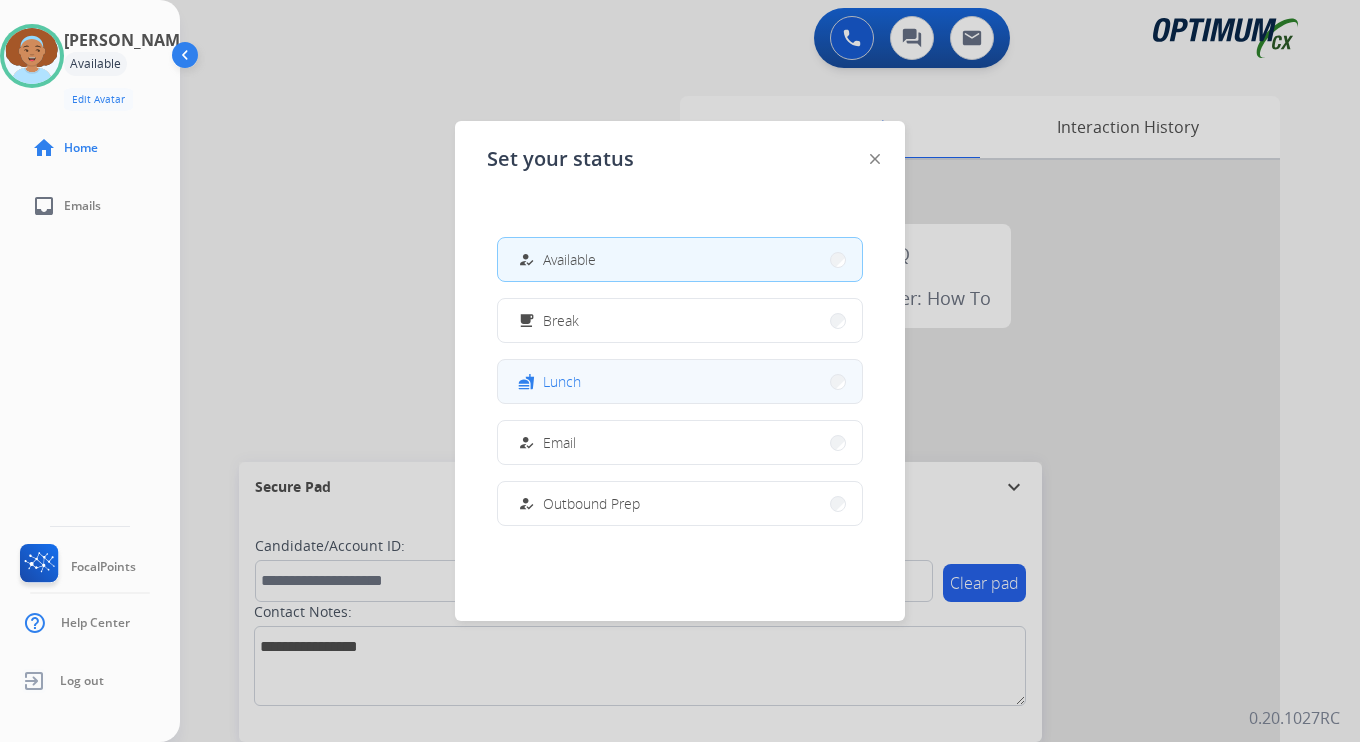 click on "fastfood Lunch" at bounding box center [680, 381] 